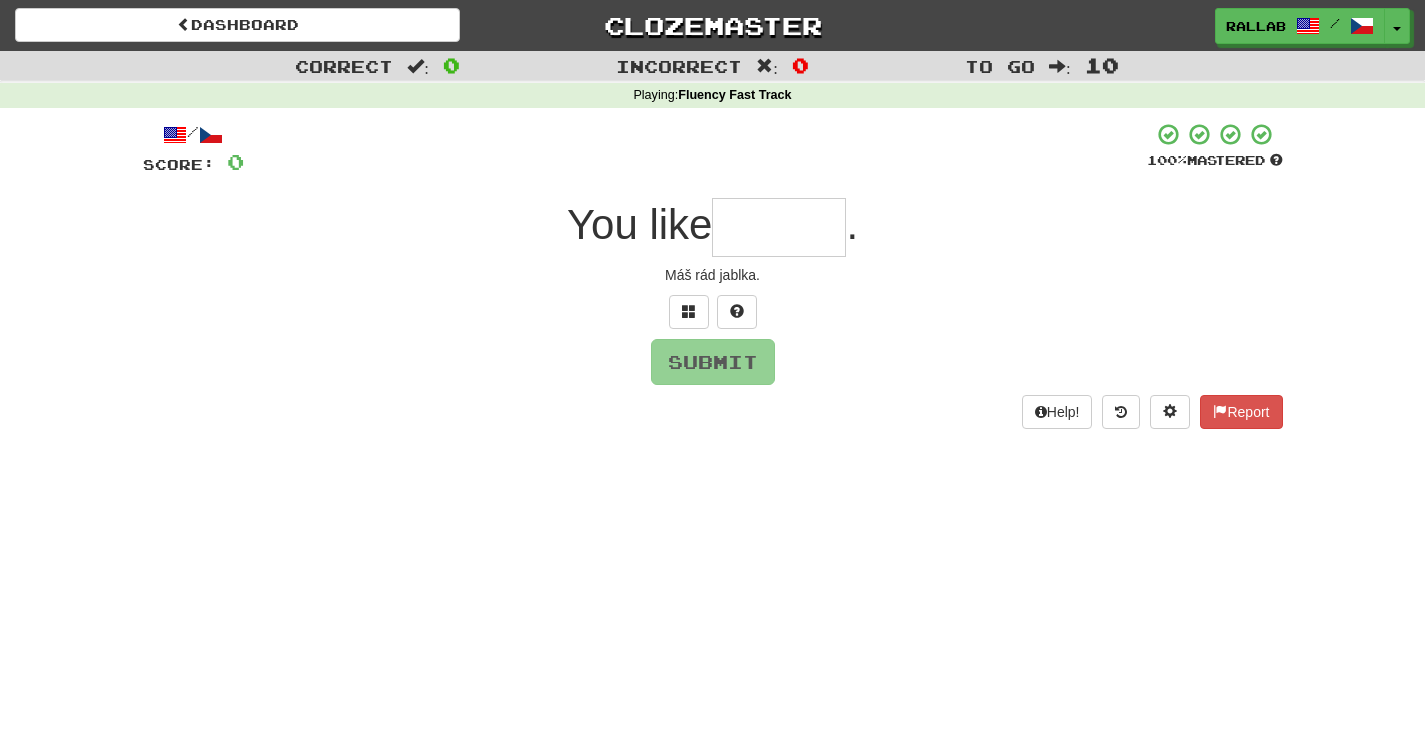 scroll, scrollTop: 0, scrollLeft: 0, axis: both 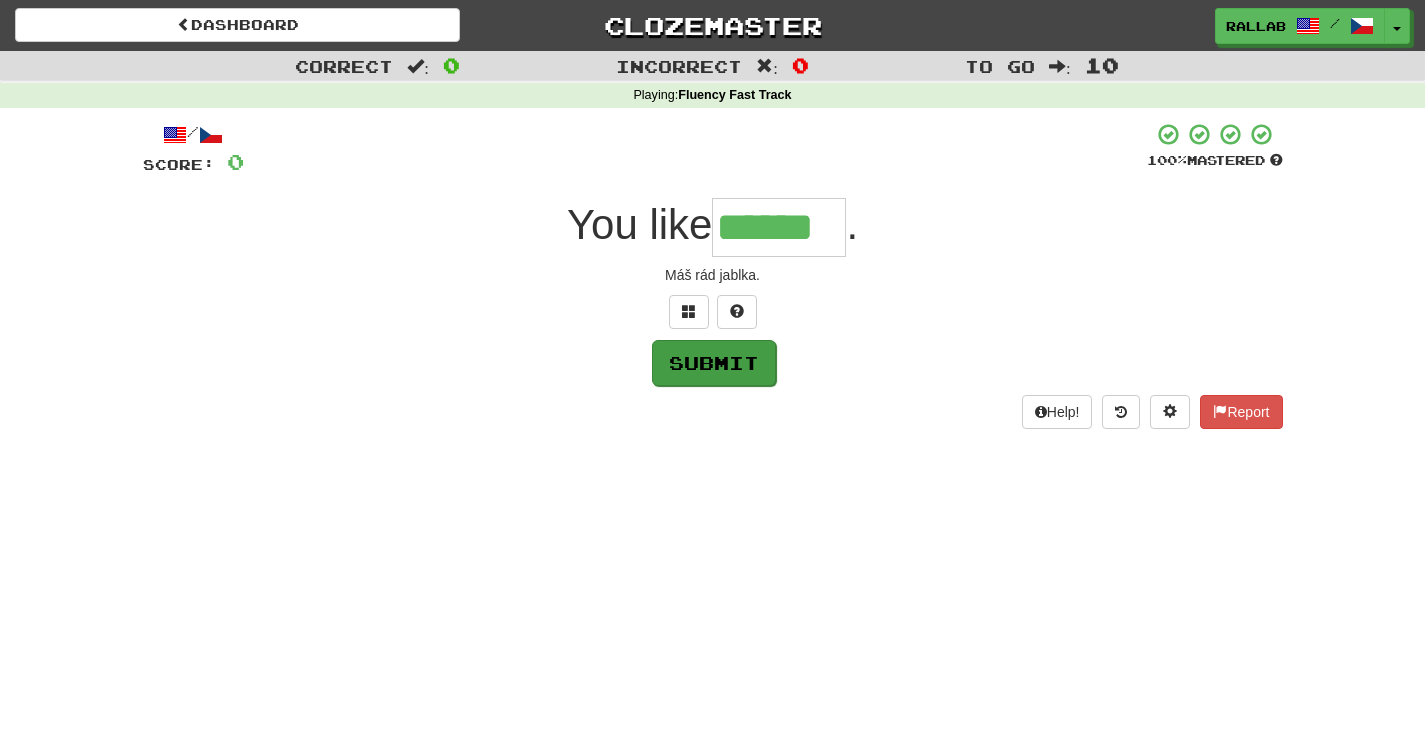 type on "******" 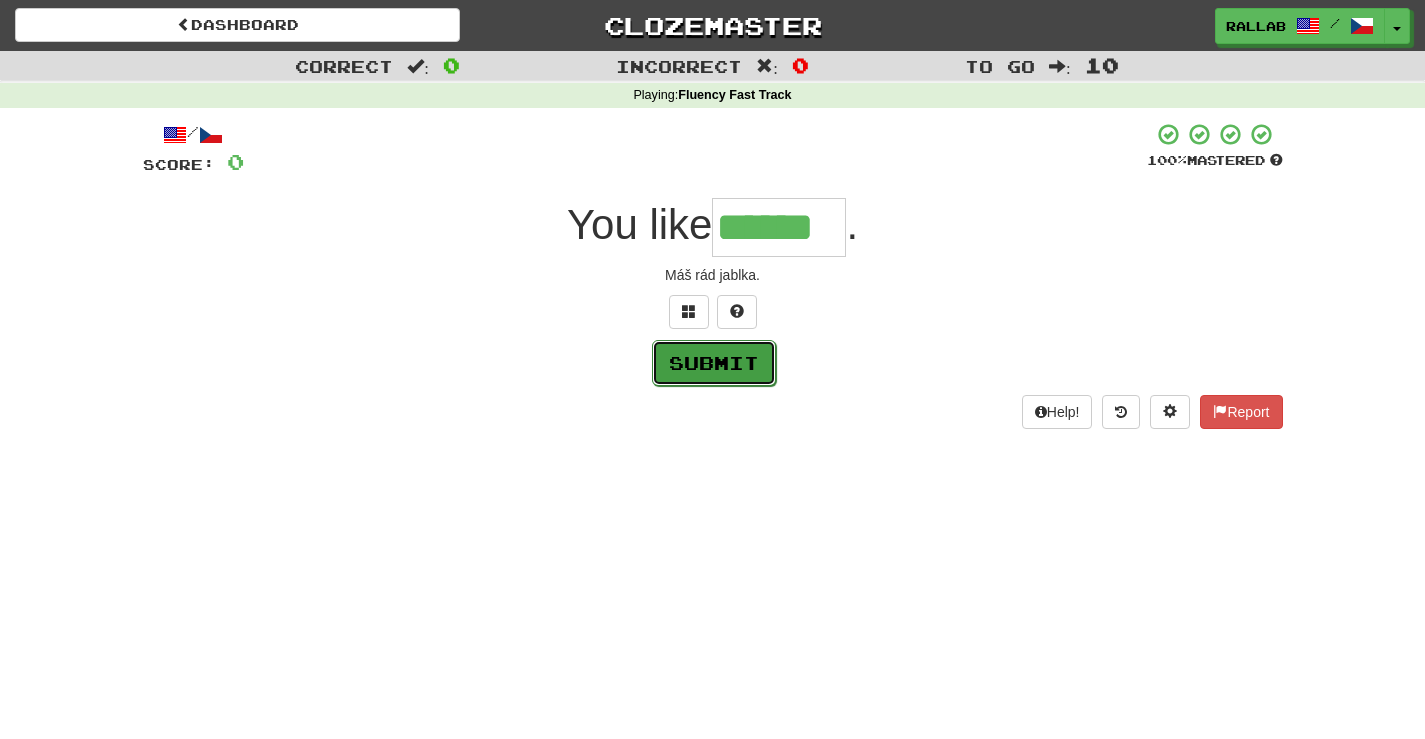 click on "Submit" at bounding box center (714, 363) 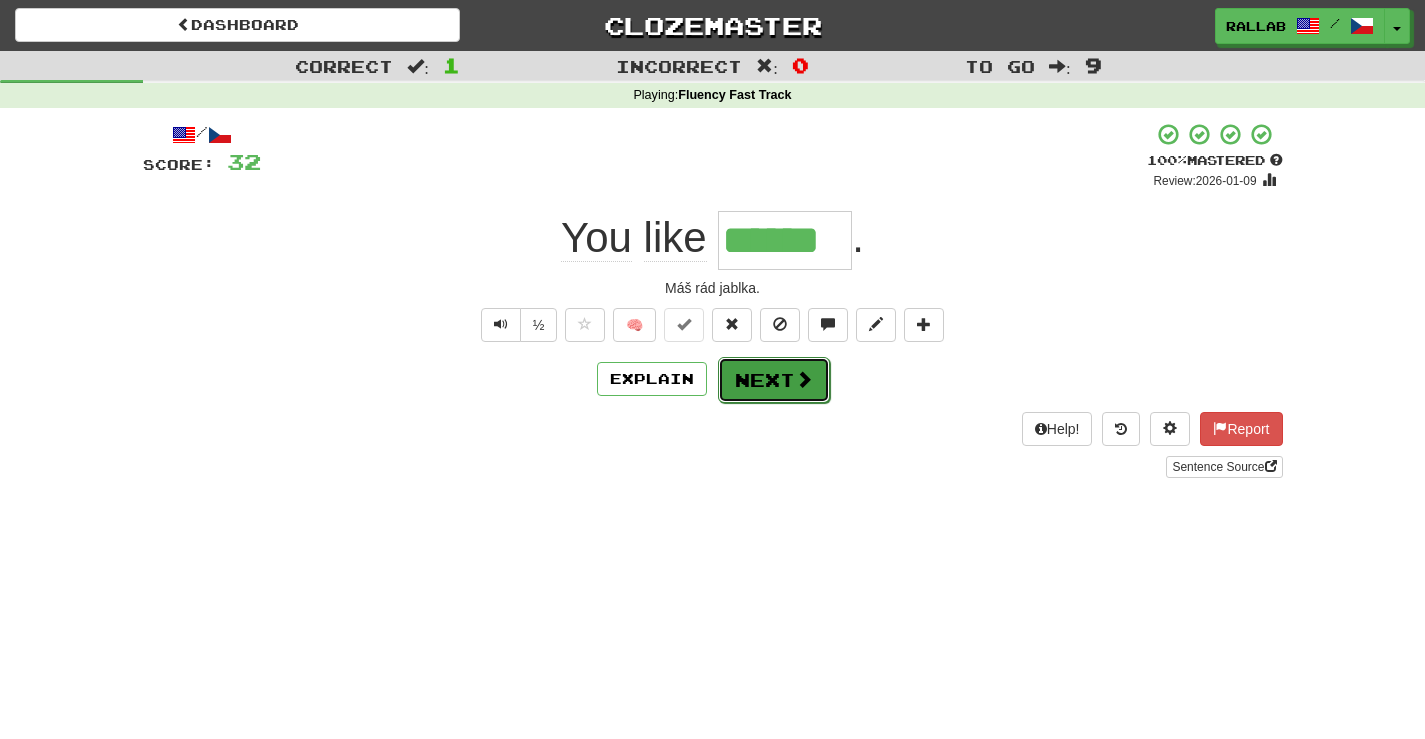 click on "Next" at bounding box center (774, 380) 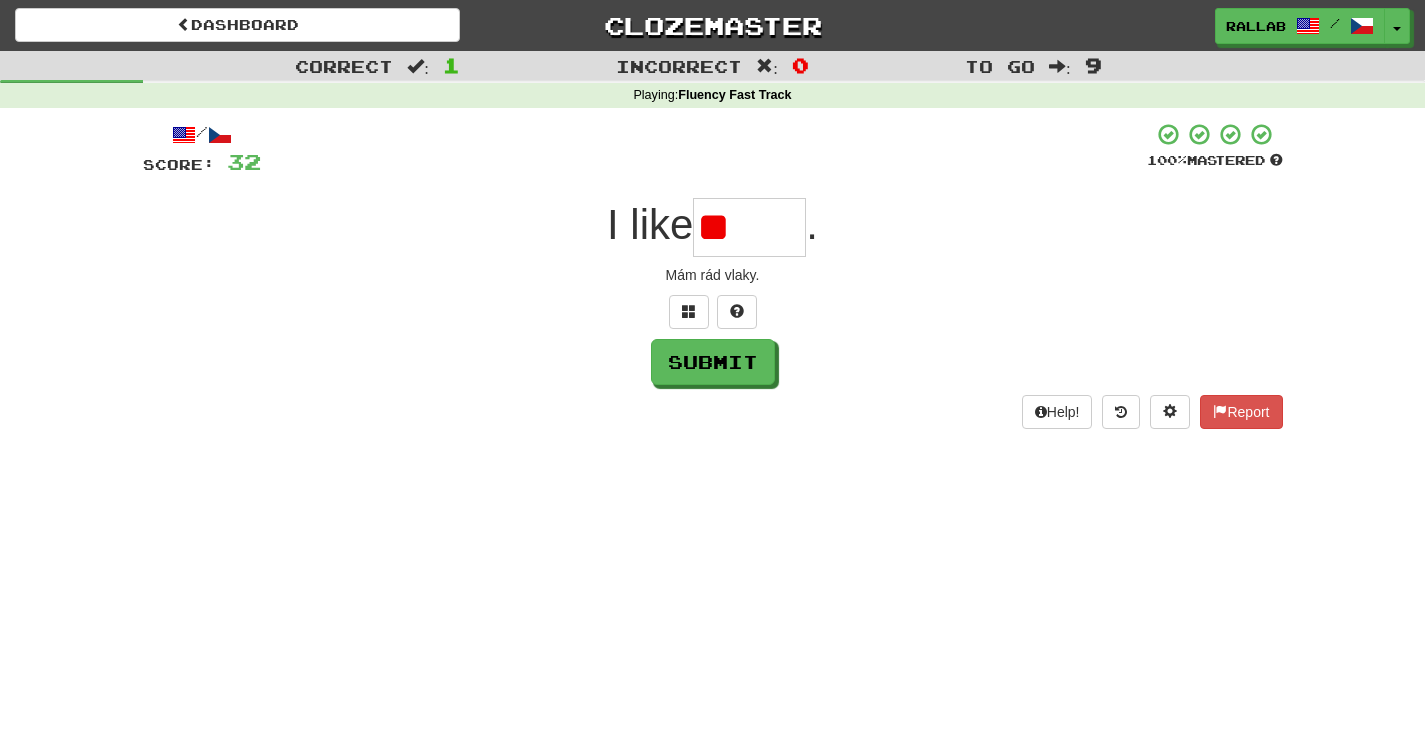 type on "*" 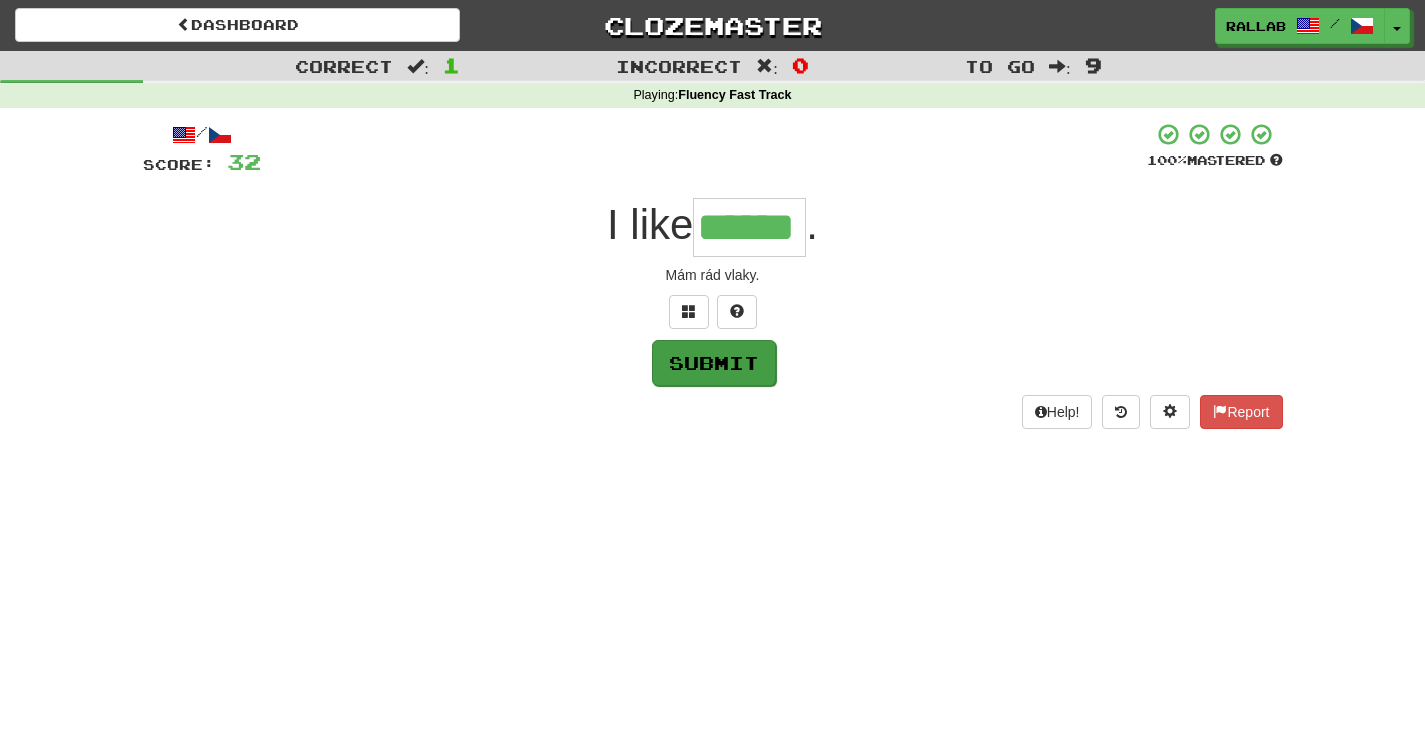 type on "******" 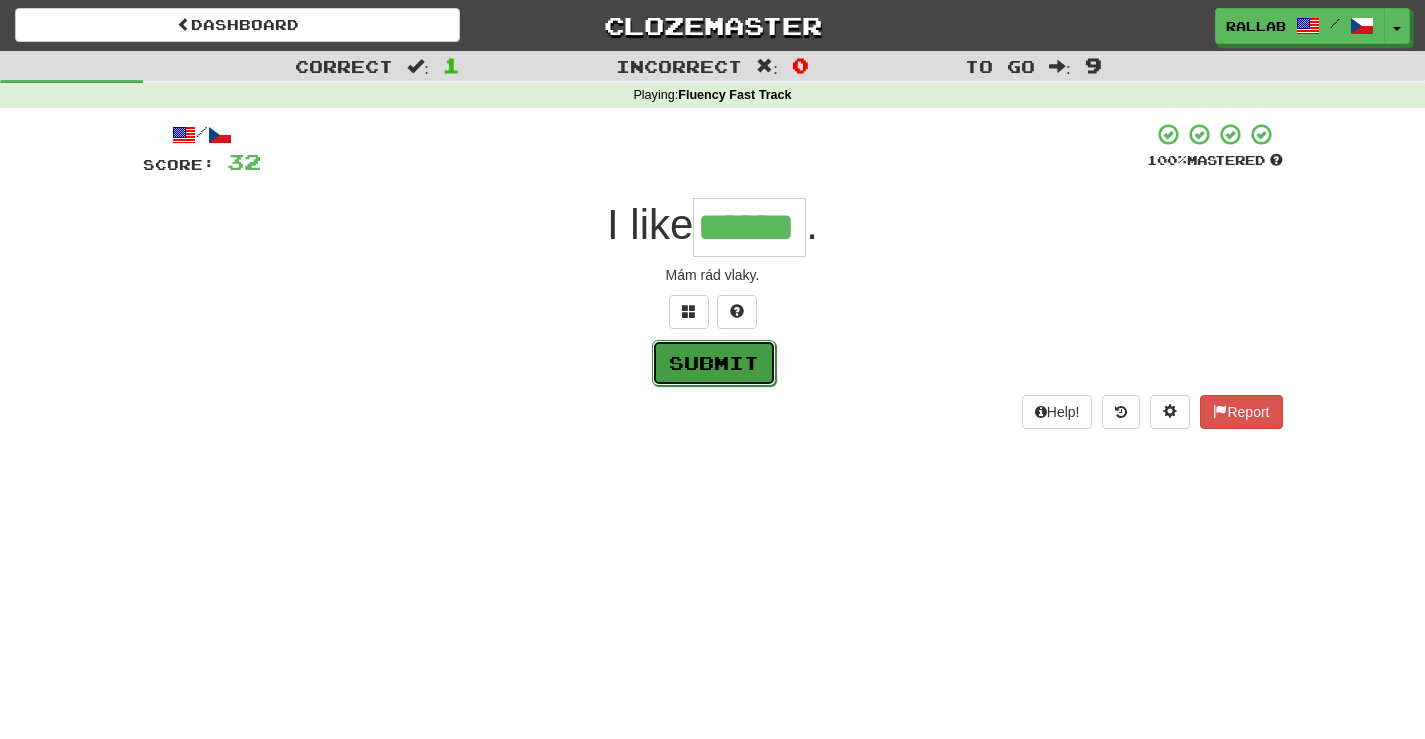 click on "Submit" at bounding box center [714, 363] 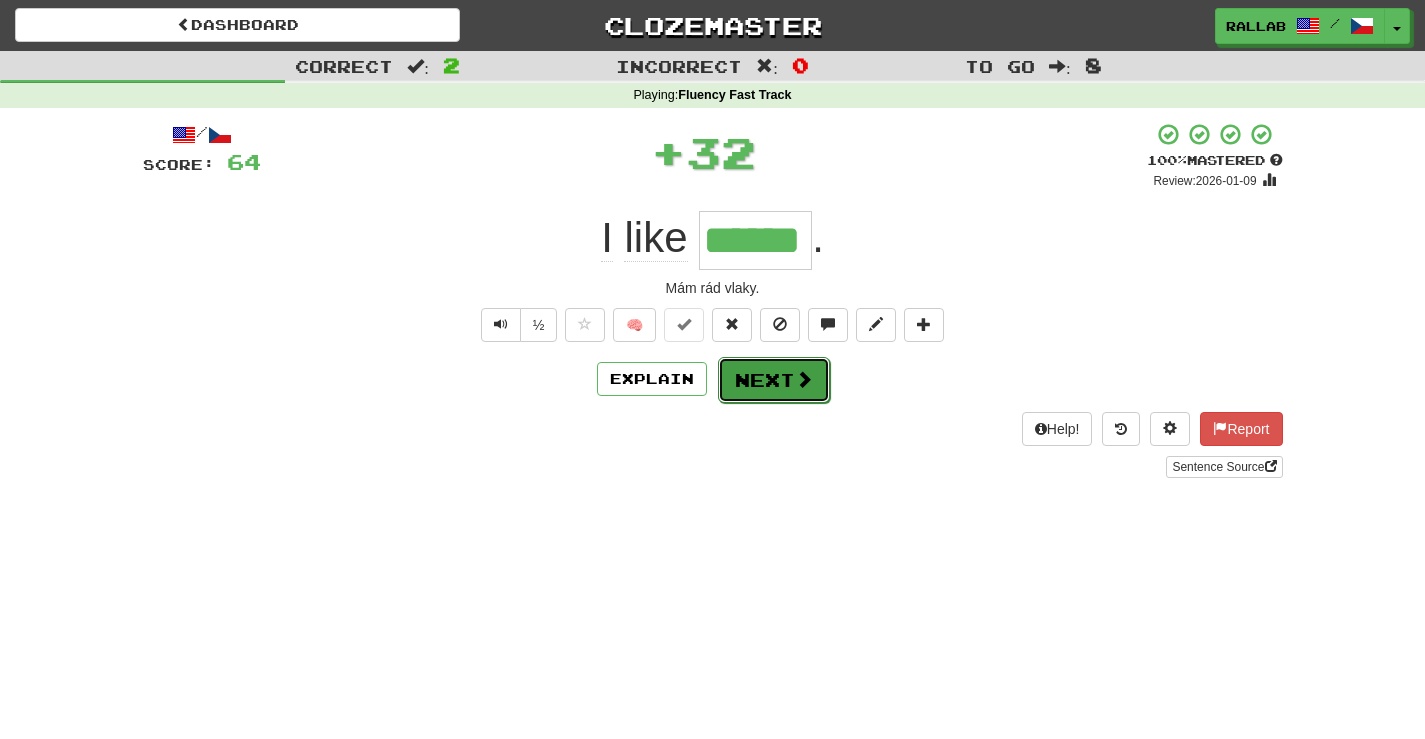 click on "Next" at bounding box center (774, 380) 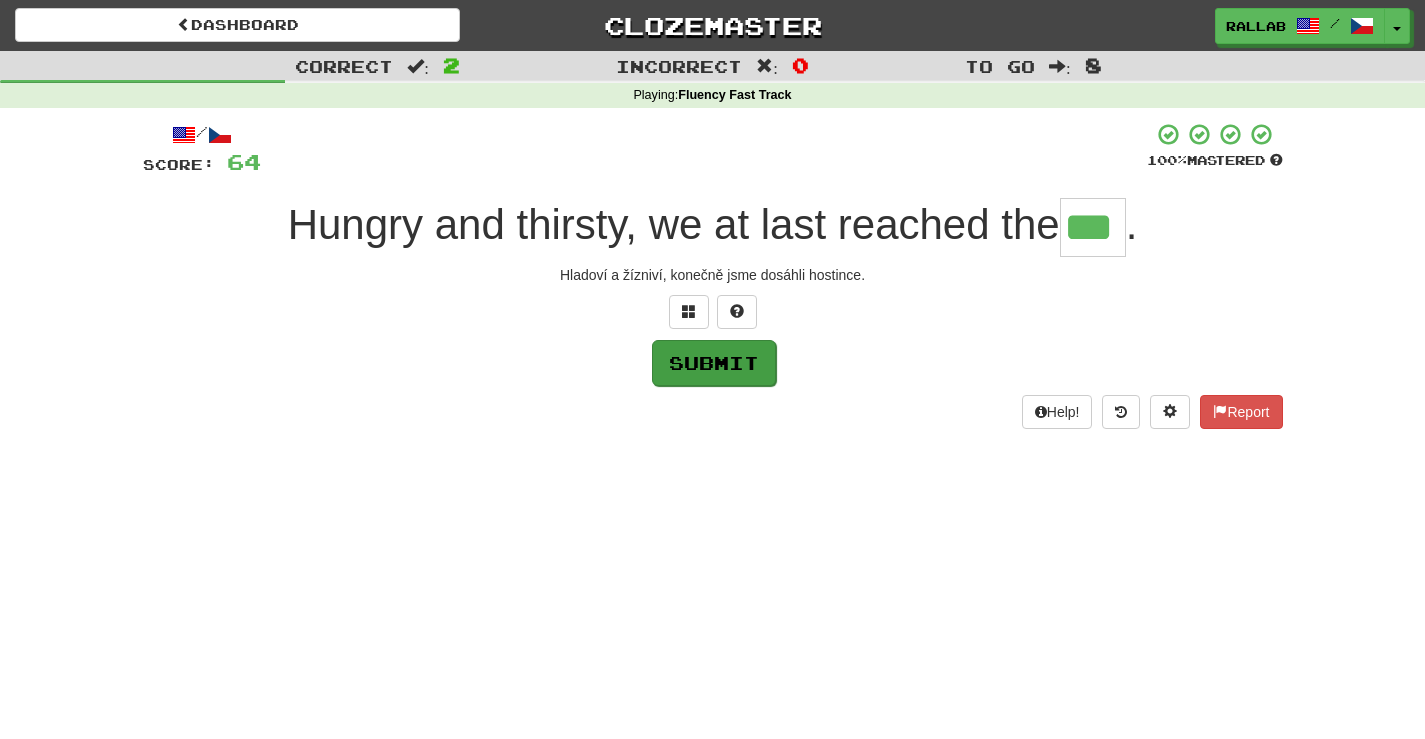 type on "***" 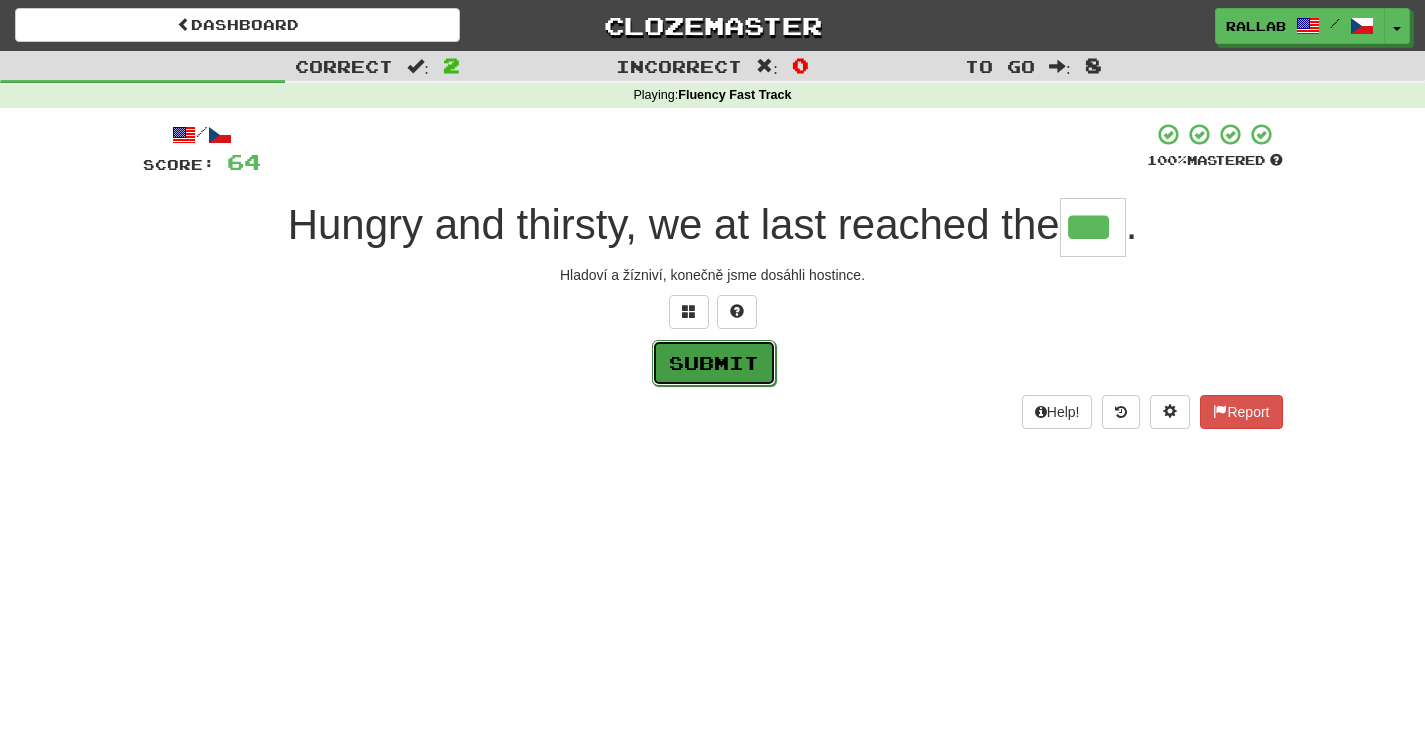 click on "Submit" at bounding box center [714, 363] 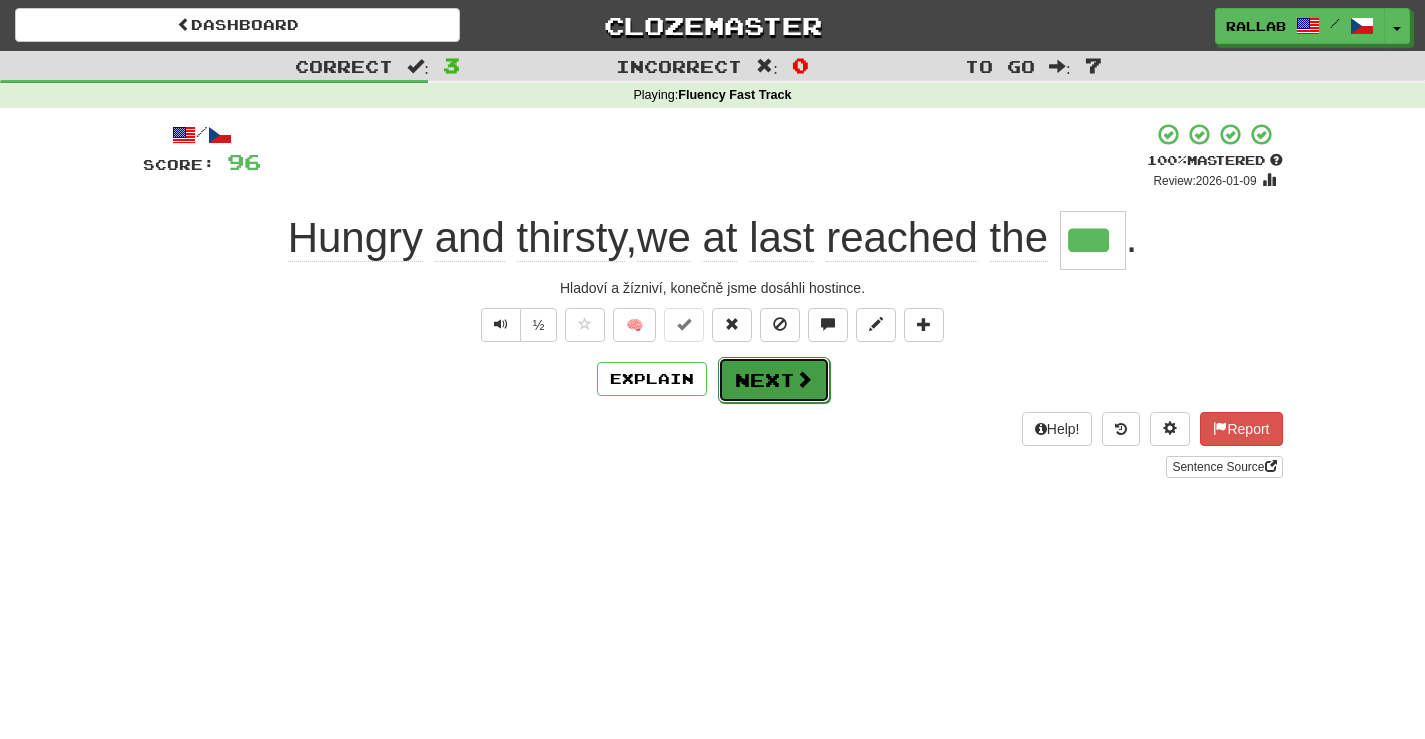 click on "Next" at bounding box center (774, 380) 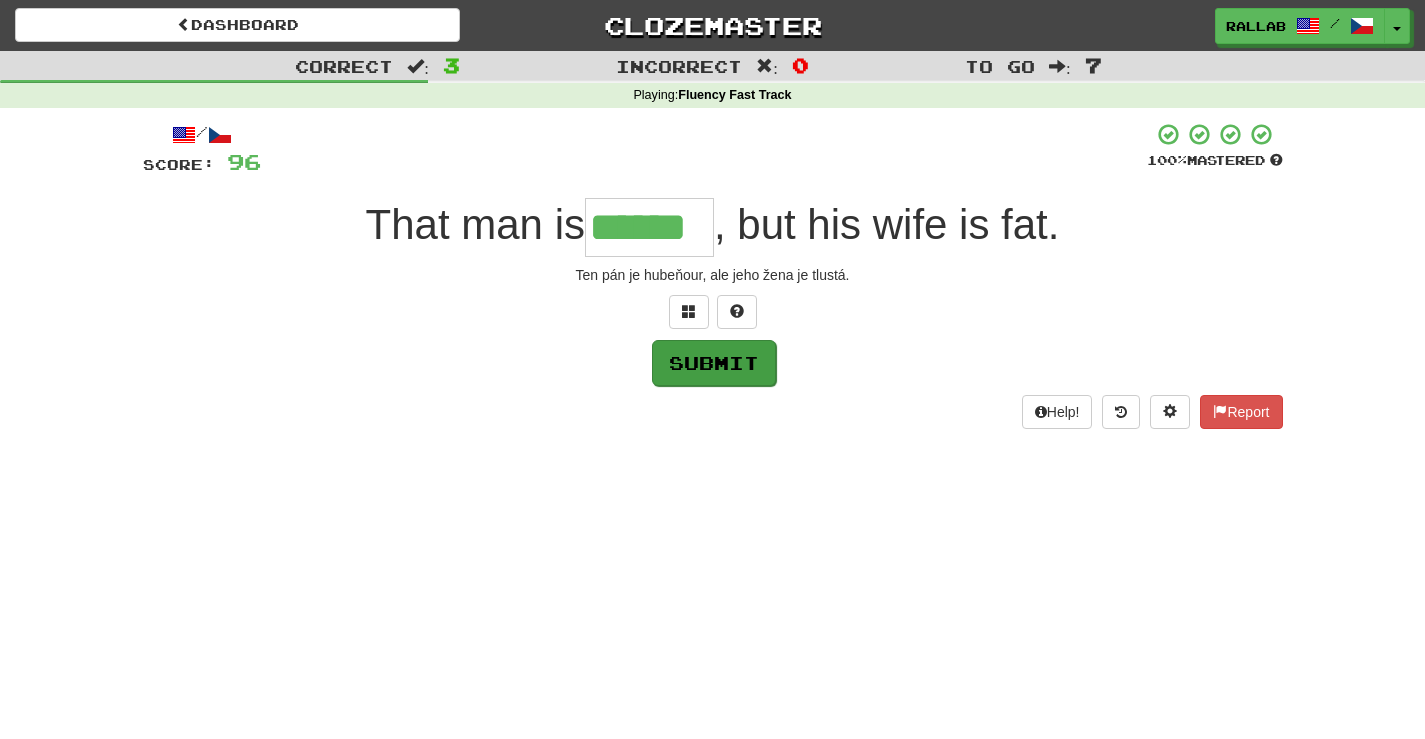 type on "******" 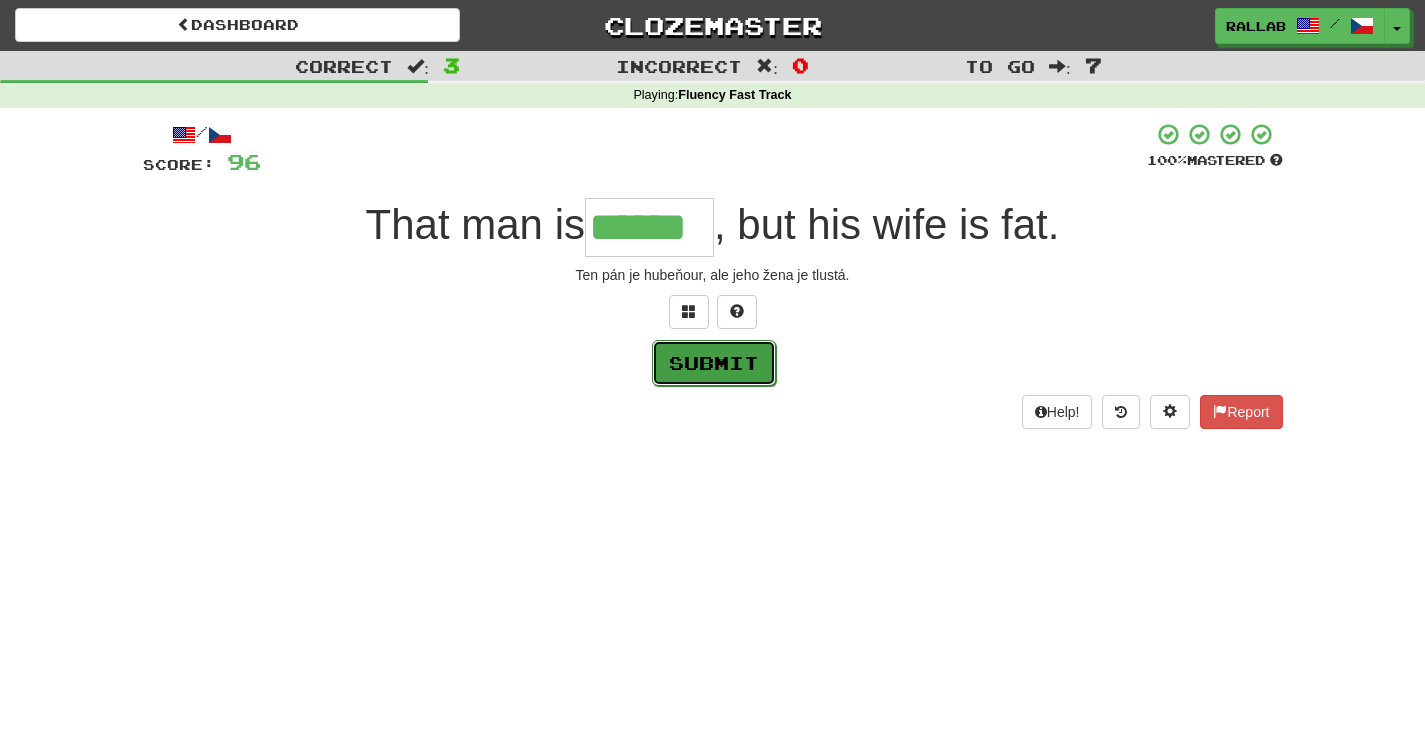 click on "Submit" at bounding box center (714, 363) 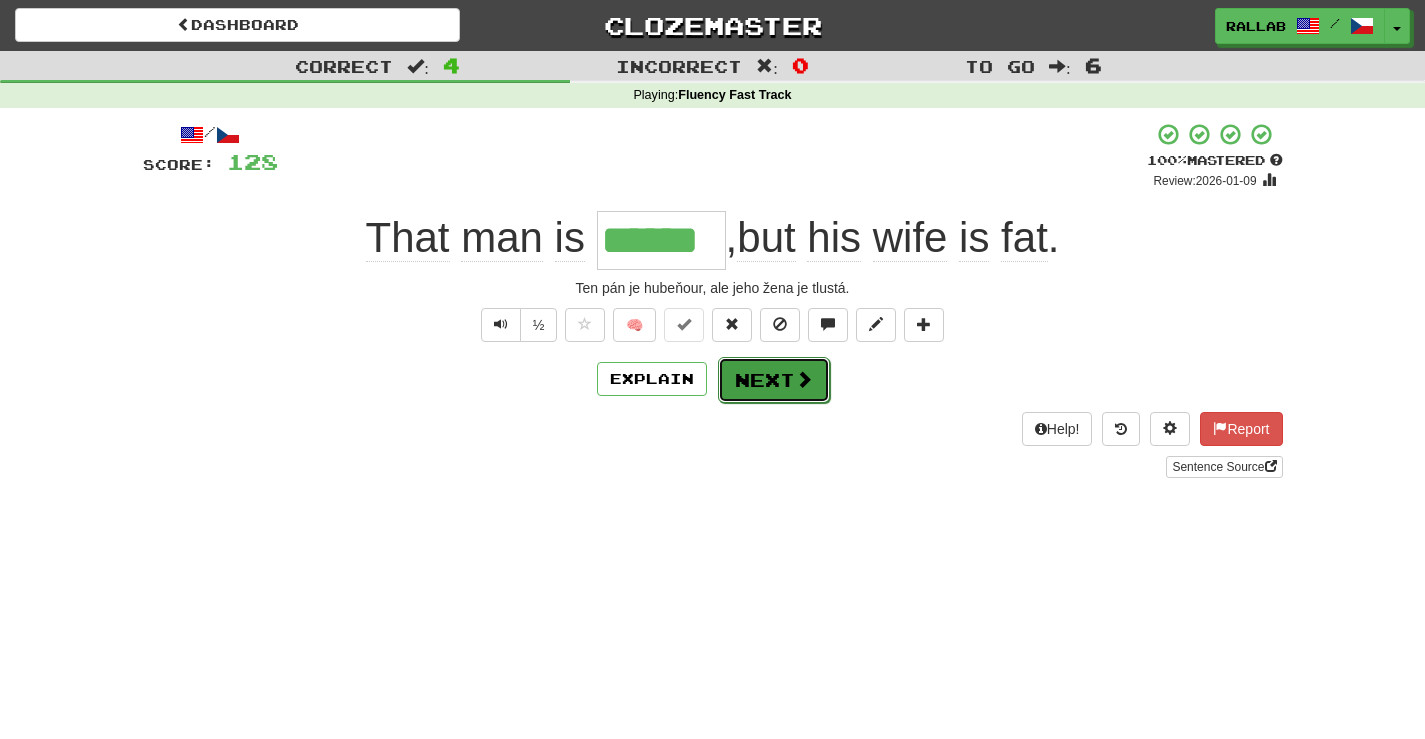 click on "Next" at bounding box center [774, 380] 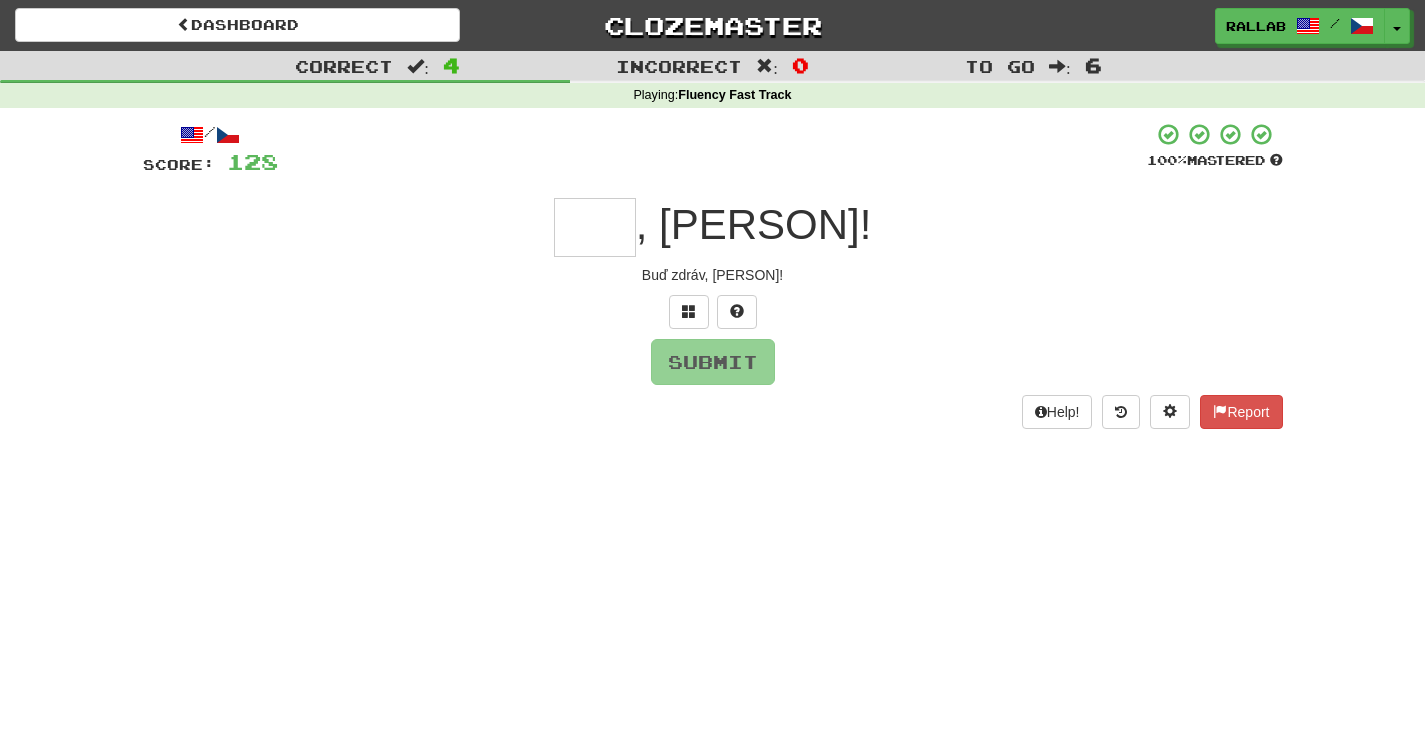 type on "*" 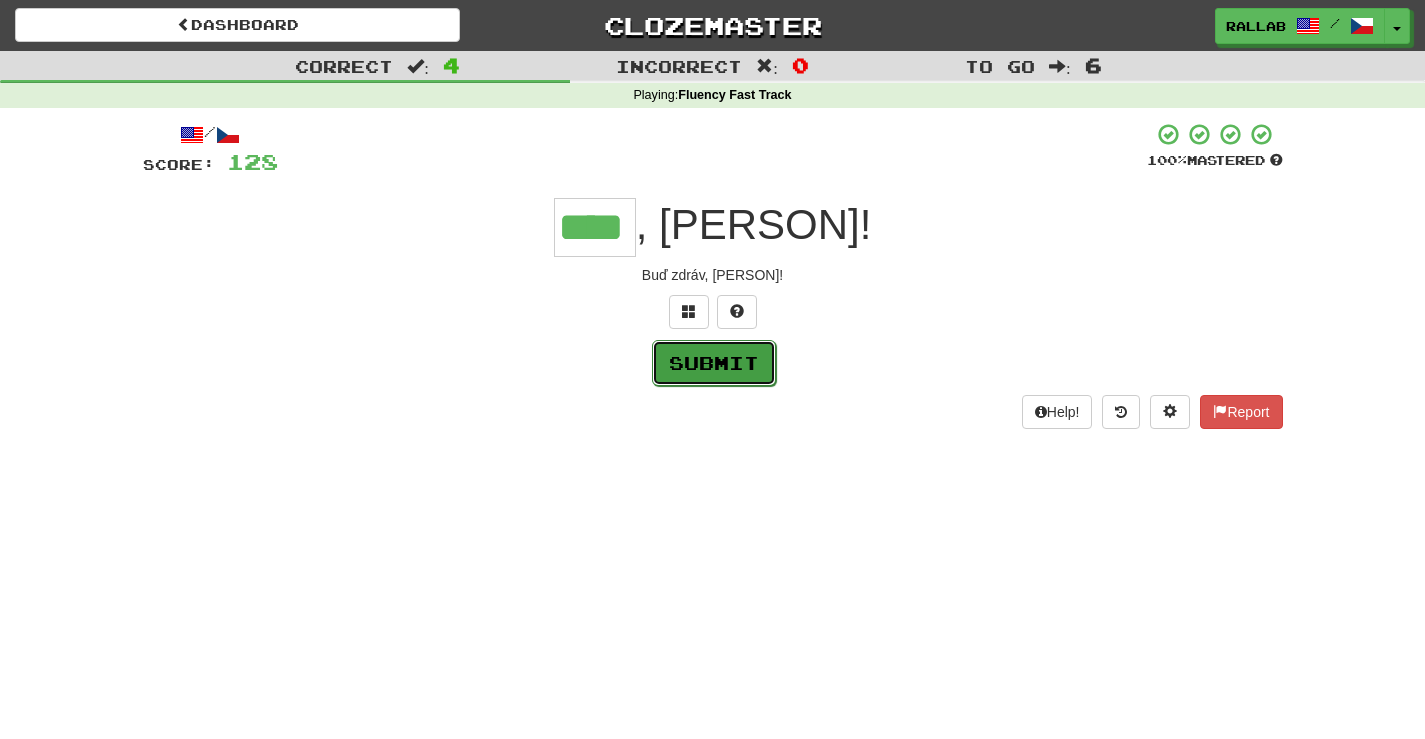 click on "Submit" at bounding box center (714, 363) 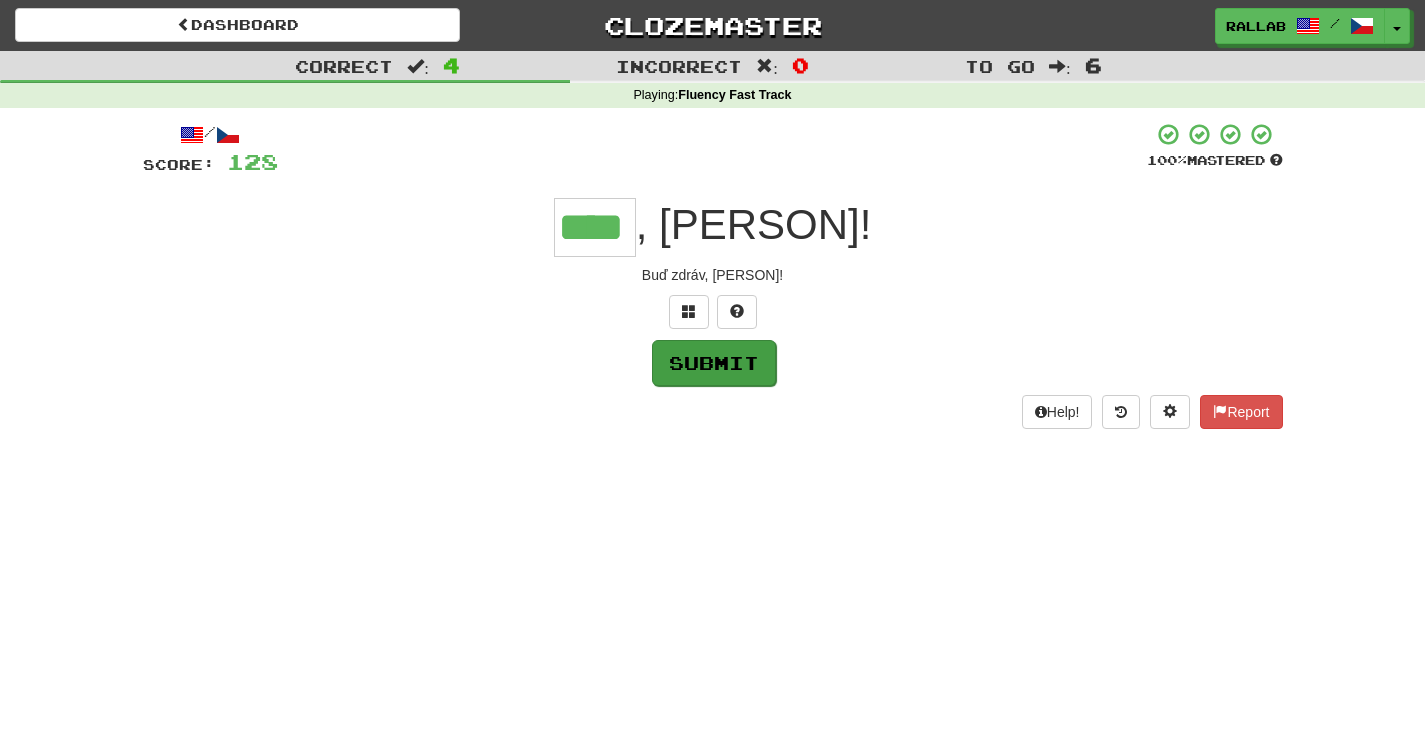 type on "****" 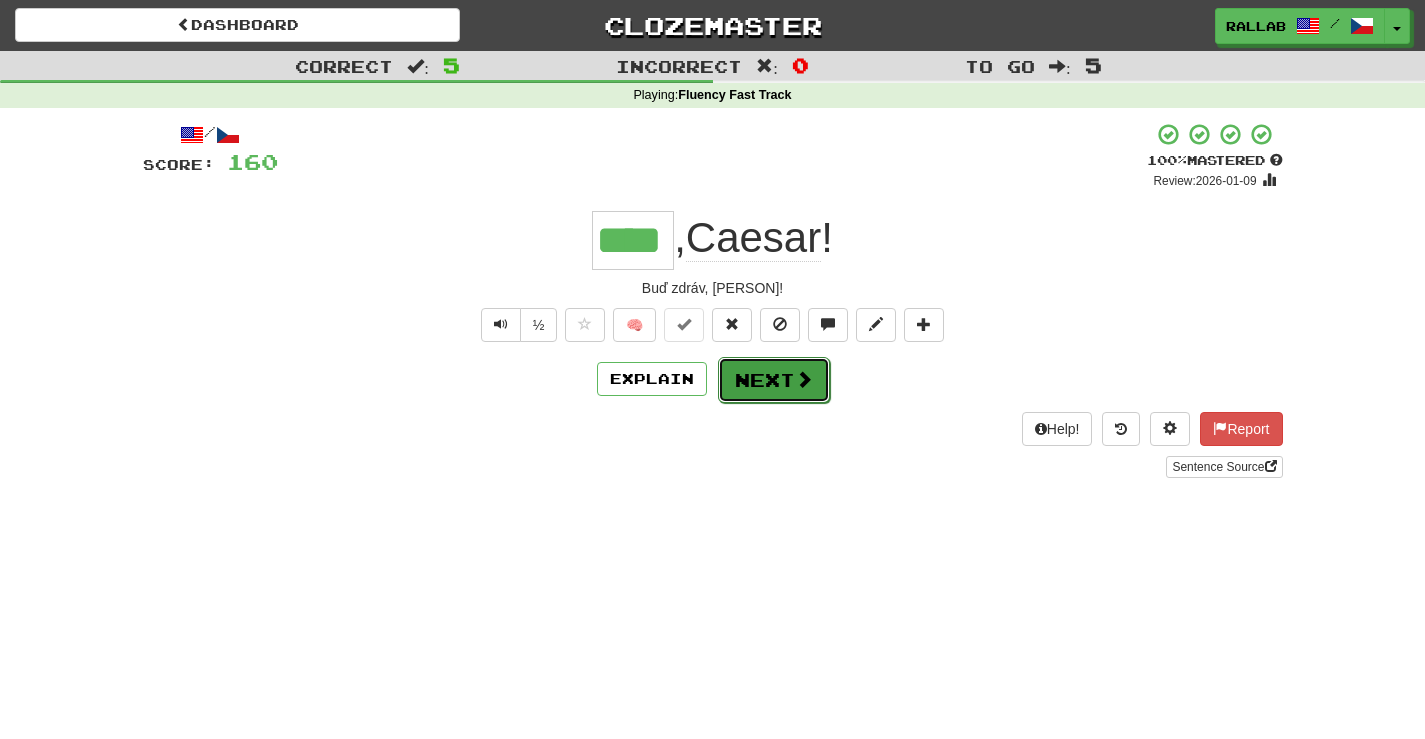 click on "Next" at bounding box center (774, 380) 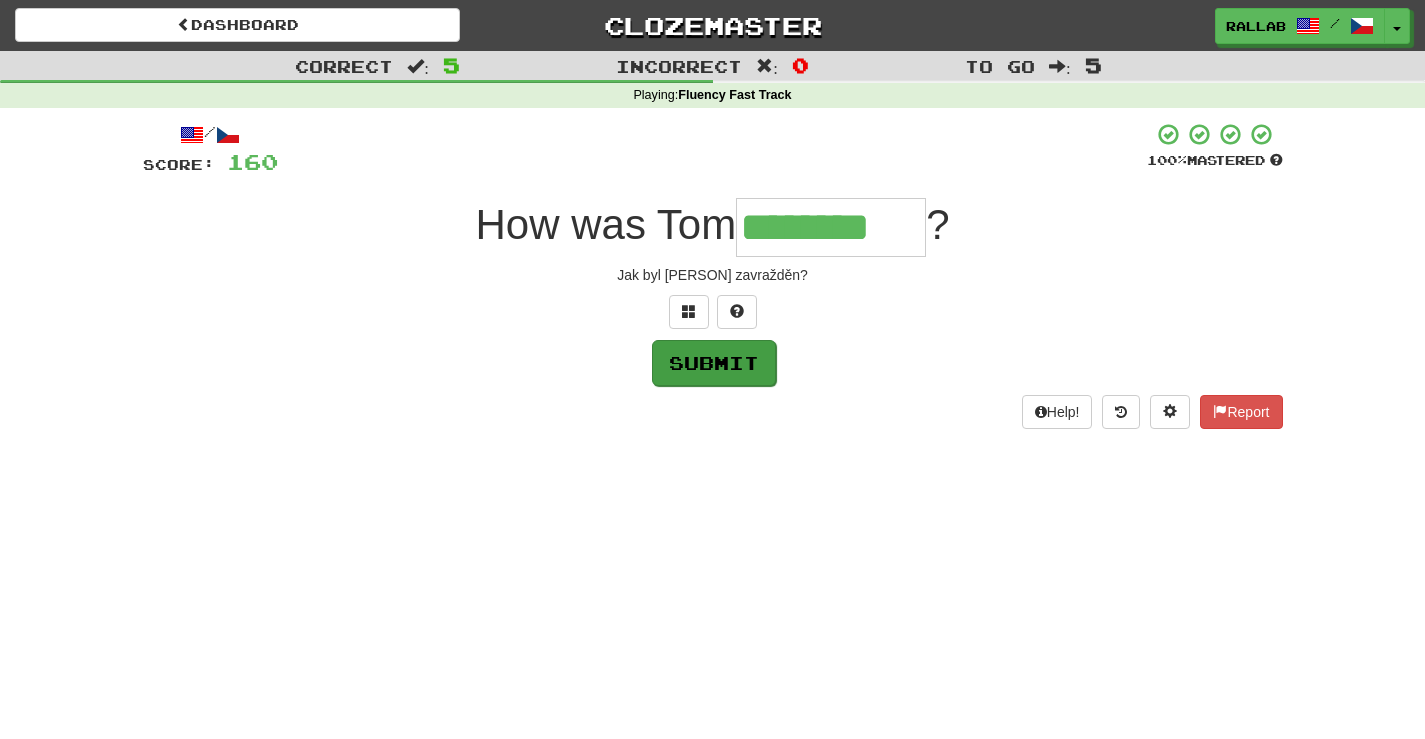 type on "********" 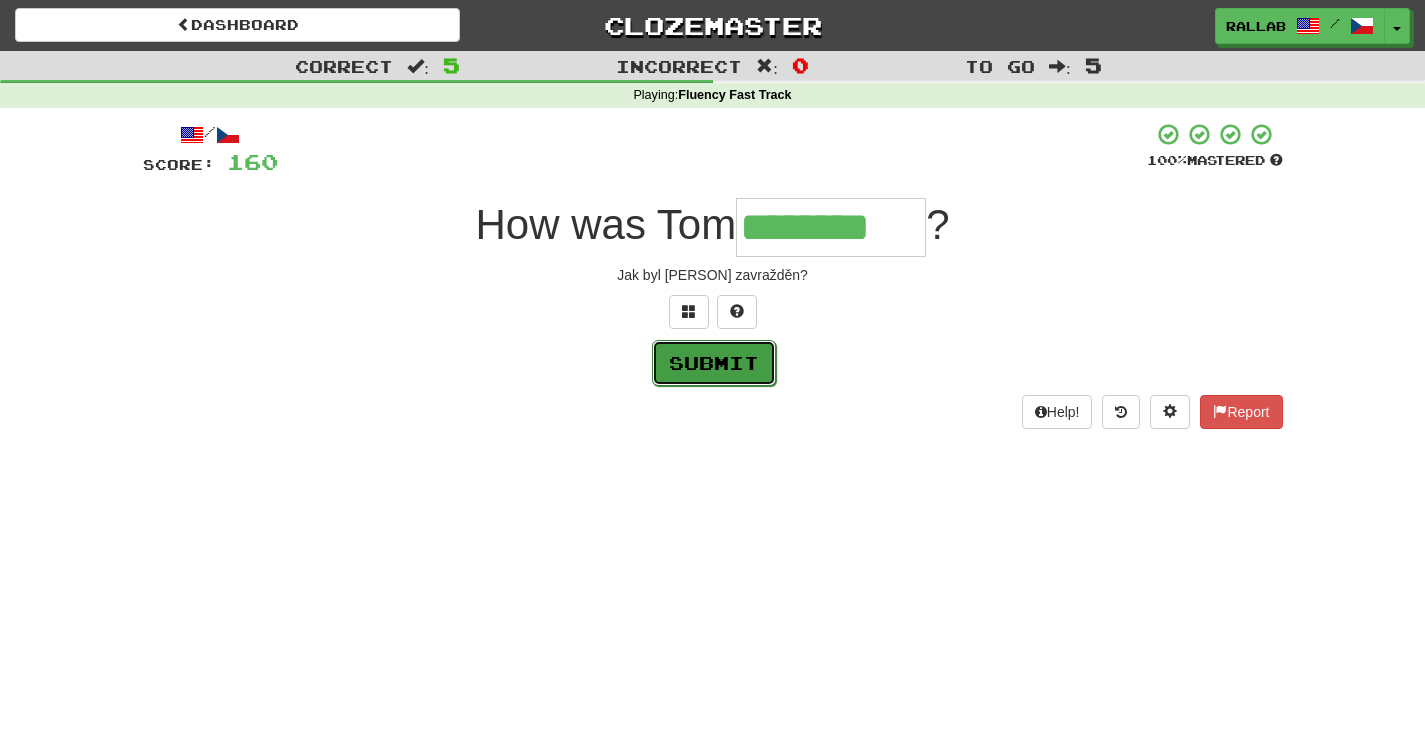 click on "Submit" at bounding box center (714, 363) 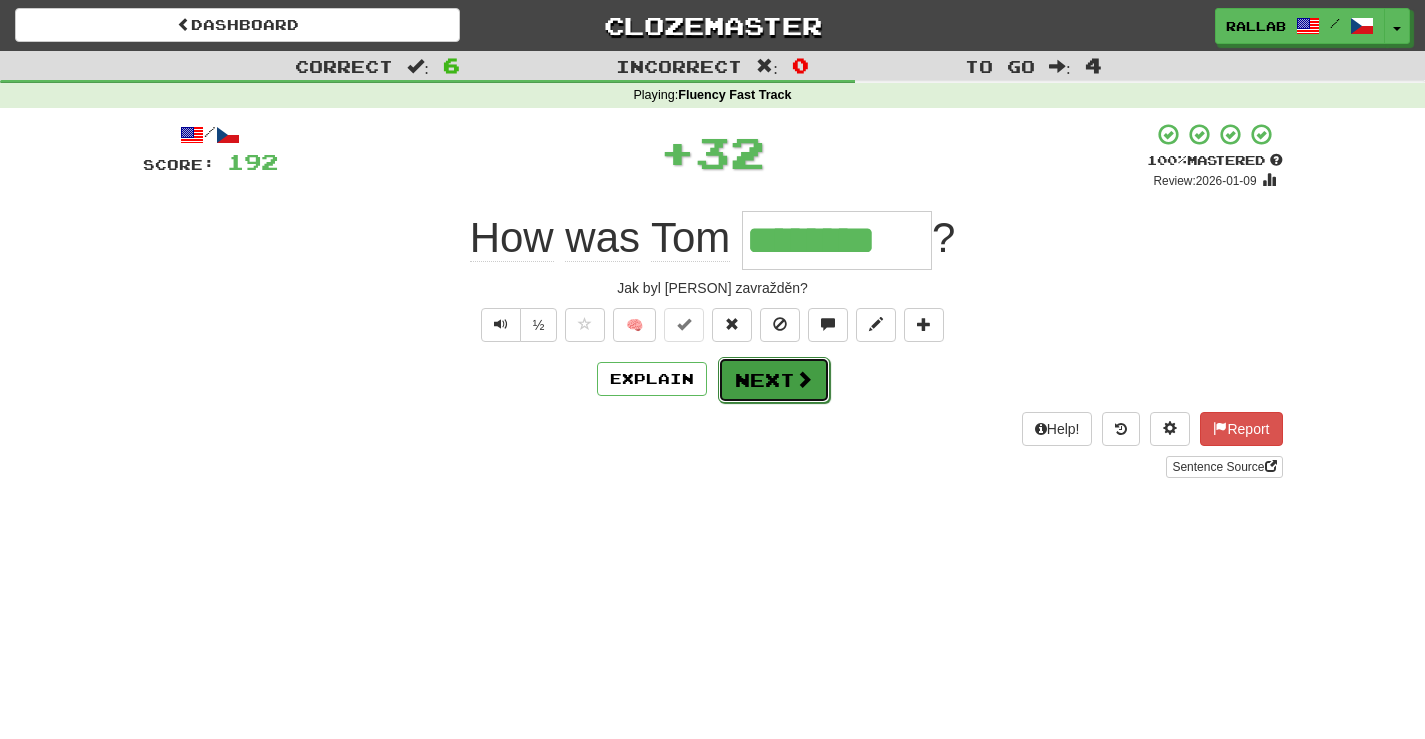 click on "Next" at bounding box center (774, 380) 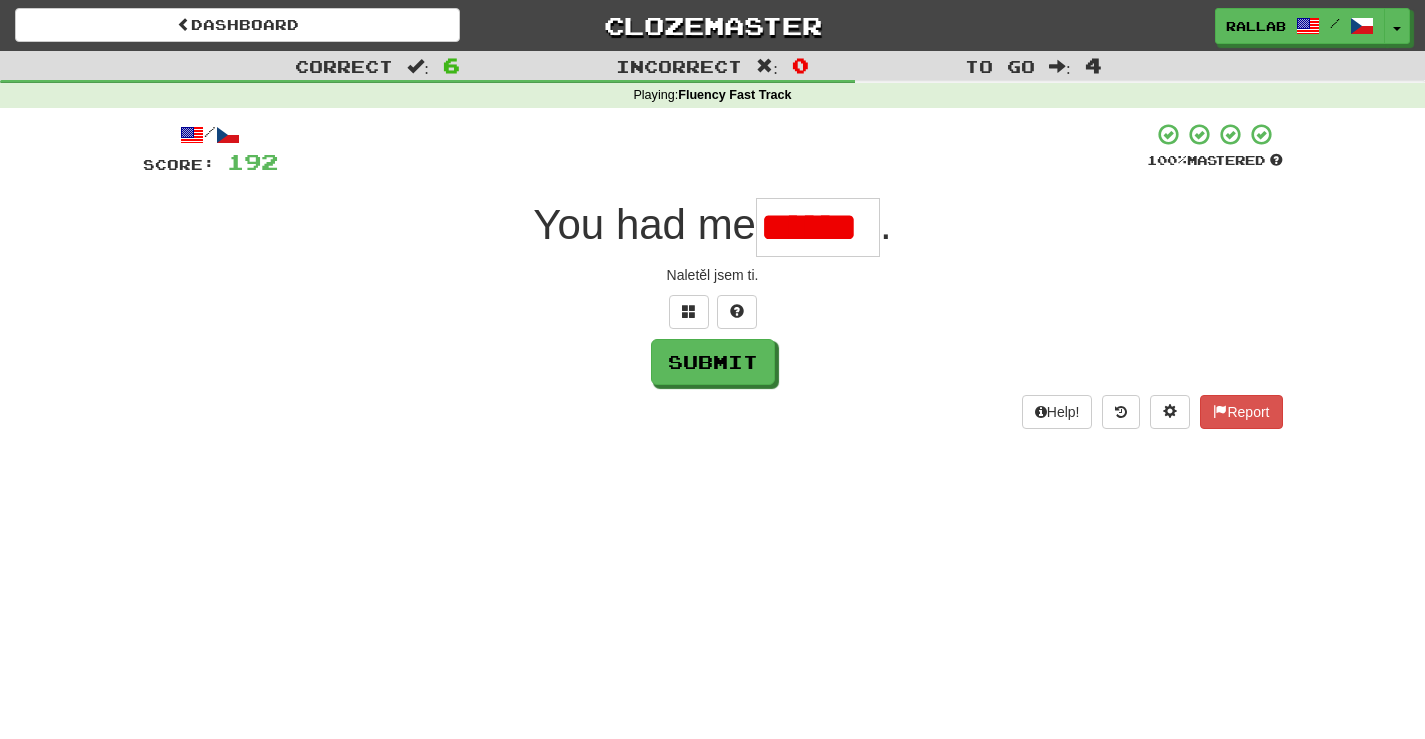 scroll, scrollTop: 0, scrollLeft: 0, axis: both 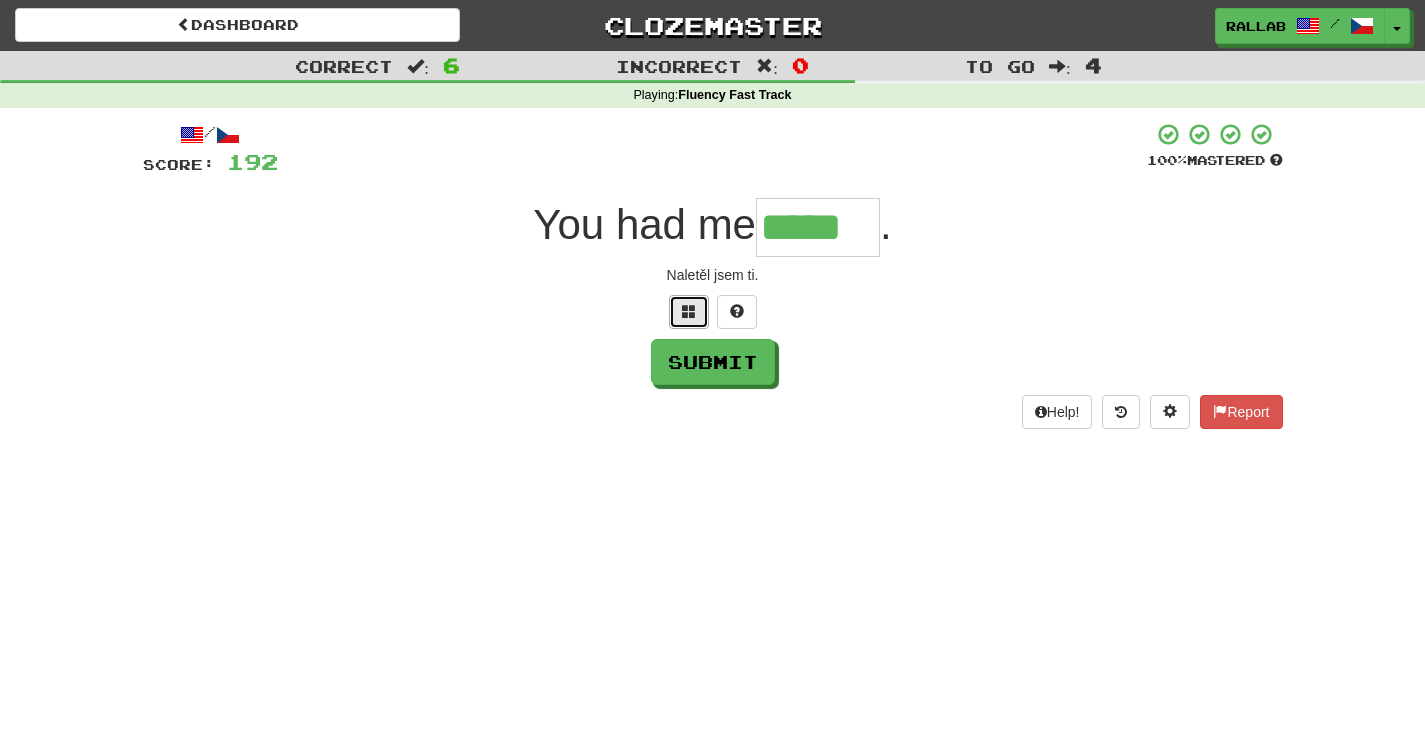 click at bounding box center (689, 311) 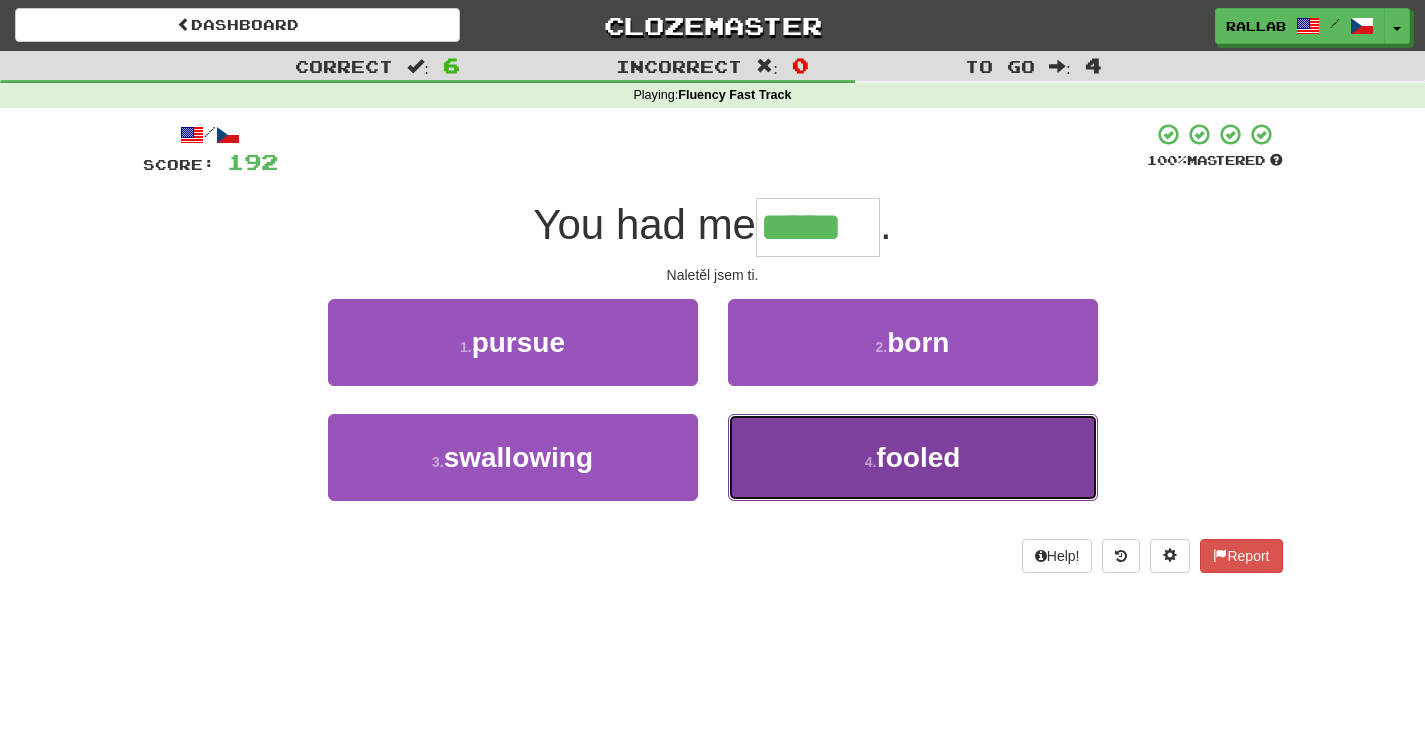 click on "fooled" at bounding box center [918, 457] 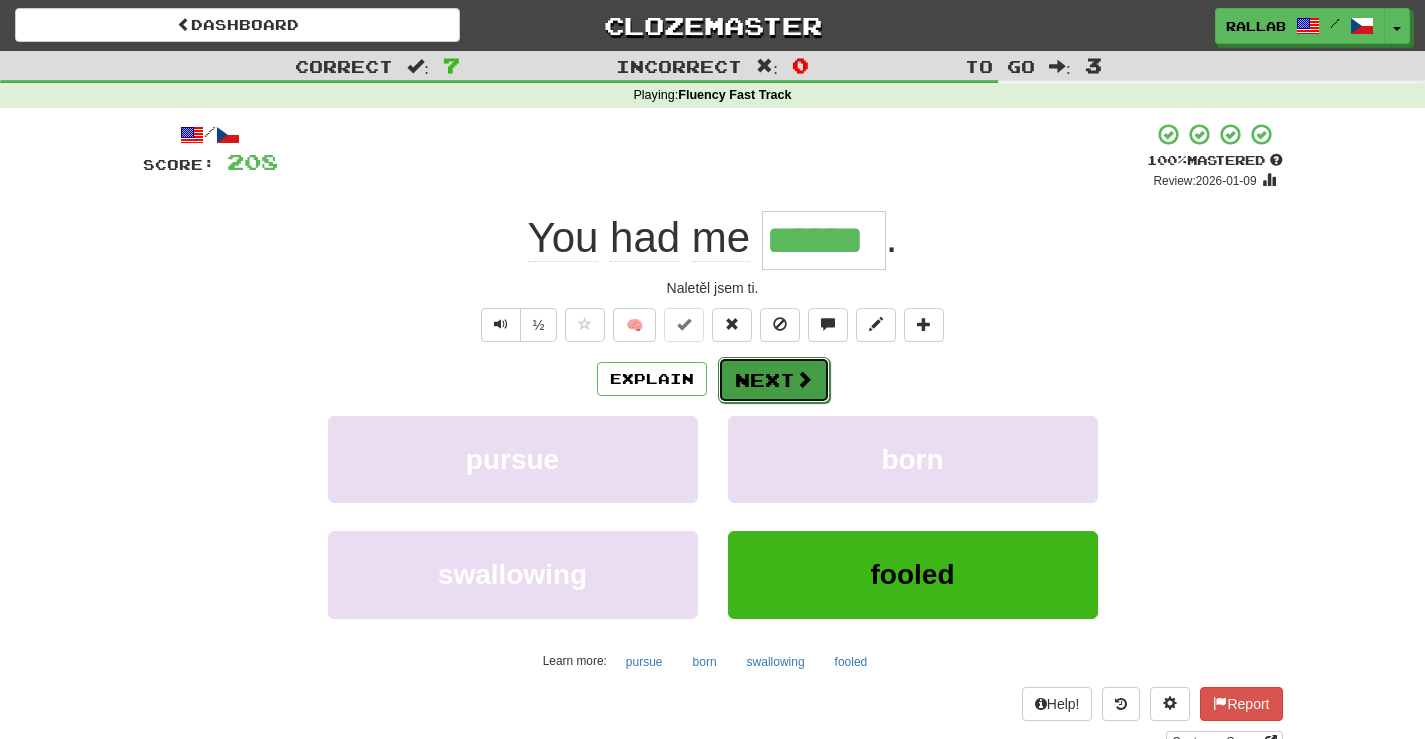 click at bounding box center (804, 379) 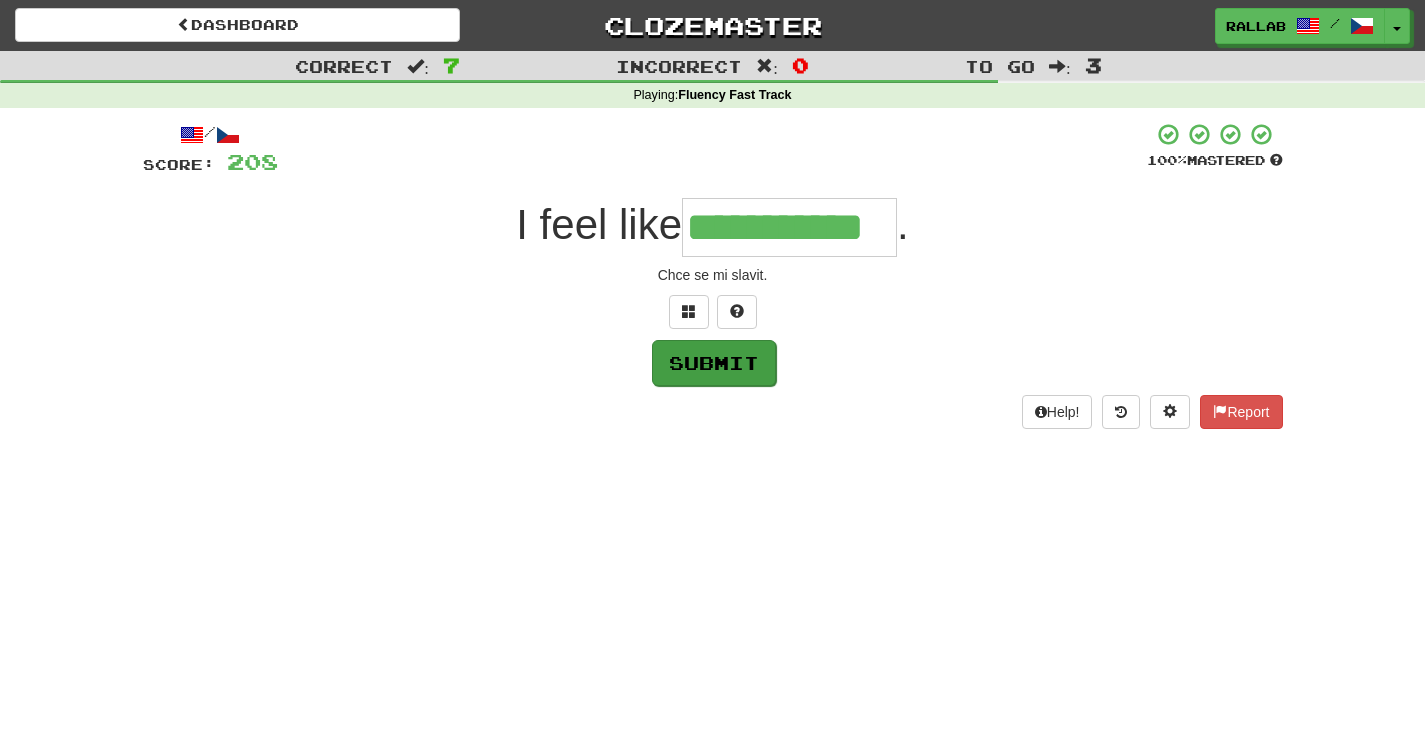 type on "**********" 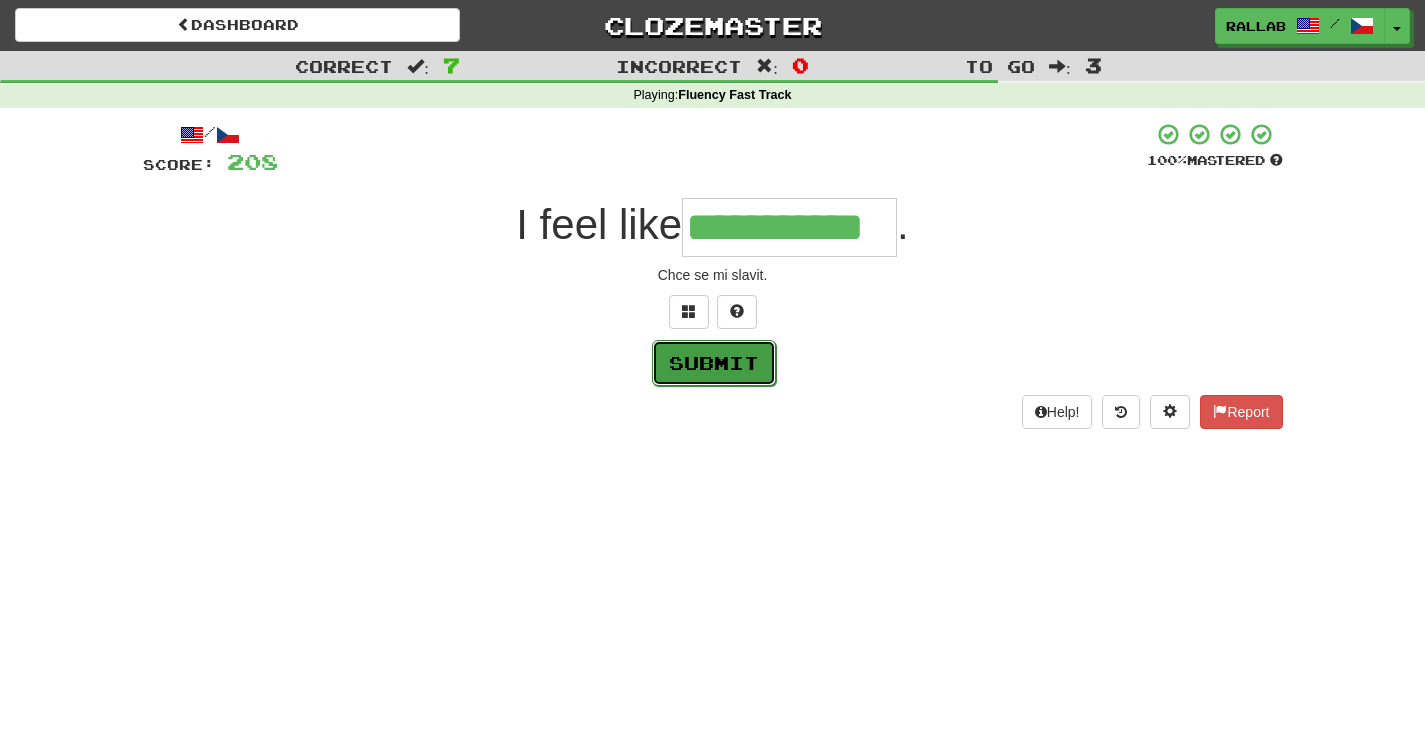 click on "Submit" at bounding box center (714, 363) 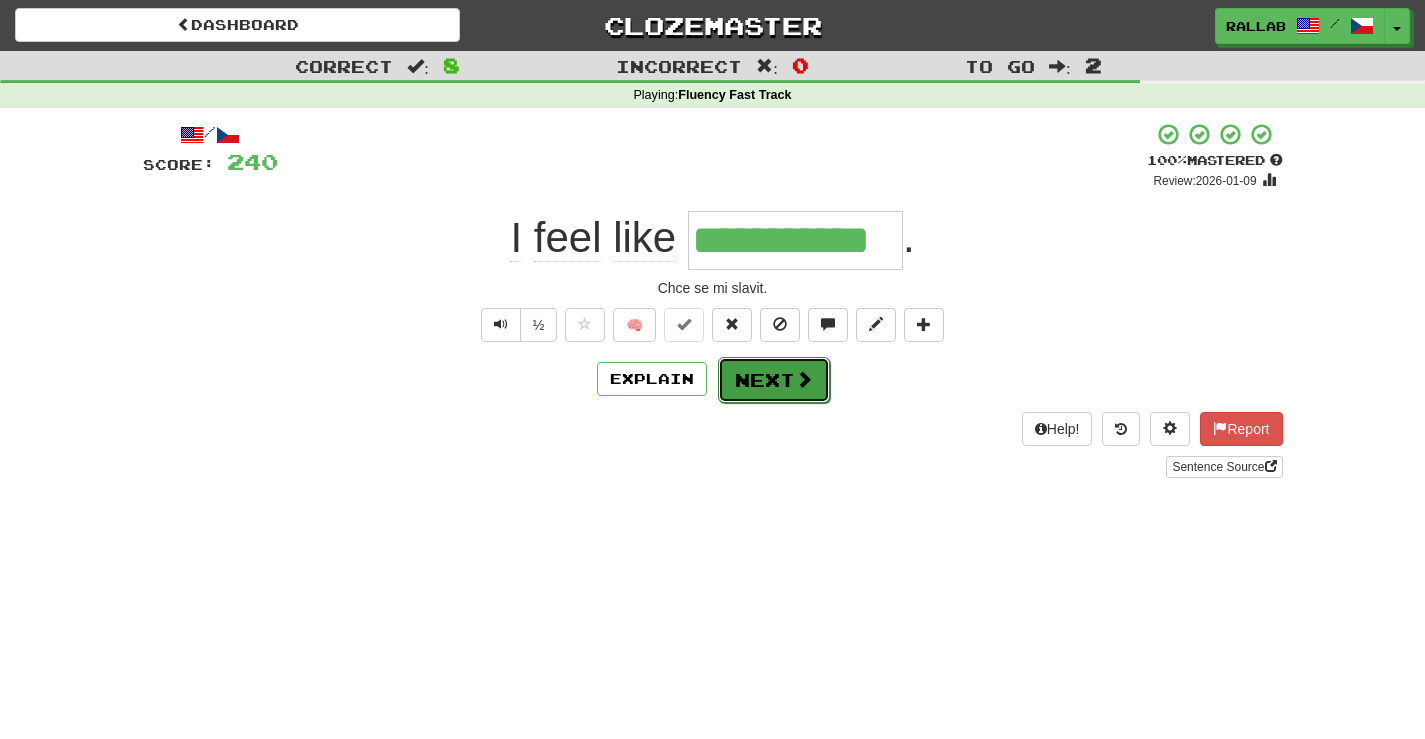 click on "Next" at bounding box center (774, 380) 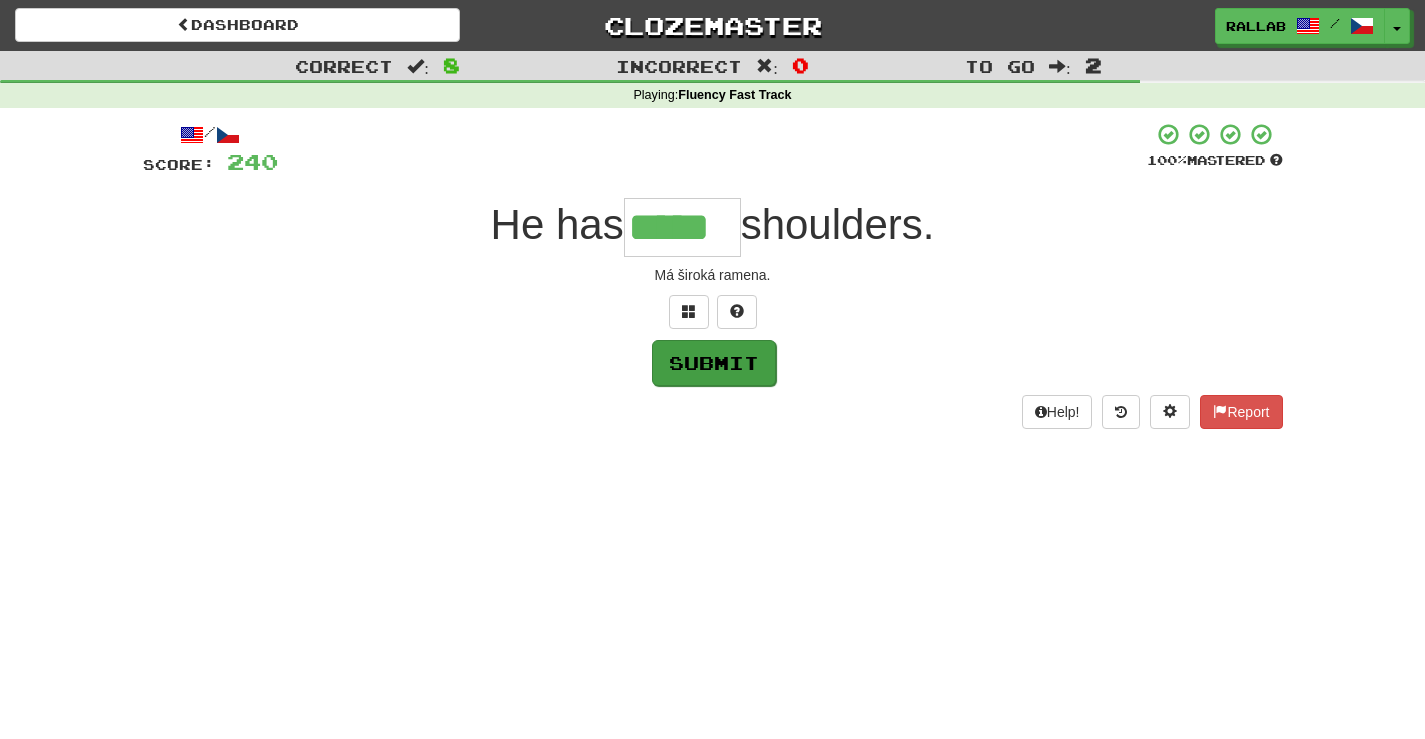 type on "*****" 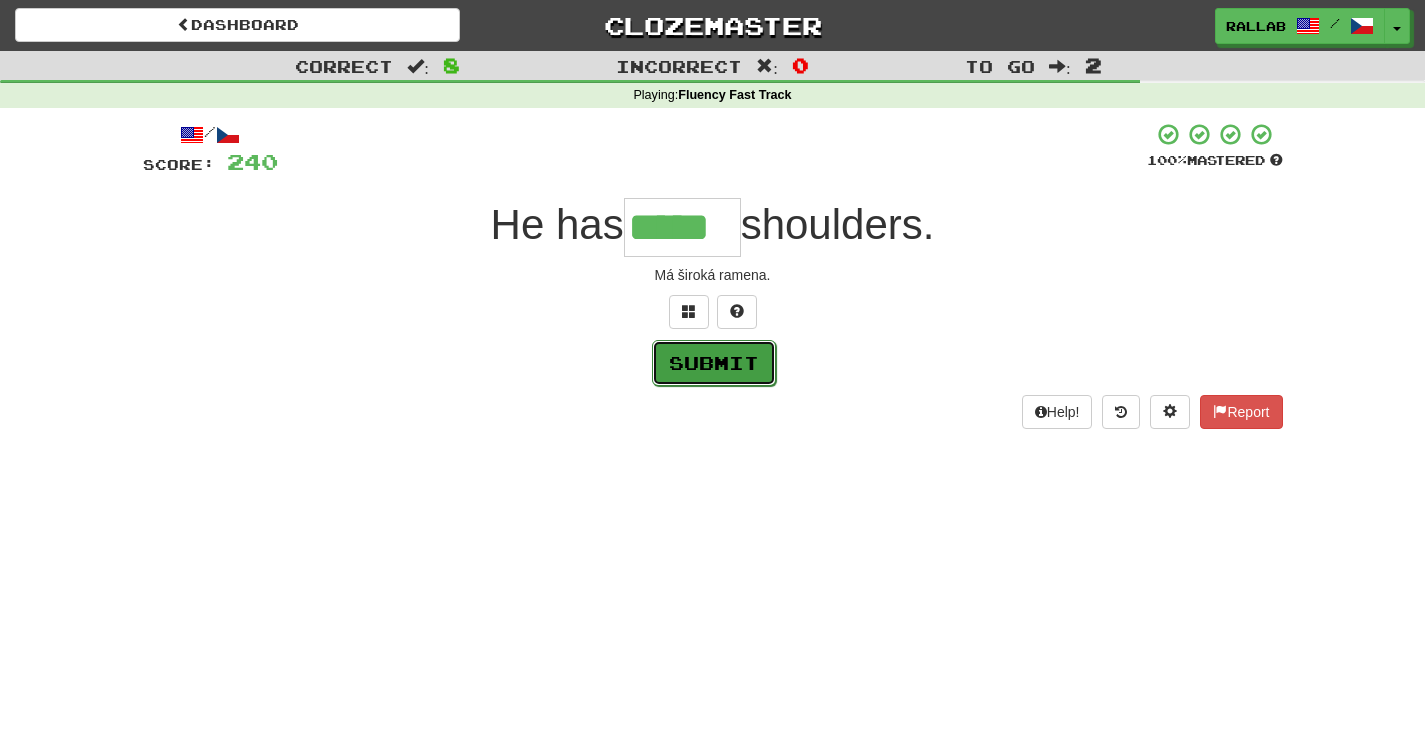 click on "Submit" at bounding box center [714, 363] 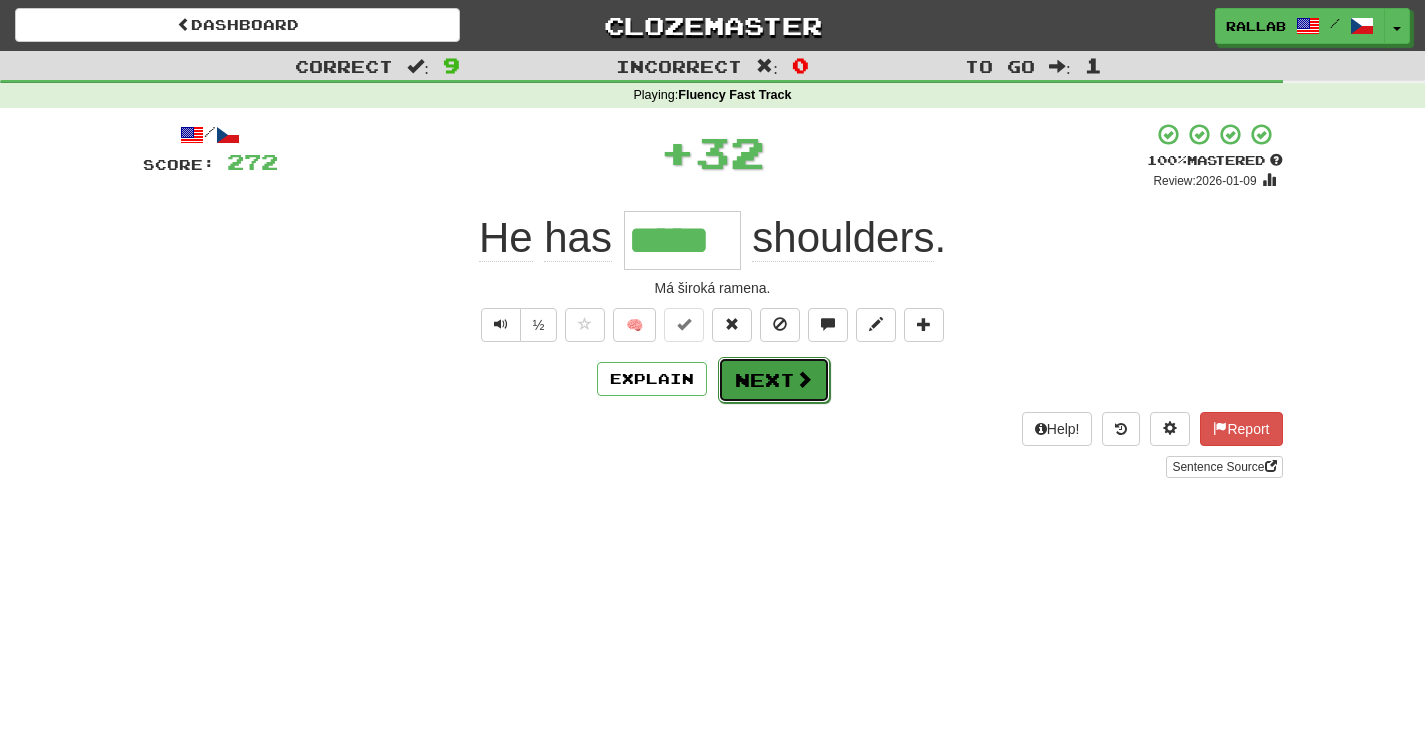 click on "Next" at bounding box center [774, 380] 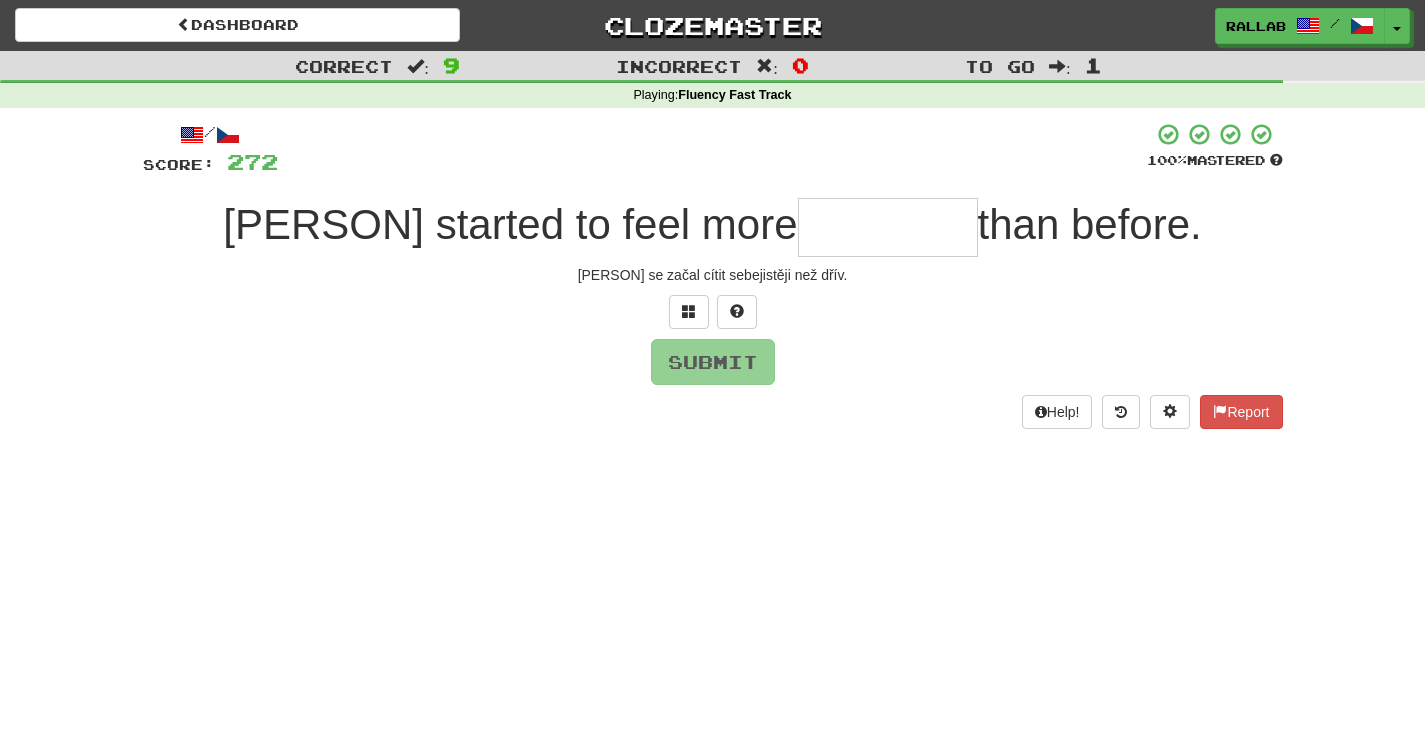 type on "*" 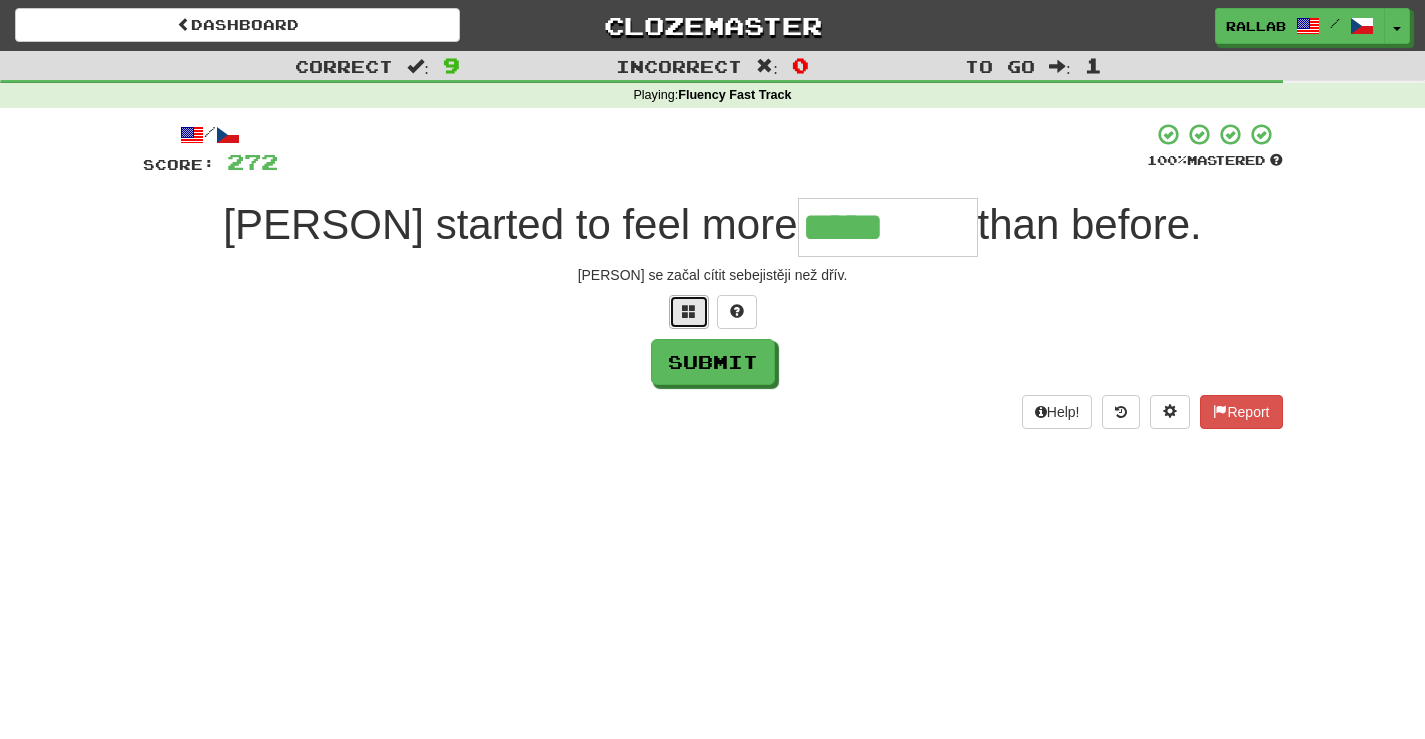 click at bounding box center [689, 311] 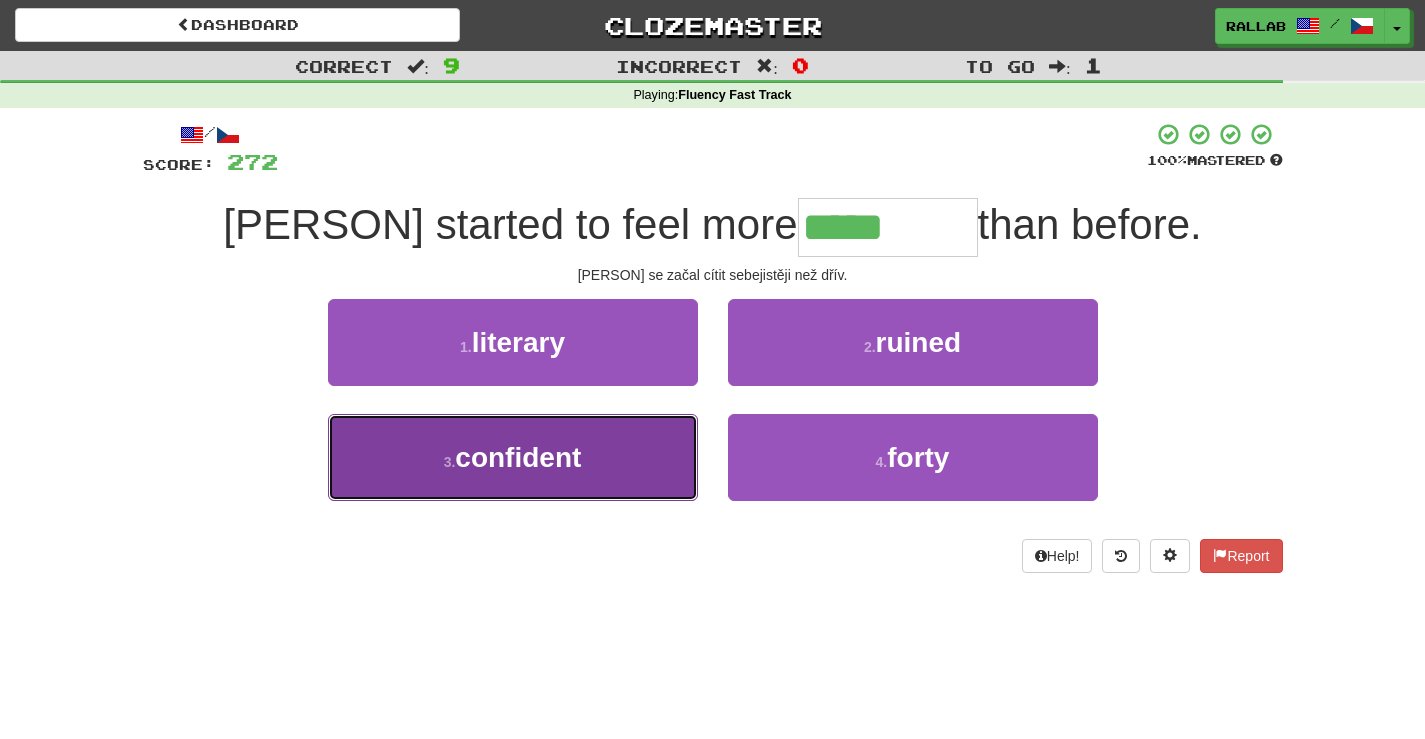 click on "confident" at bounding box center (518, 457) 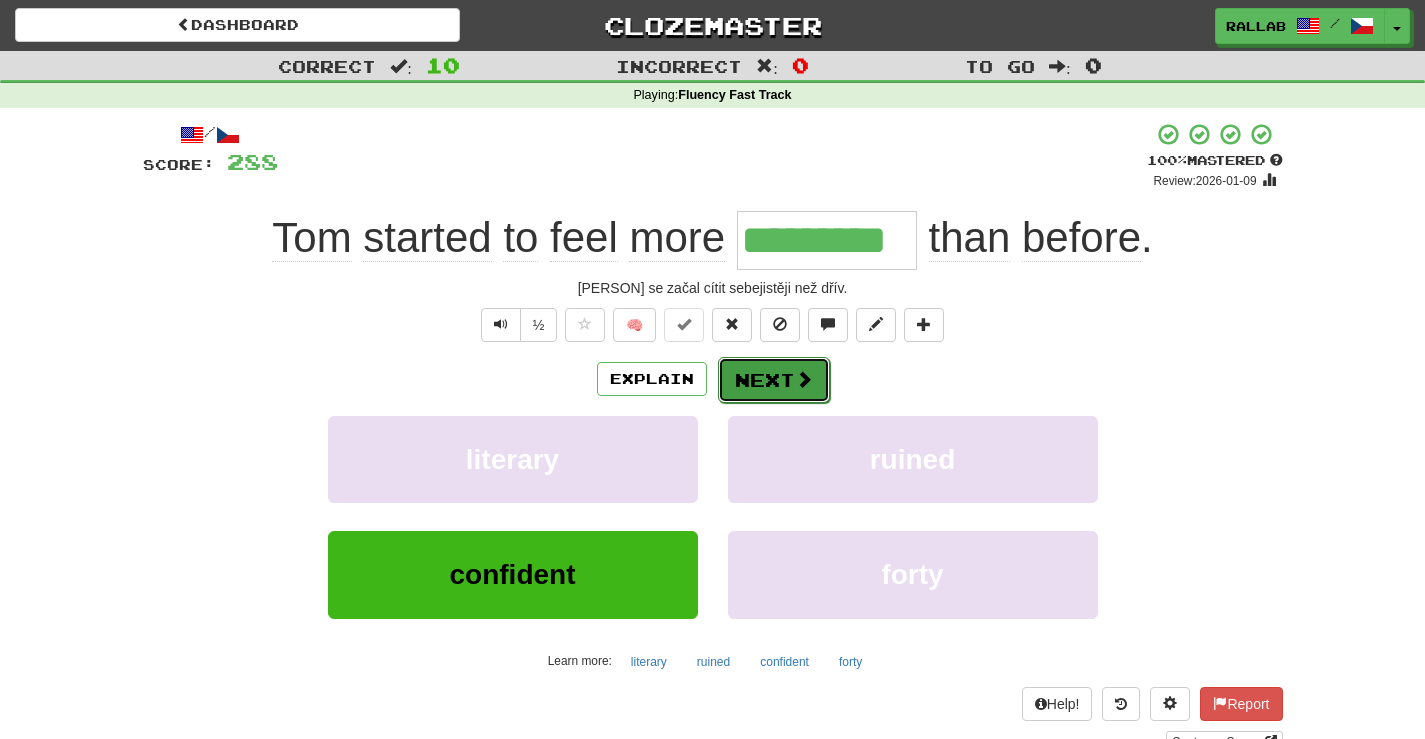 click on "Next" at bounding box center (774, 380) 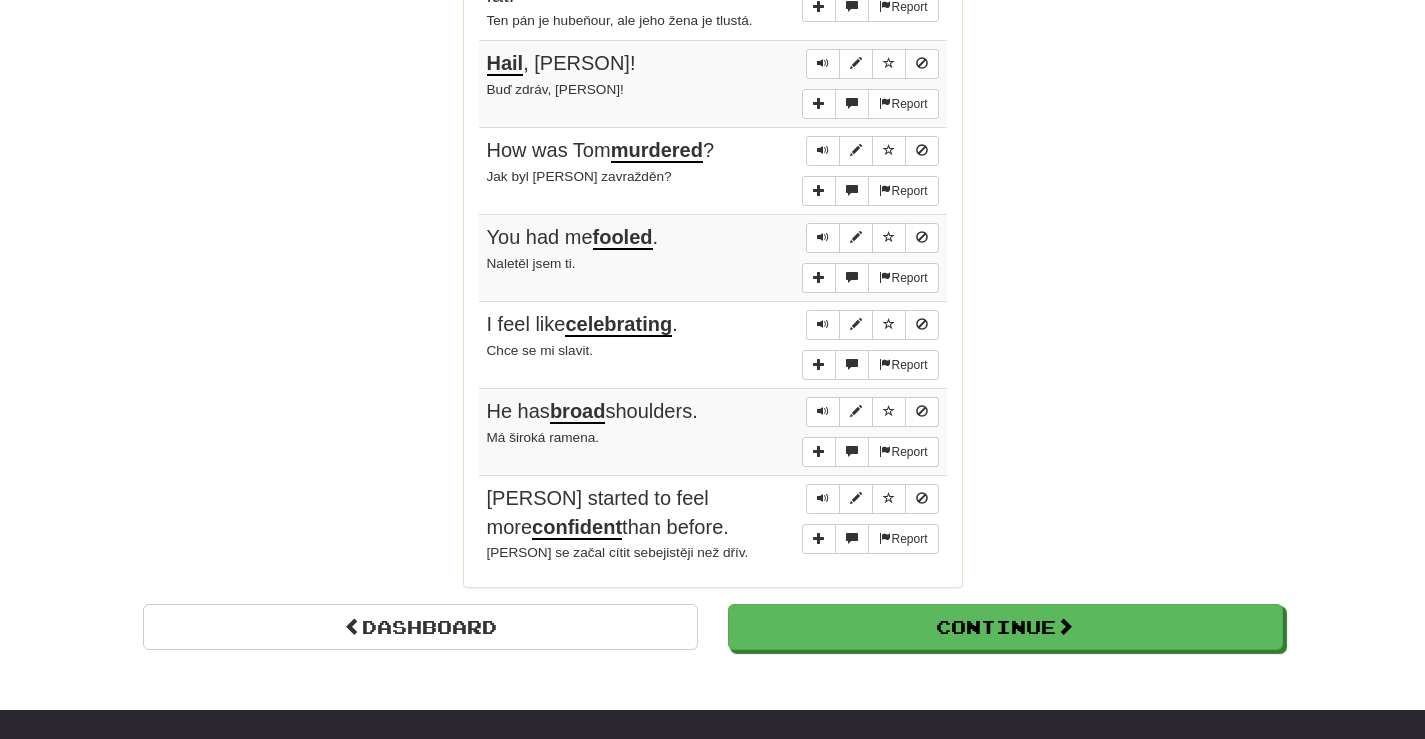 scroll, scrollTop: 1600, scrollLeft: 0, axis: vertical 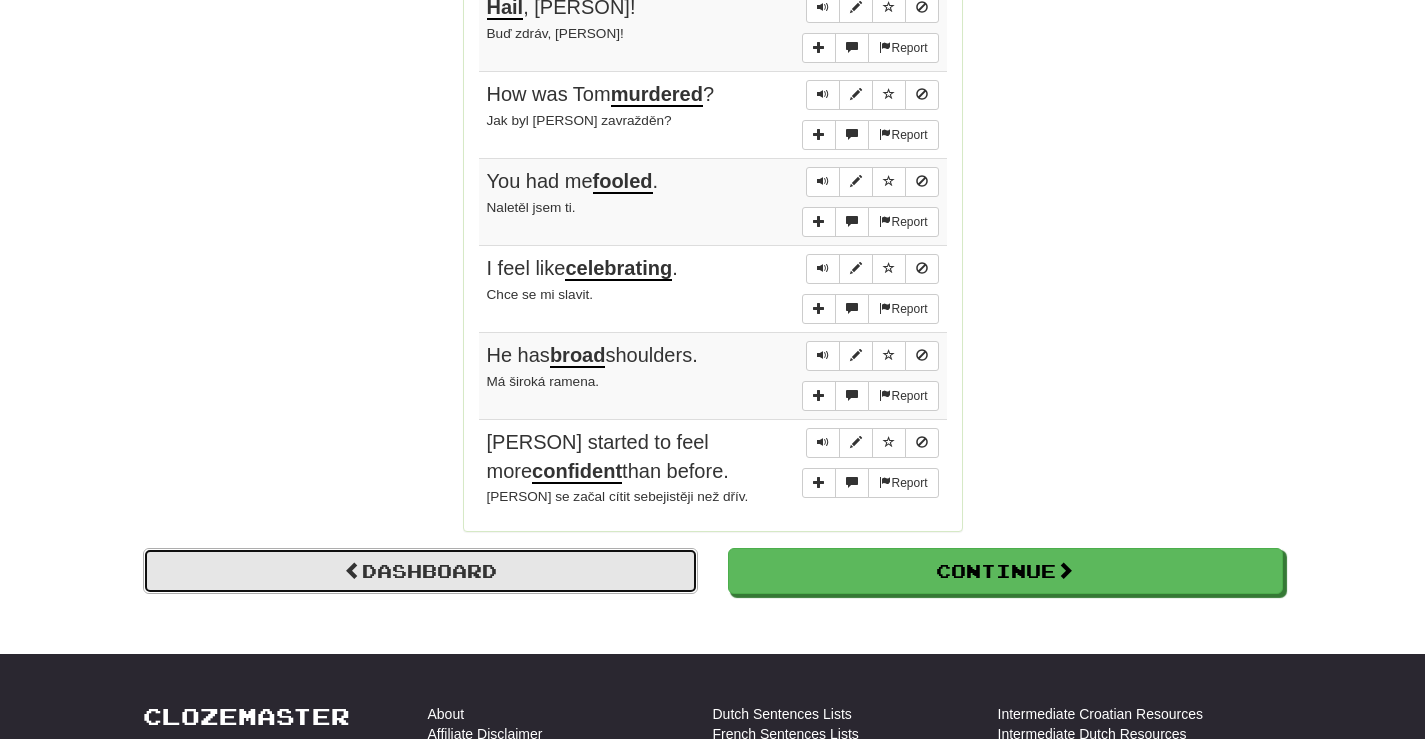 click on "Dashboard" at bounding box center [420, 571] 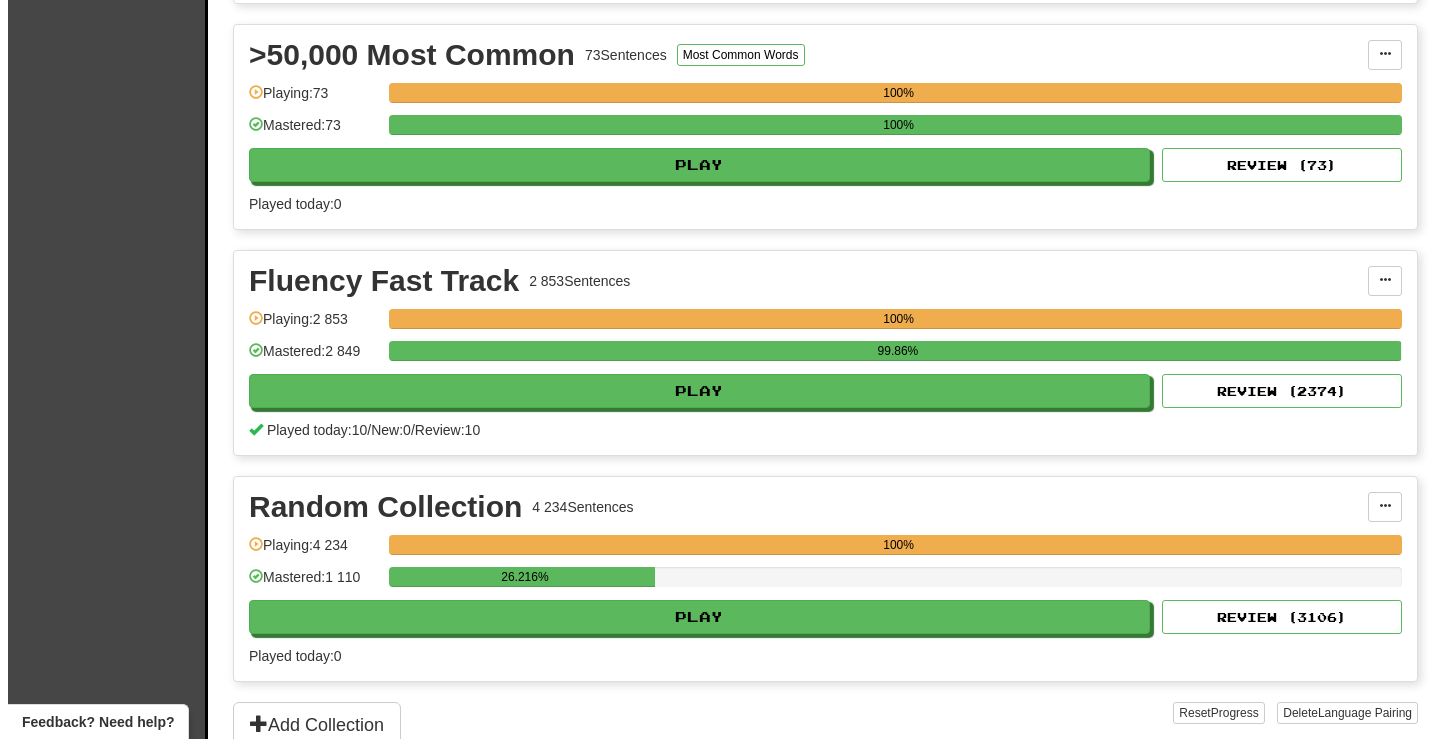 scroll, scrollTop: 2700, scrollLeft: 0, axis: vertical 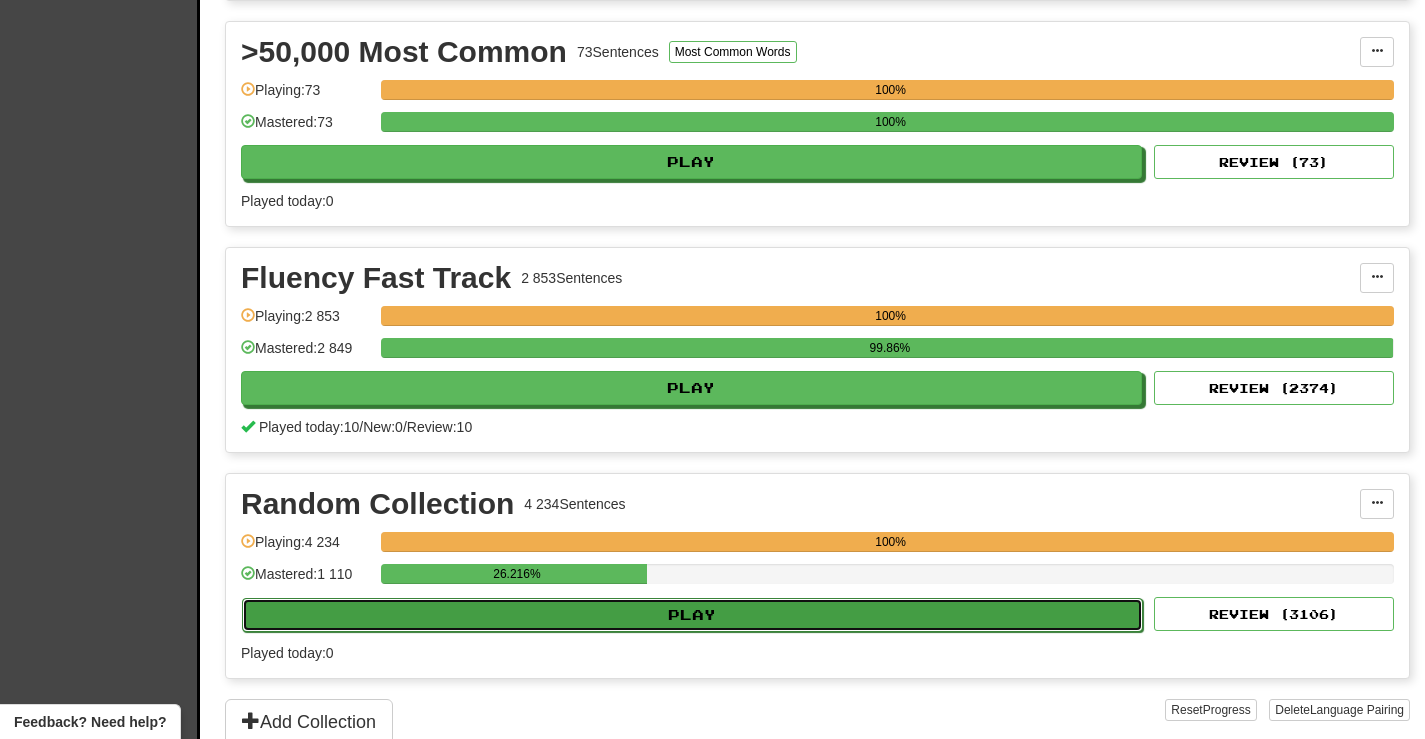 click on "Play" at bounding box center (692, 615) 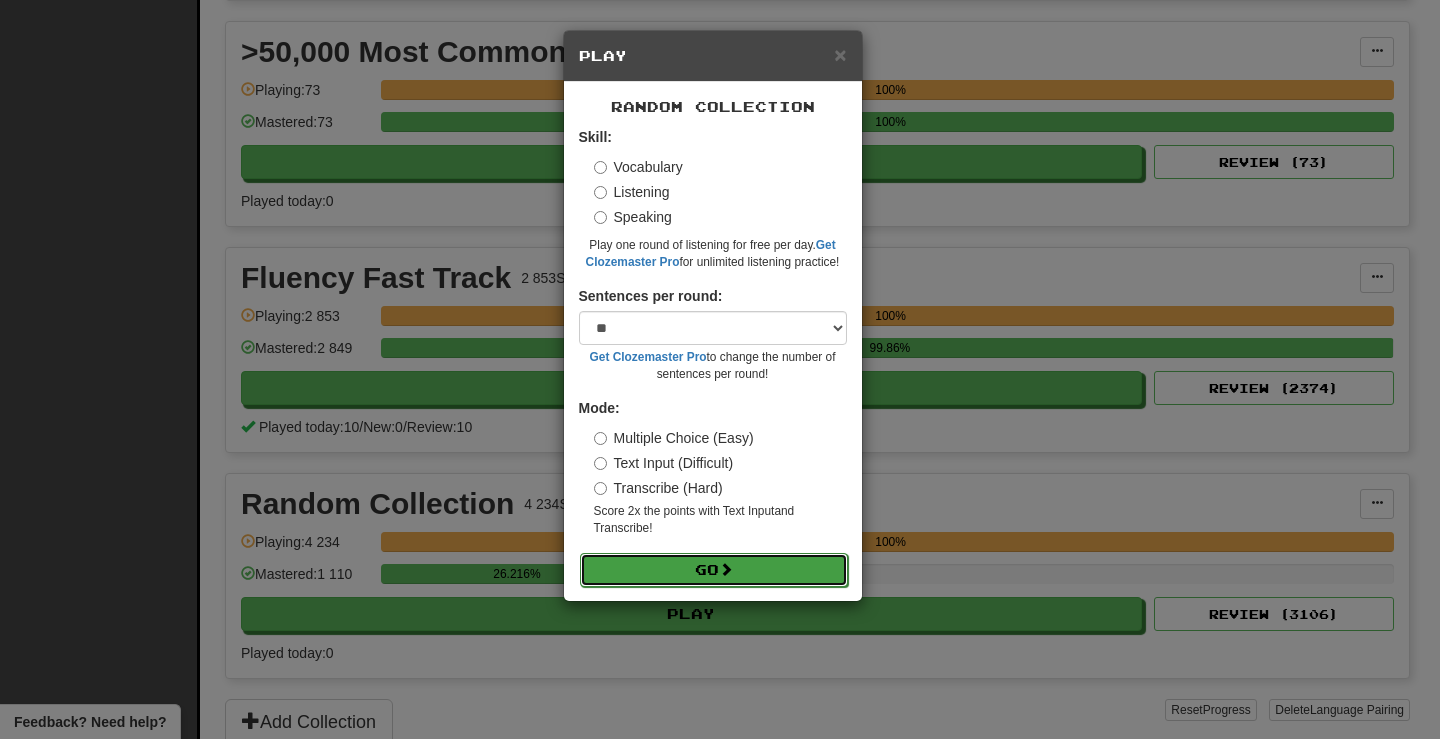 click on "Go" at bounding box center (714, 570) 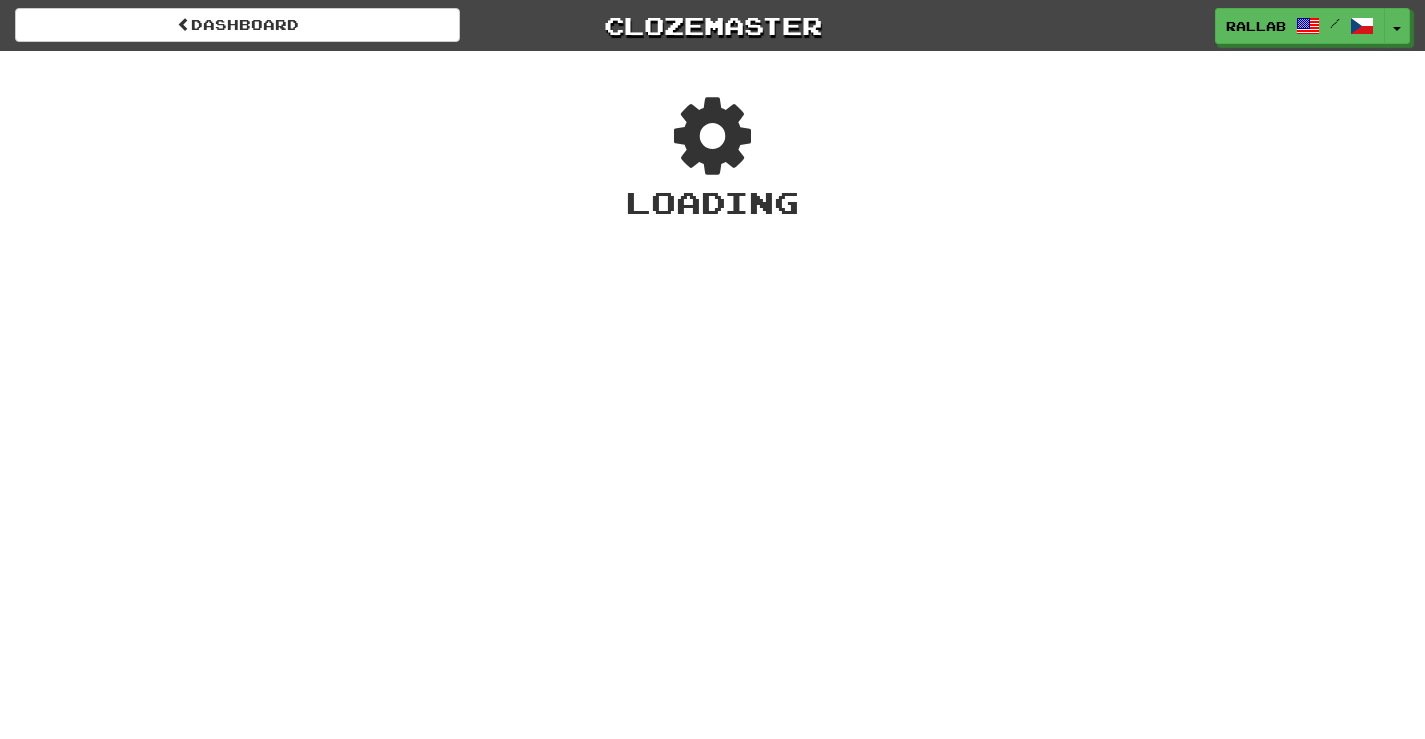 scroll, scrollTop: 0, scrollLeft: 0, axis: both 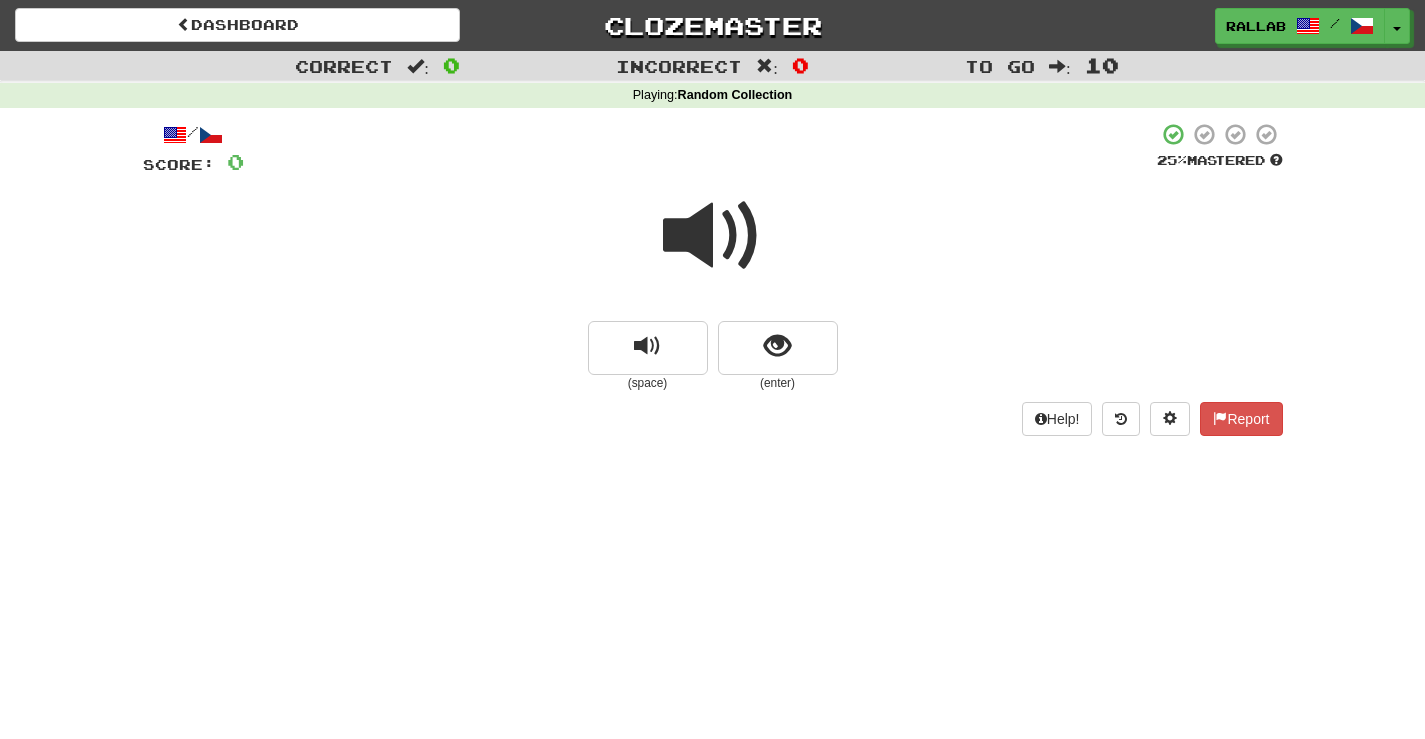 click at bounding box center (713, 236) 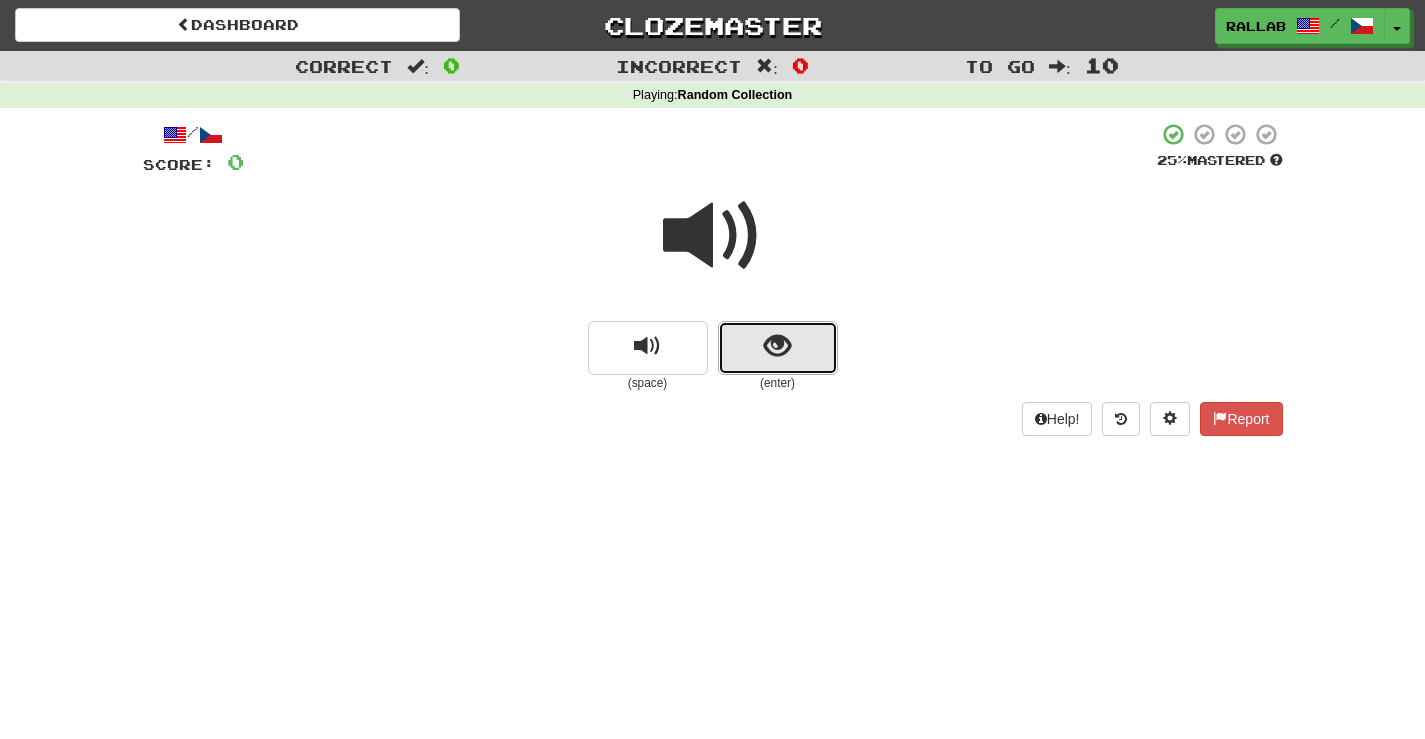click at bounding box center (777, 346) 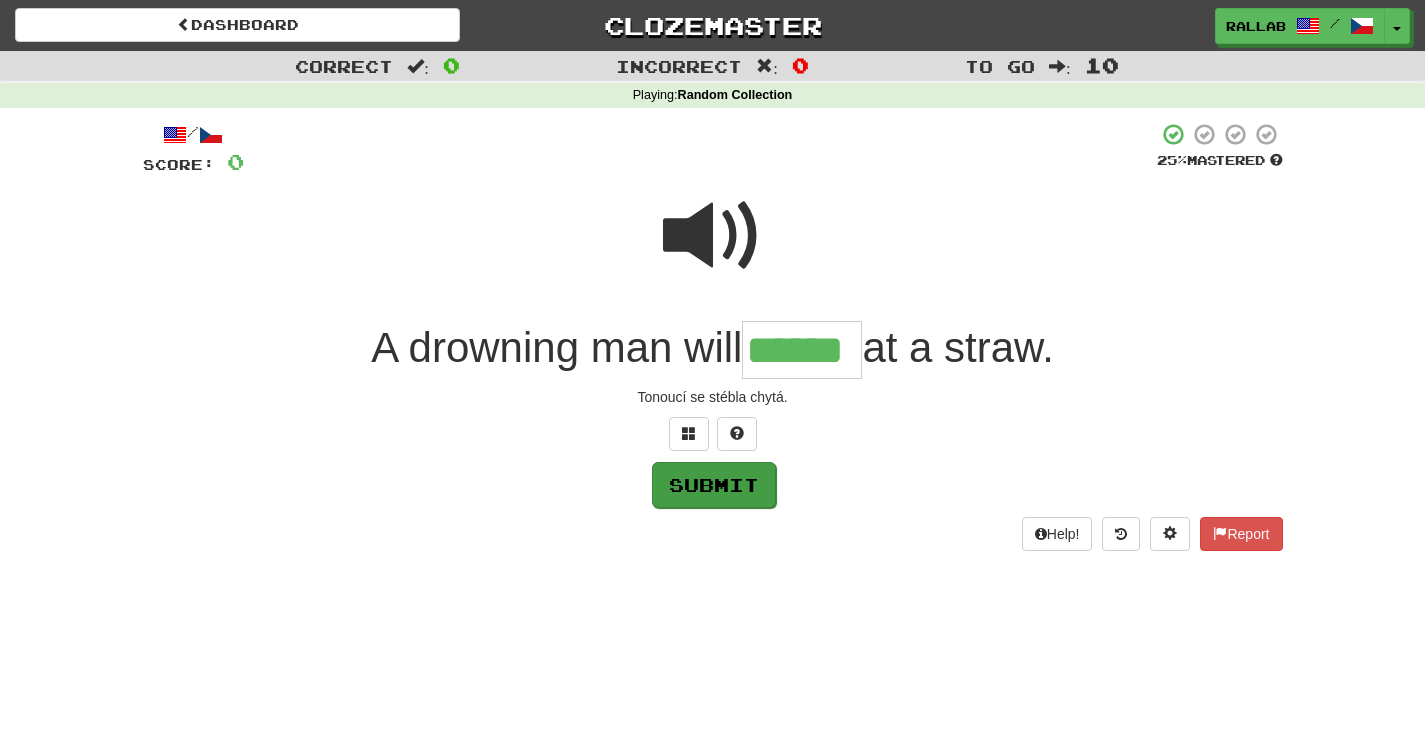 type on "******" 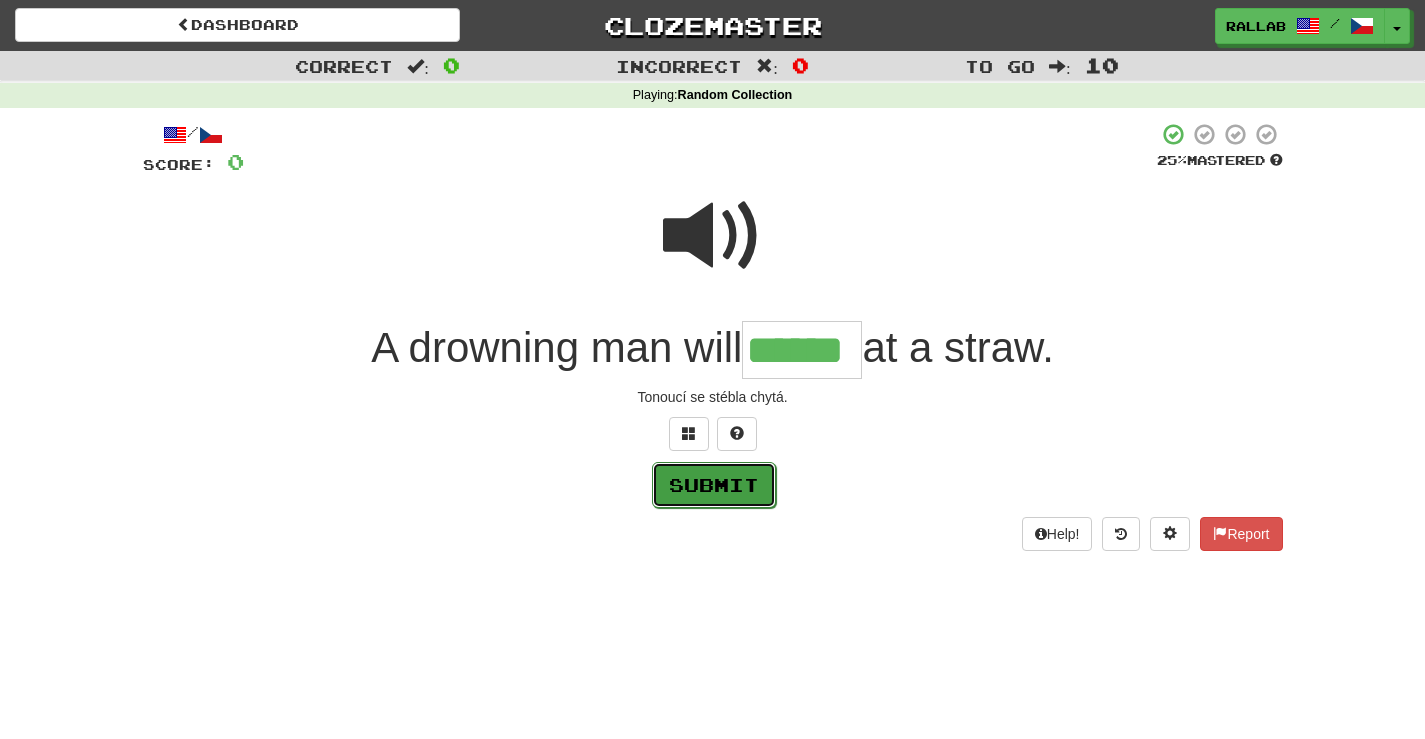 click on "Submit" at bounding box center (714, 485) 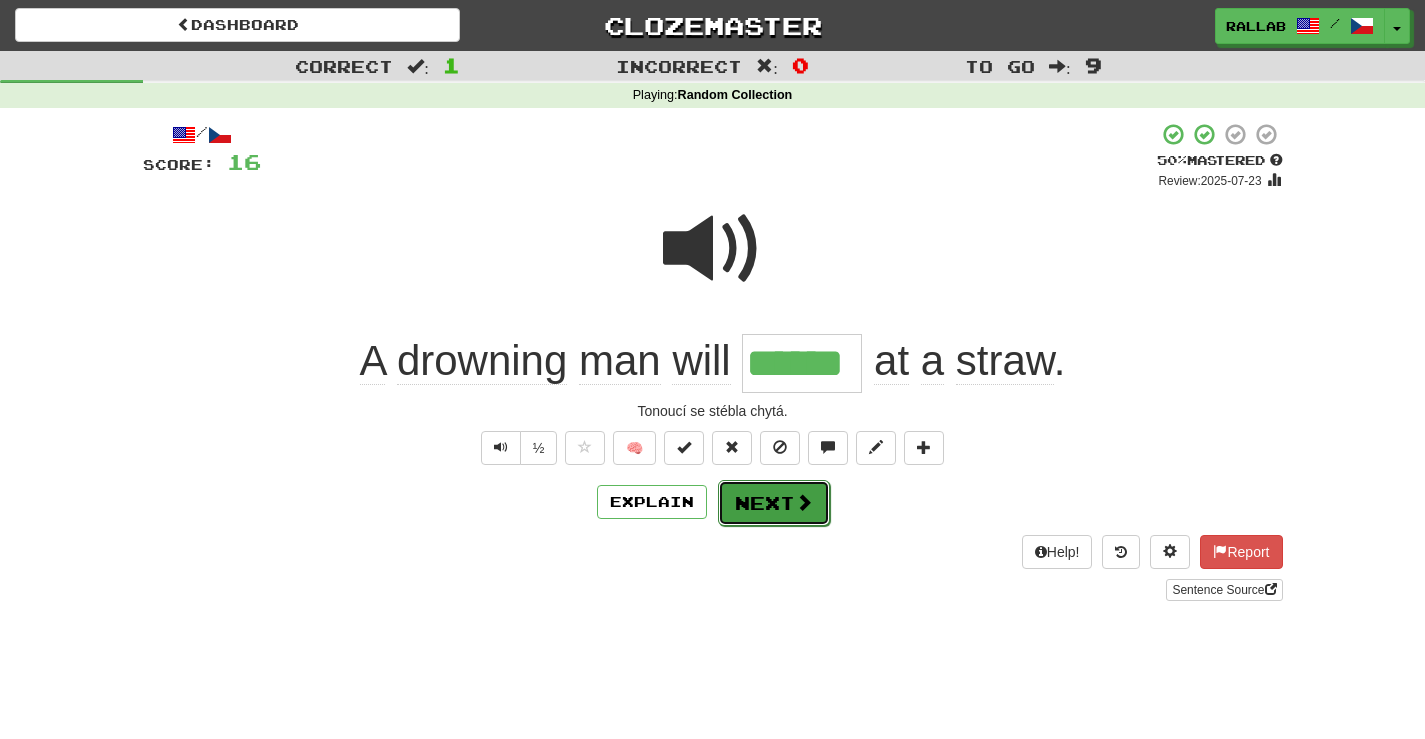 click on "Next" at bounding box center (774, 503) 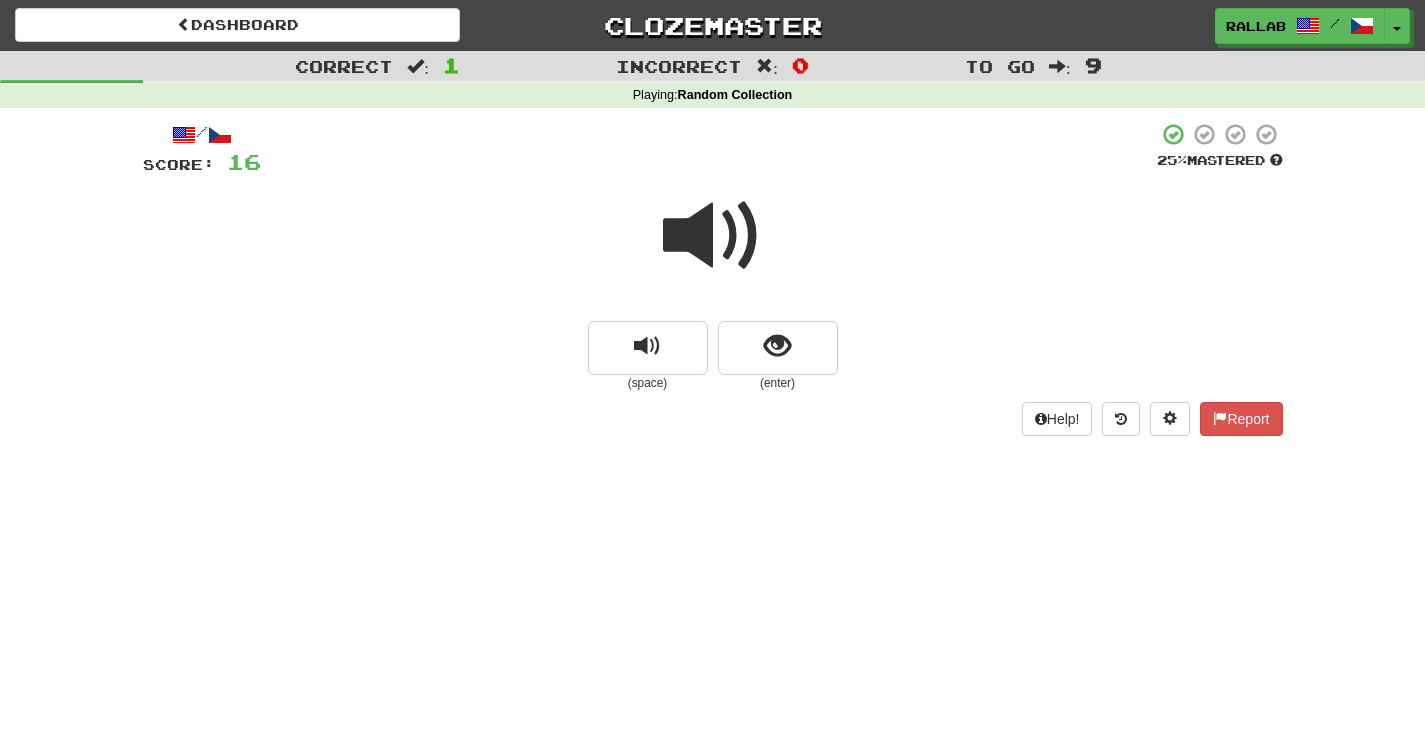 click at bounding box center [713, 236] 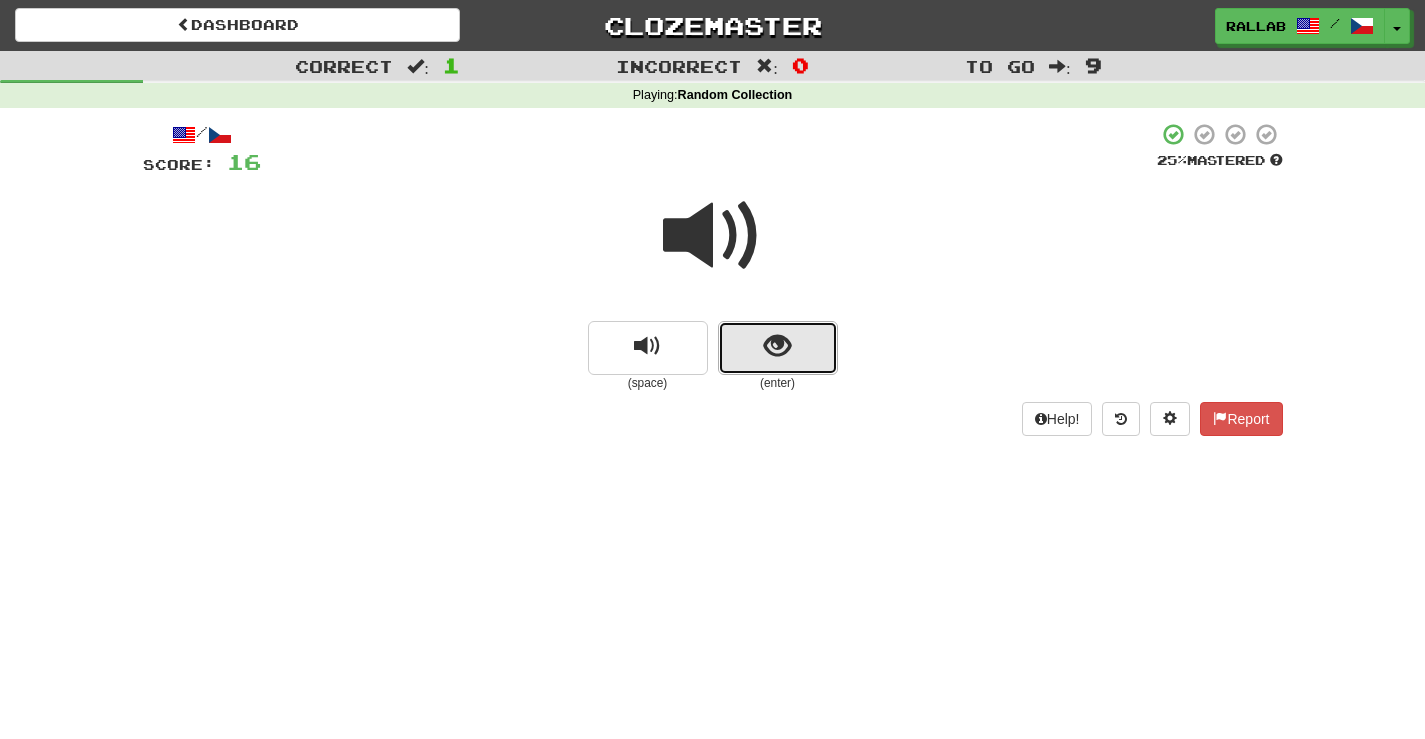 click at bounding box center (777, 346) 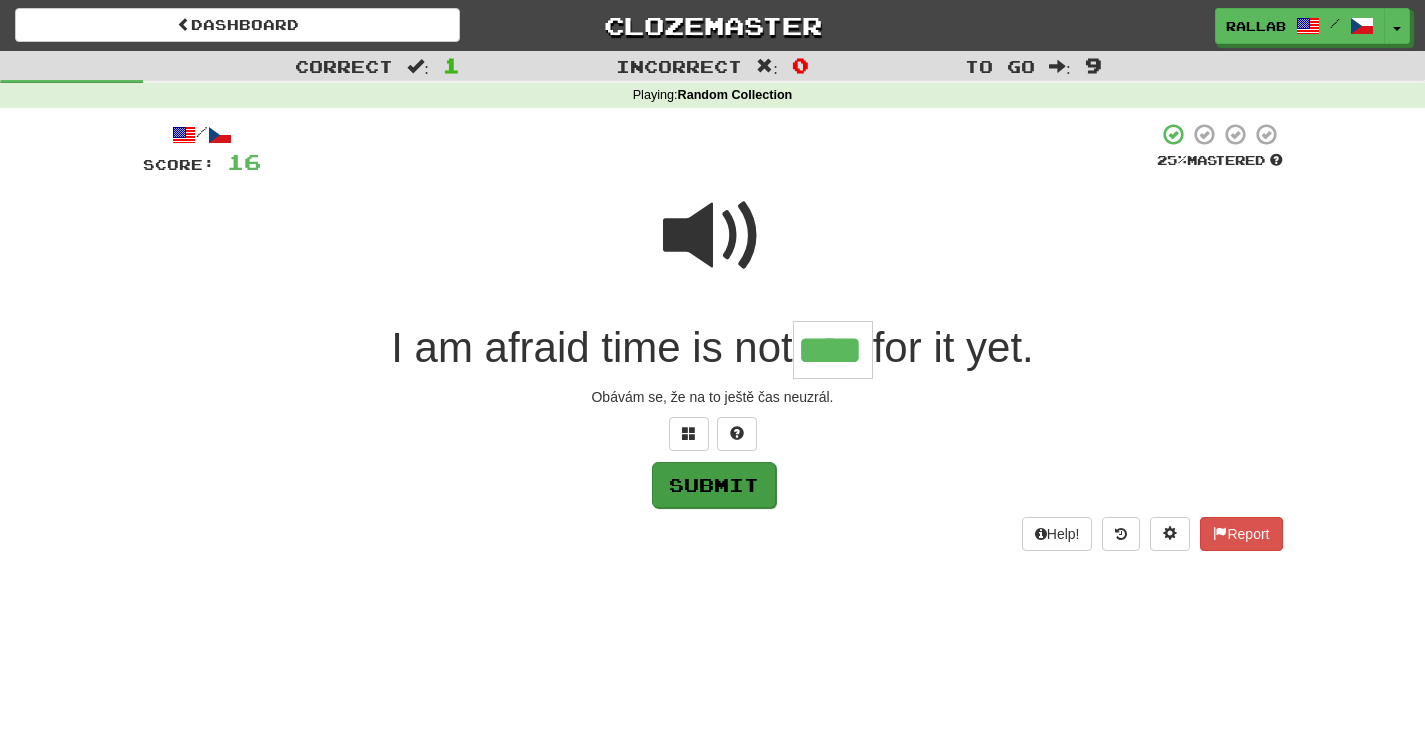 type on "****" 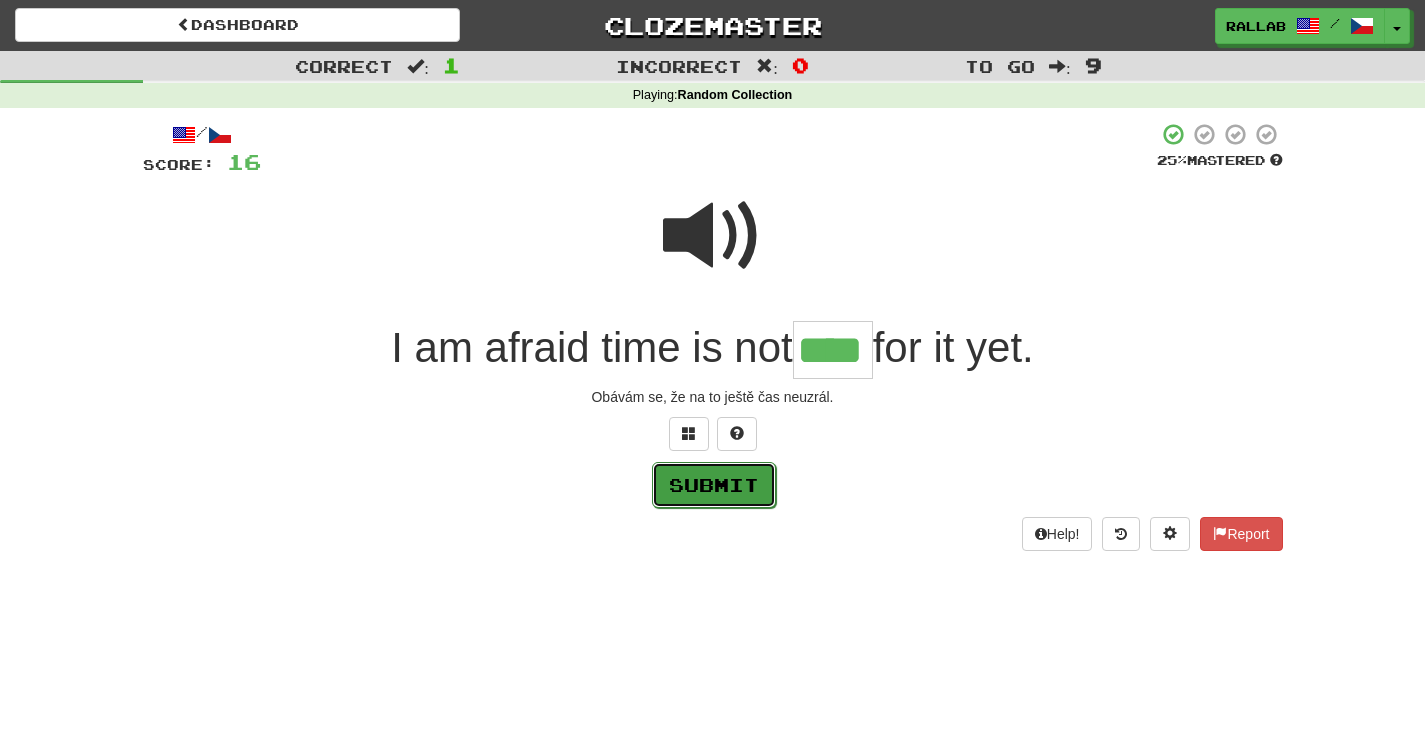 click on "Submit" at bounding box center [714, 485] 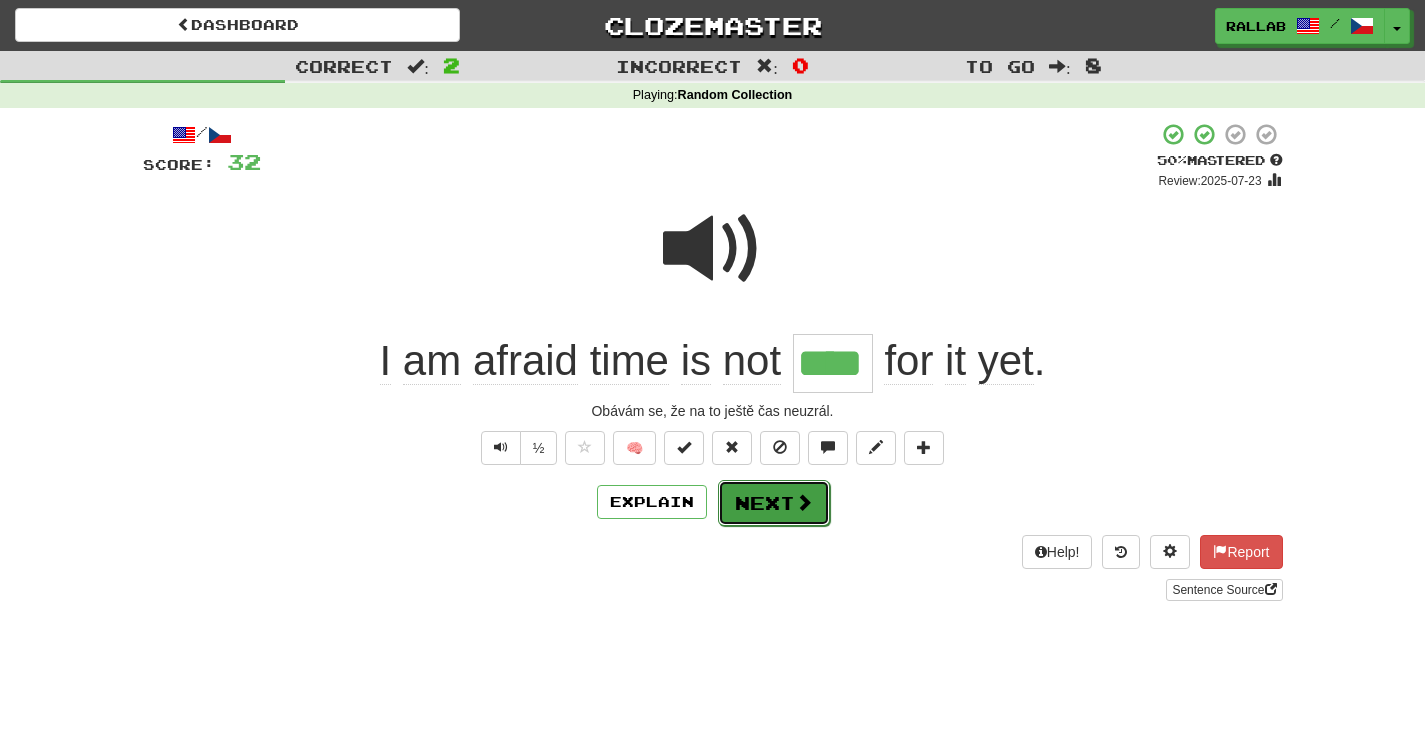 click on "Next" at bounding box center (774, 503) 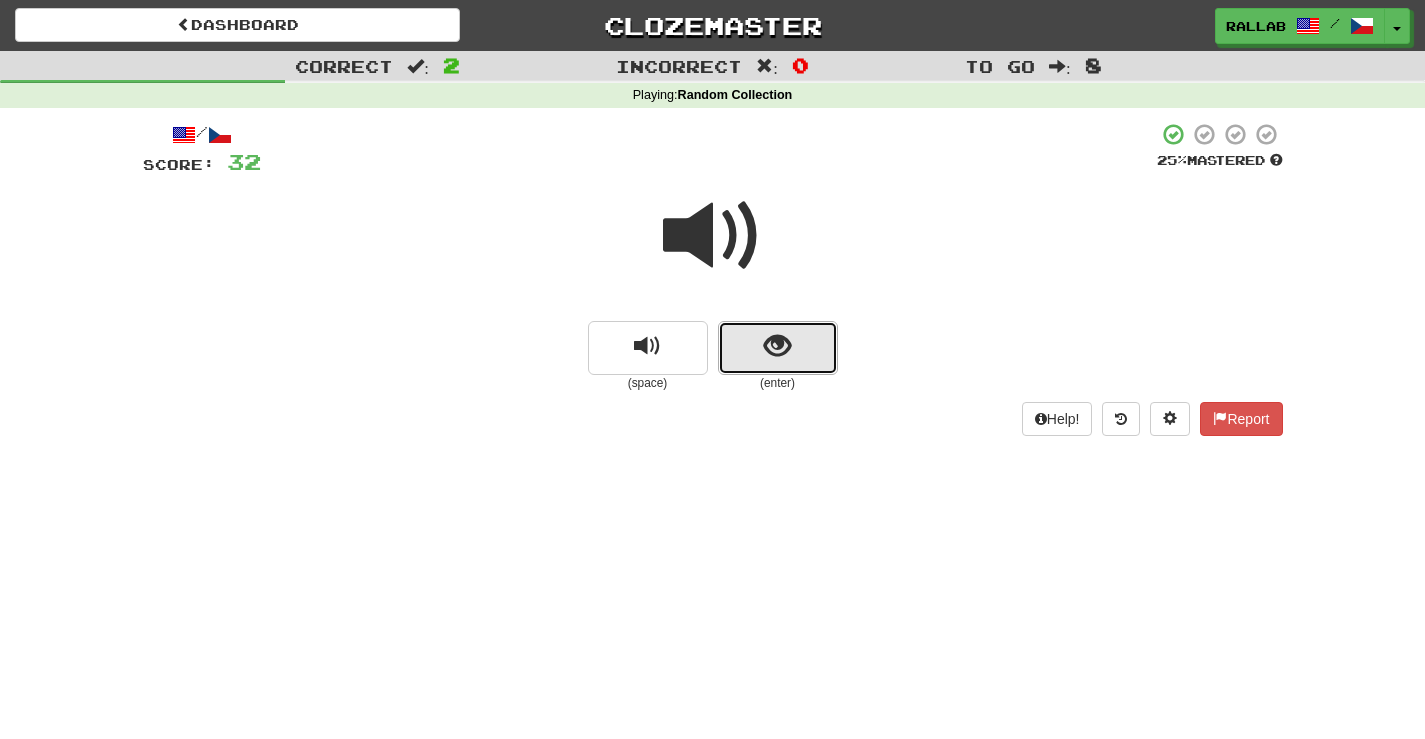 click at bounding box center [777, 346] 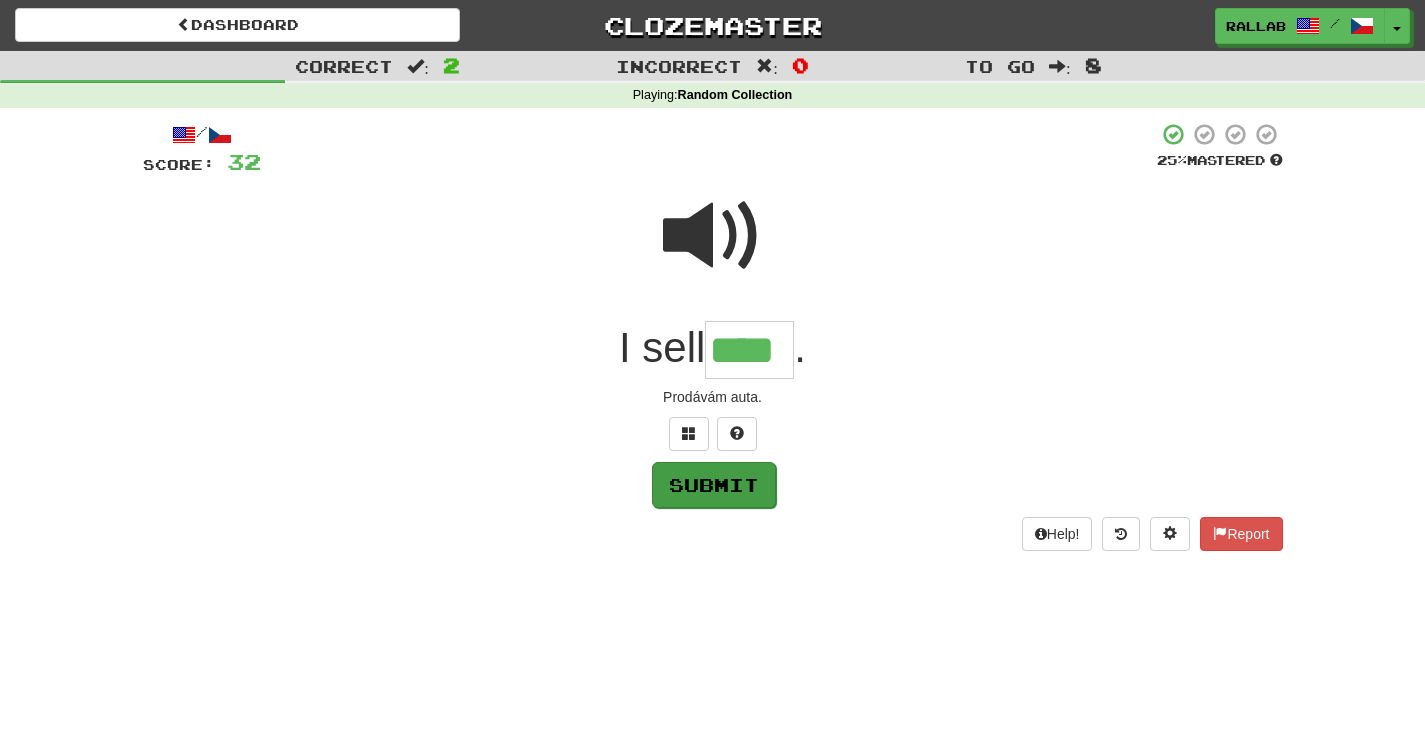 type on "****" 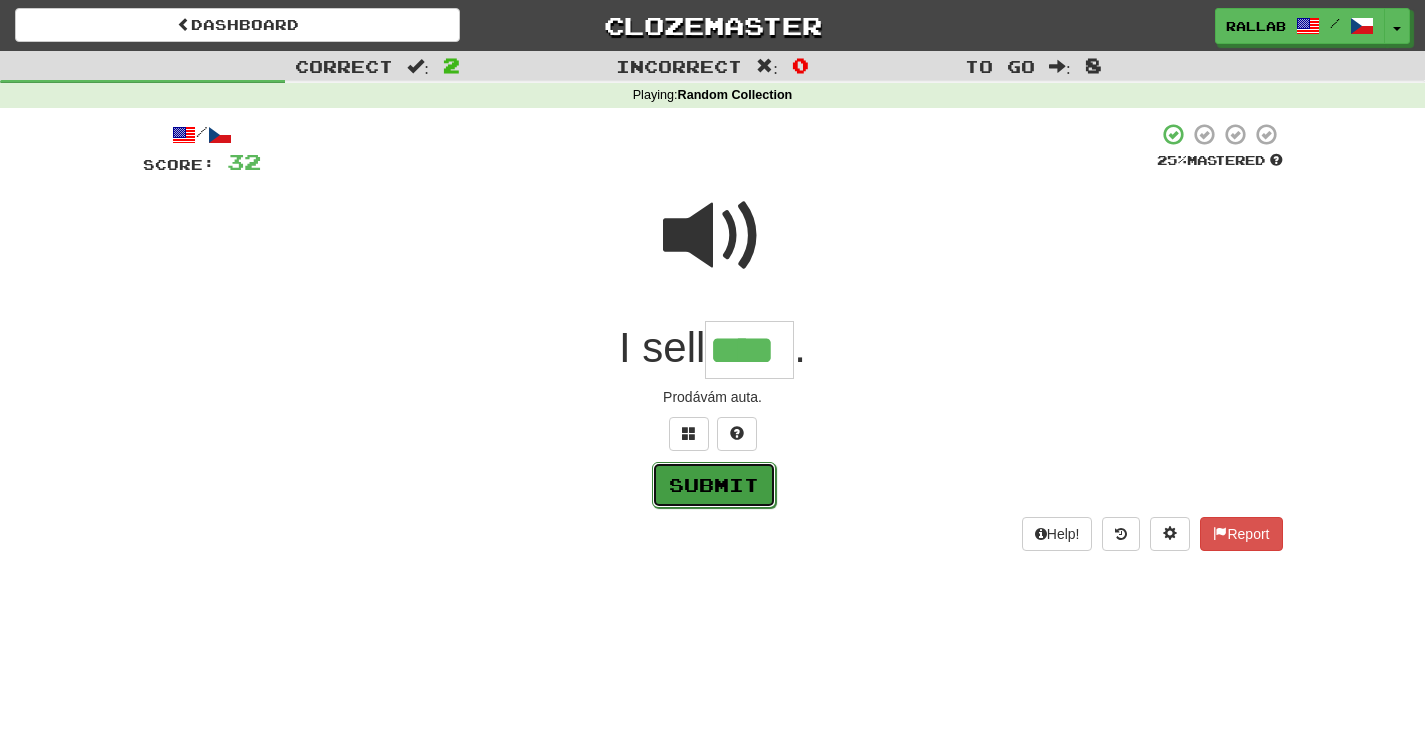 click on "Submit" at bounding box center (714, 485) 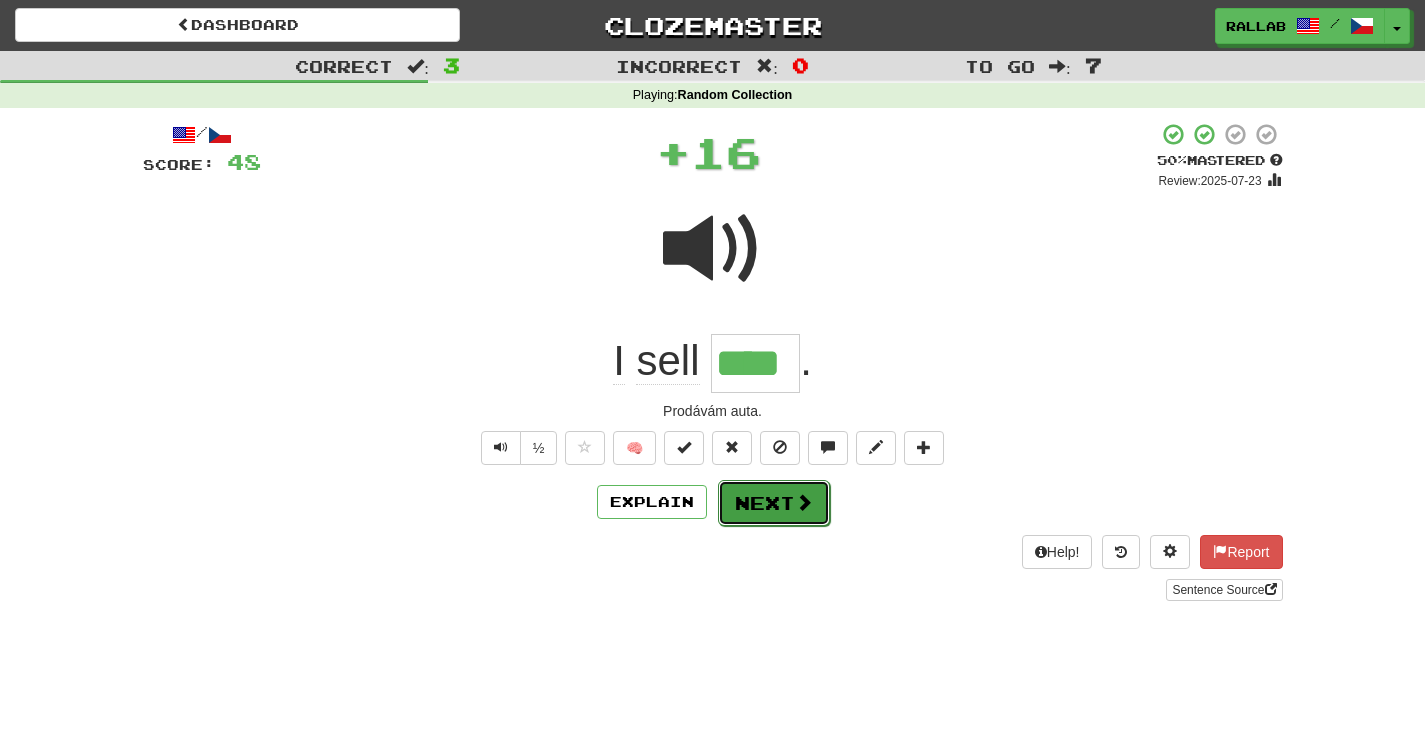 click on "Next" at bounding box center (774, 503) 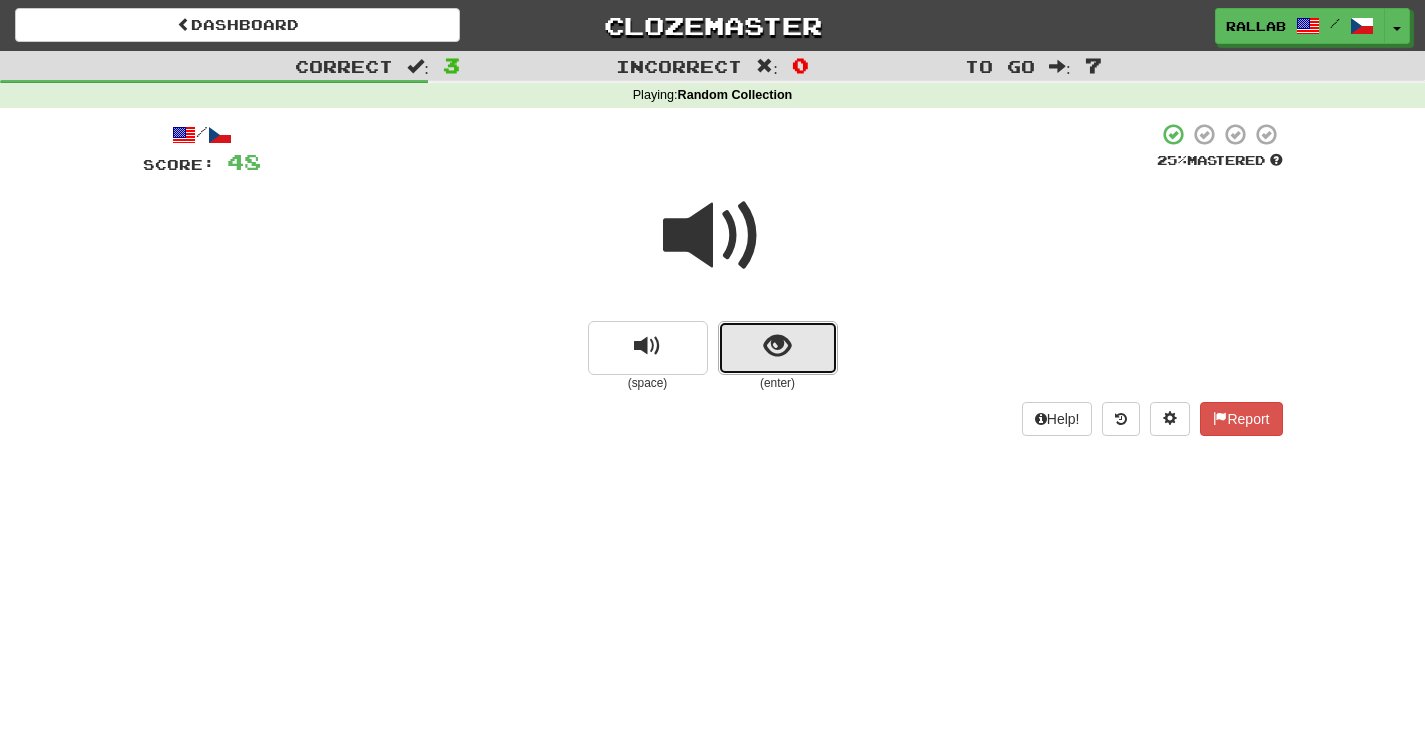 click at bounding box center (777, 346) 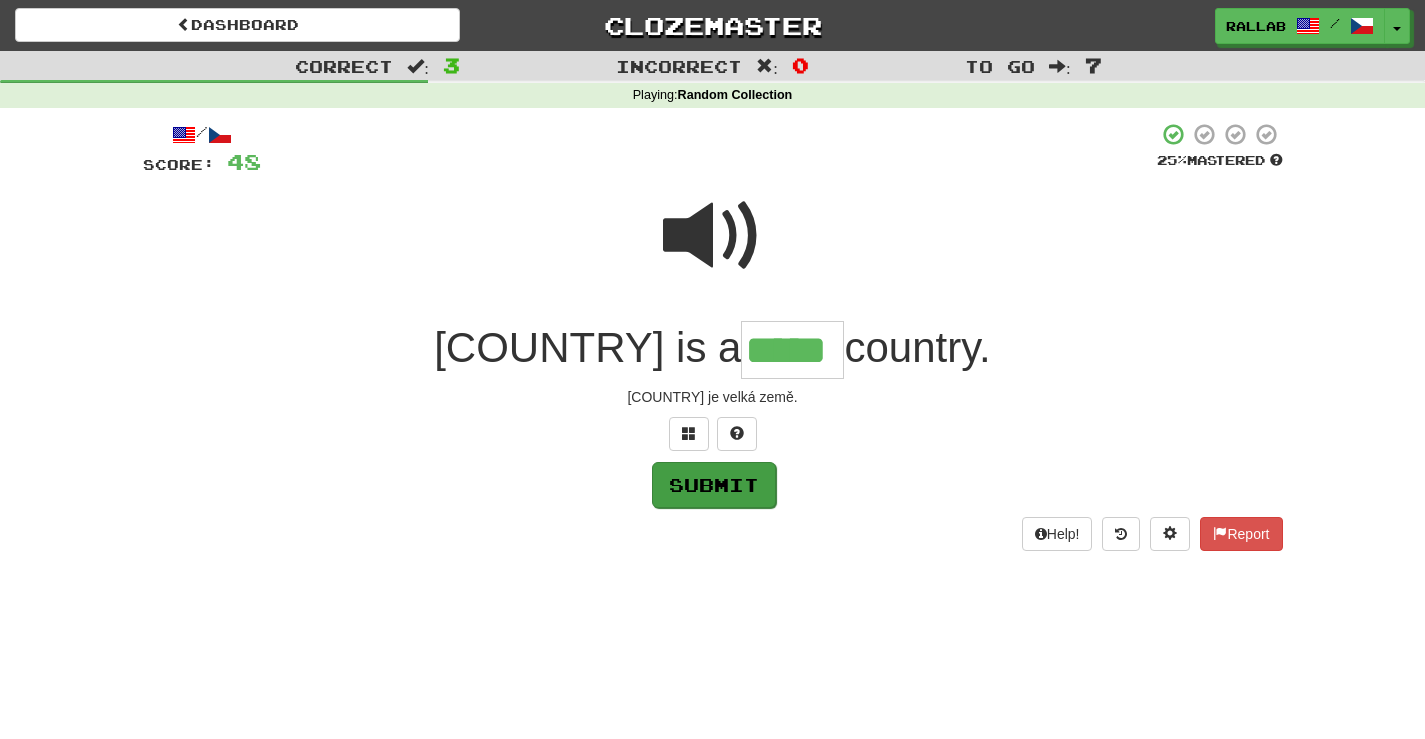 type on "*****" 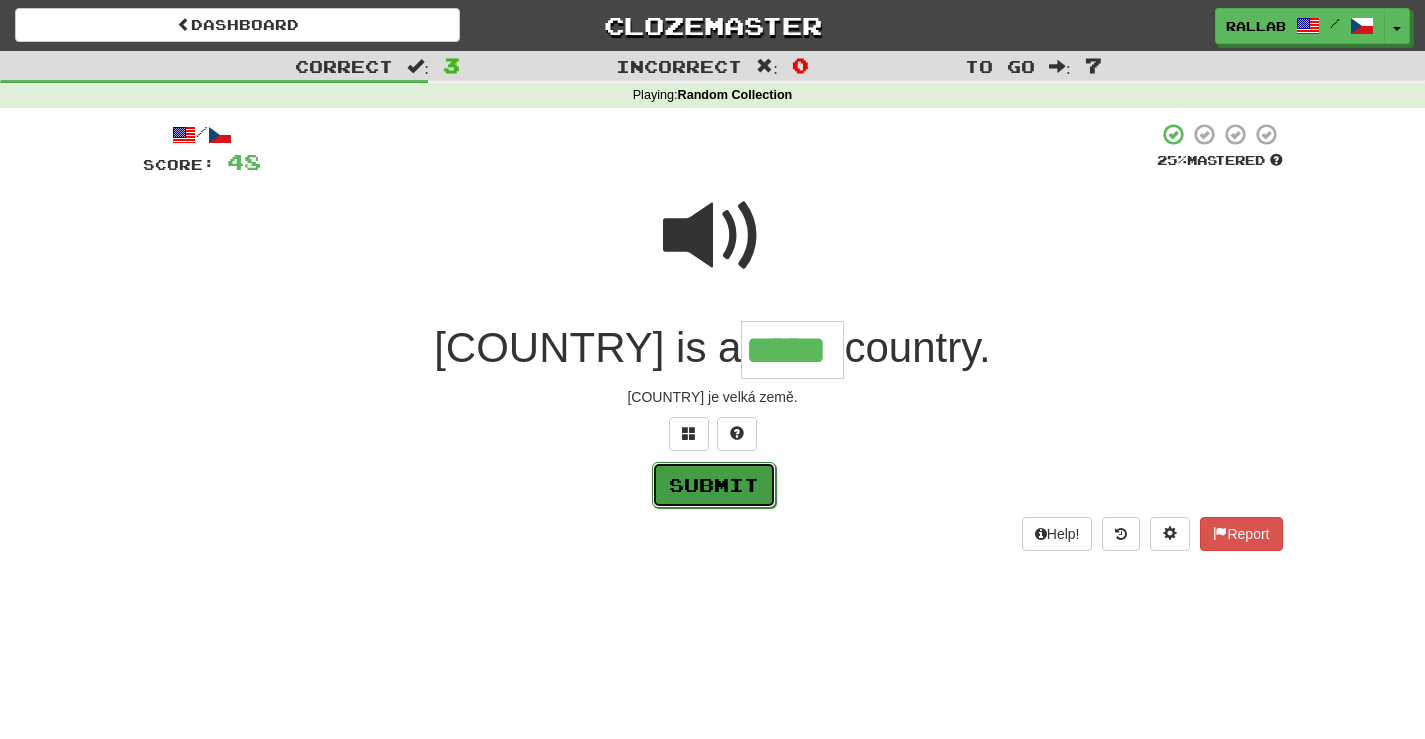 click on "Submit" at bounding box center [714, 485] 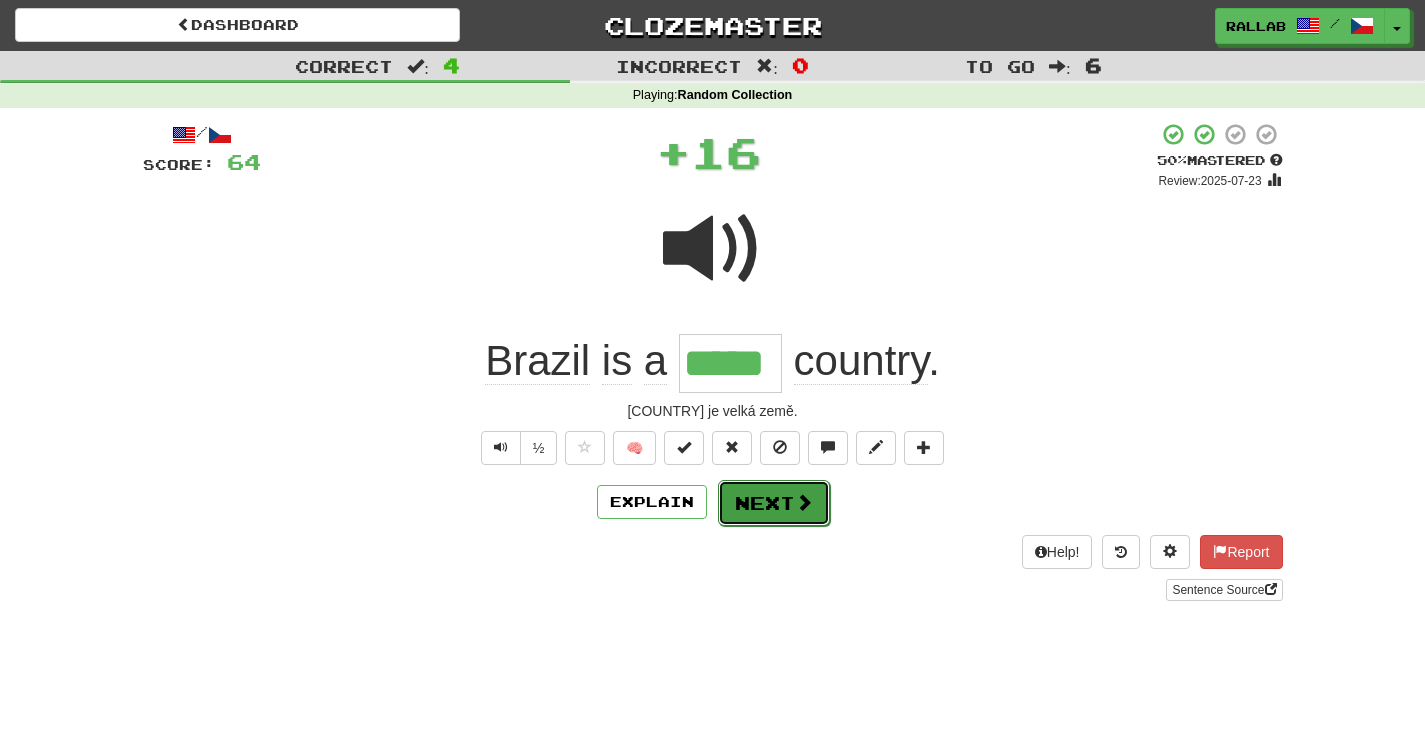 click on "Next" at bounding box center [774, 503] 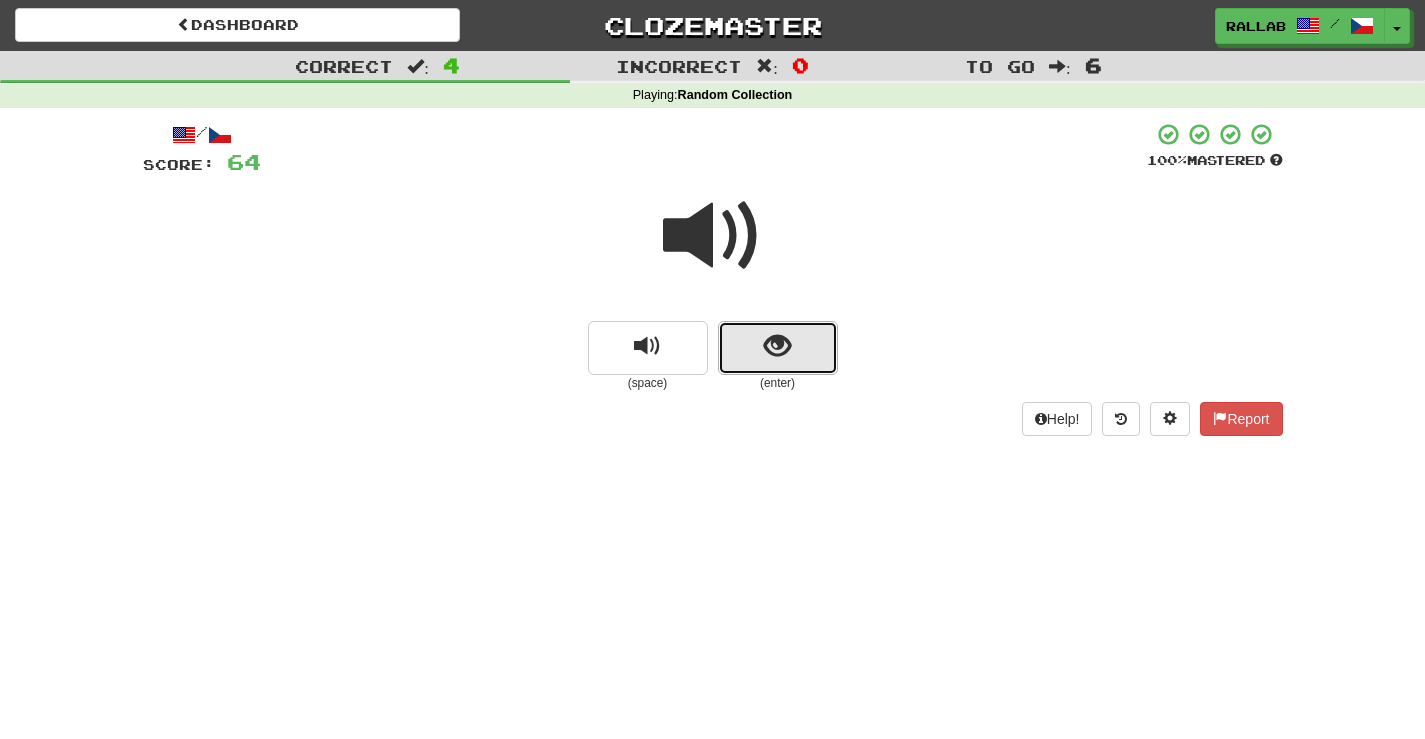 click at bounding box center (777, 346) 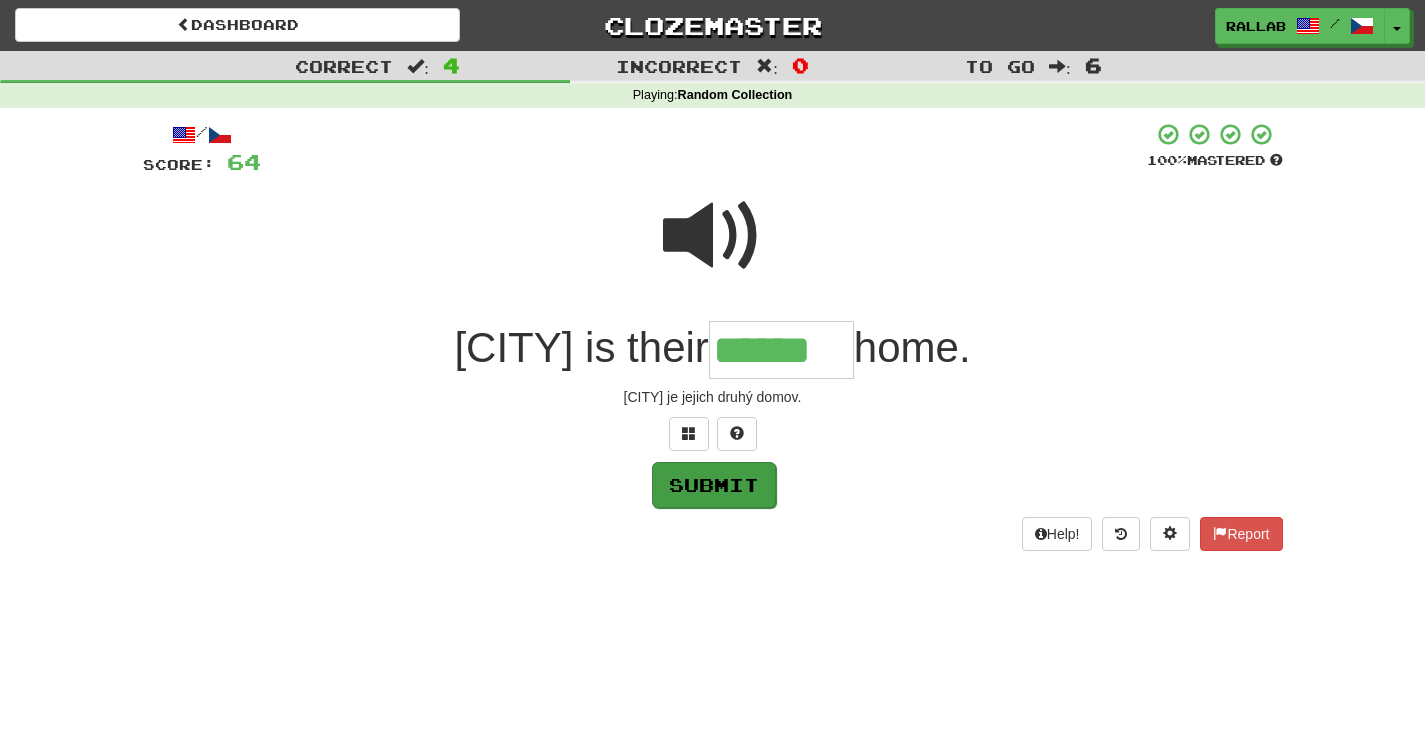 type on "******" 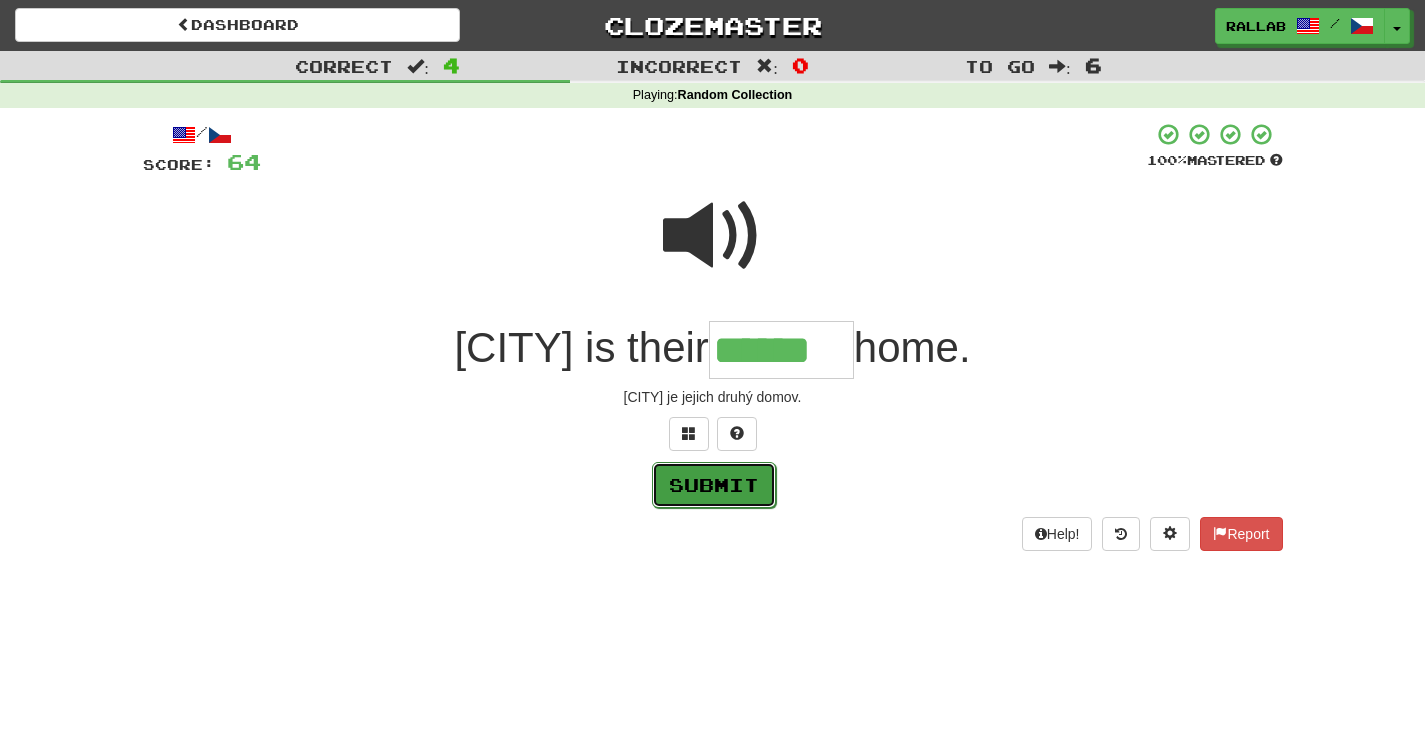 click on "Submit" at bounding box center (714, 485) 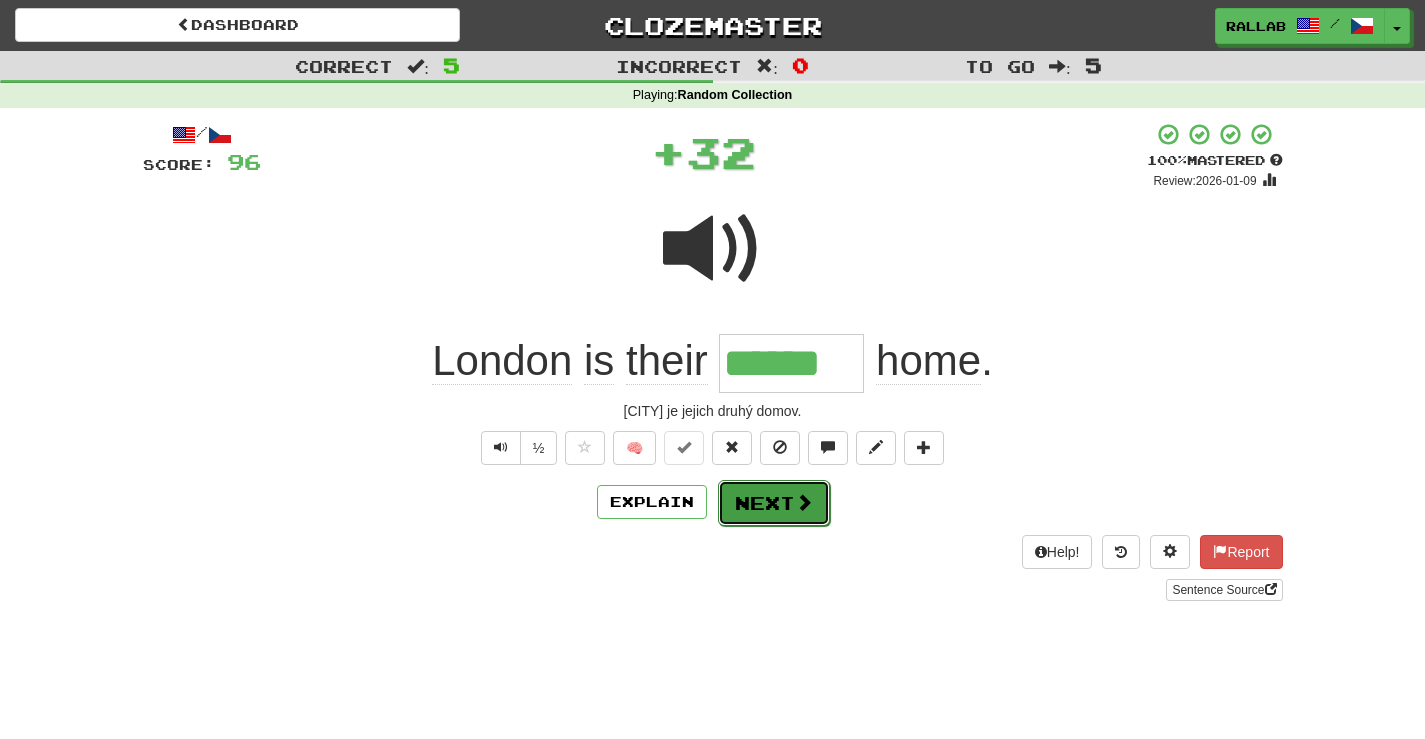 click on "Next" at bounding box center [774, 503] 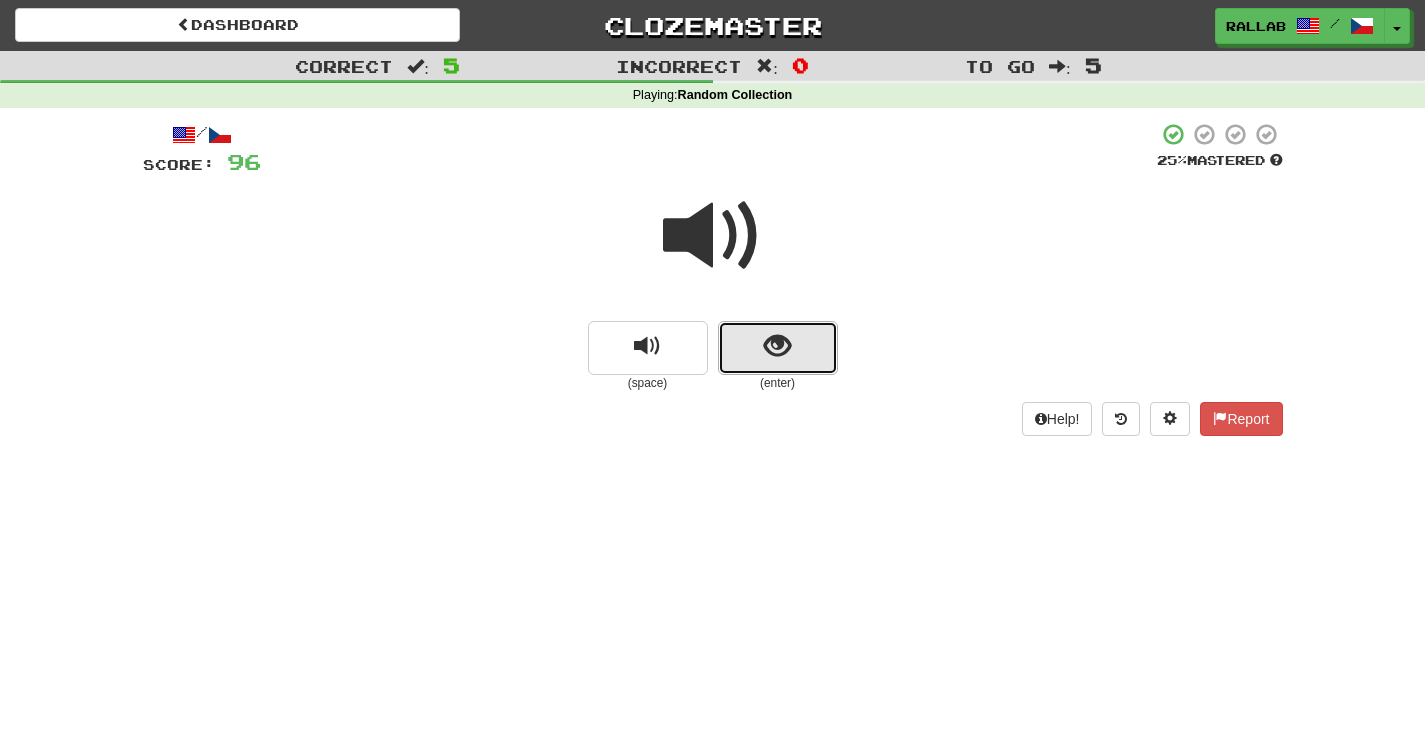 click at bounding box center [778, 348] 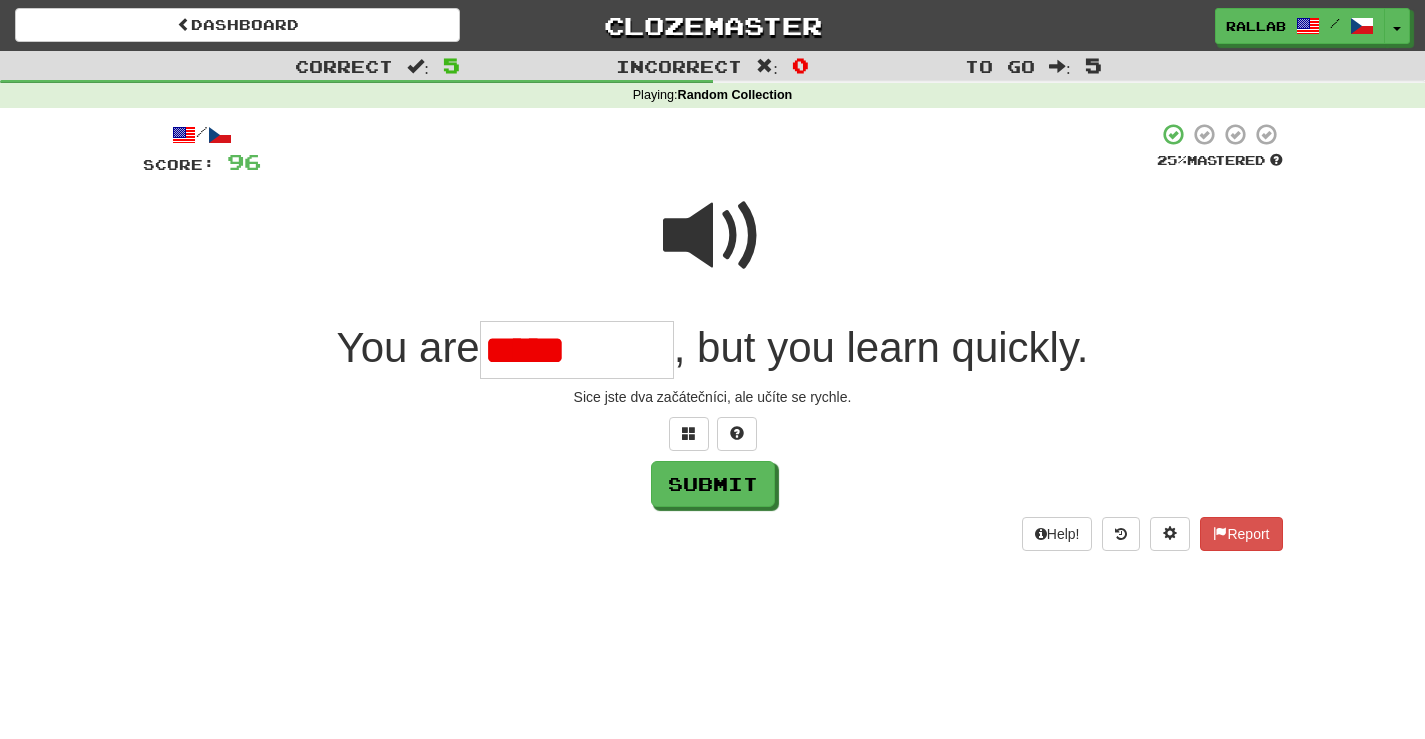 click on "*****" at bounding box center (577, 350) 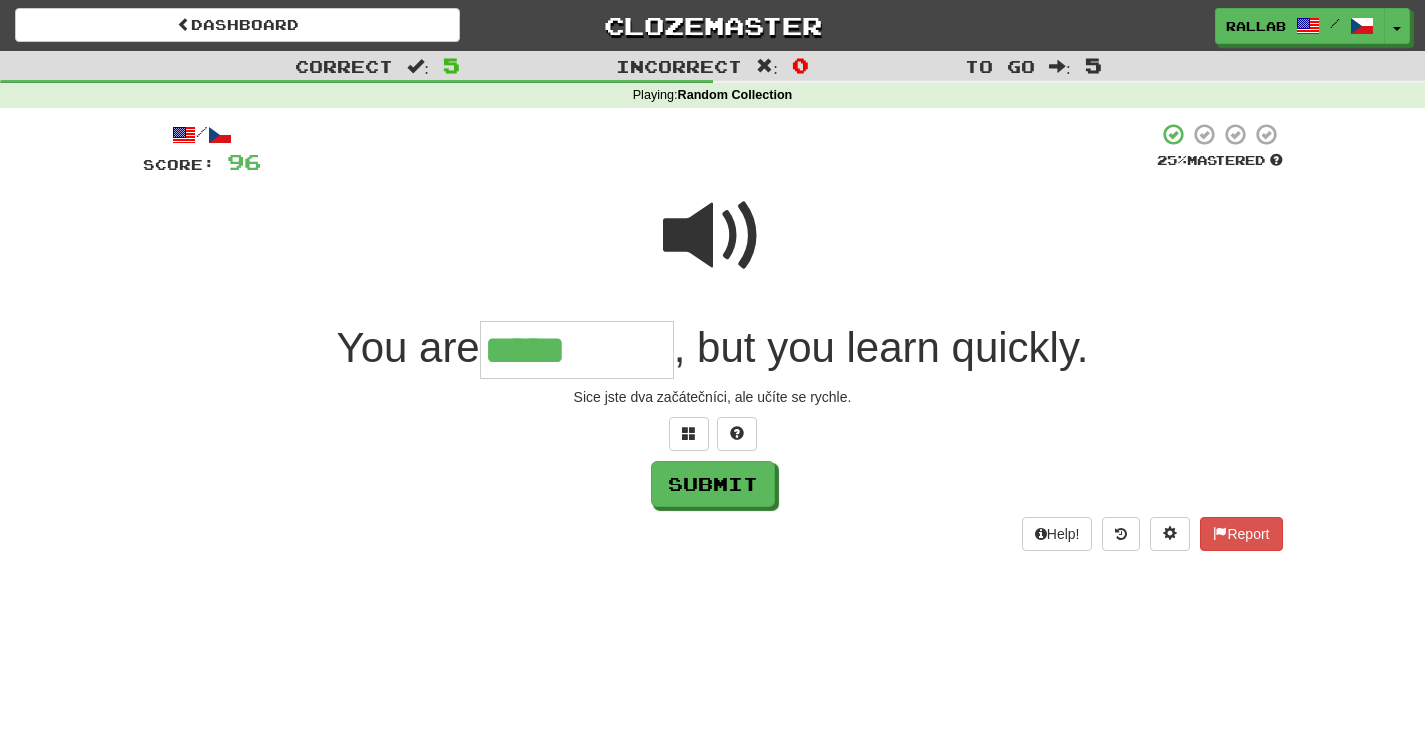 click on "*****" at bounding box center [577, 350] 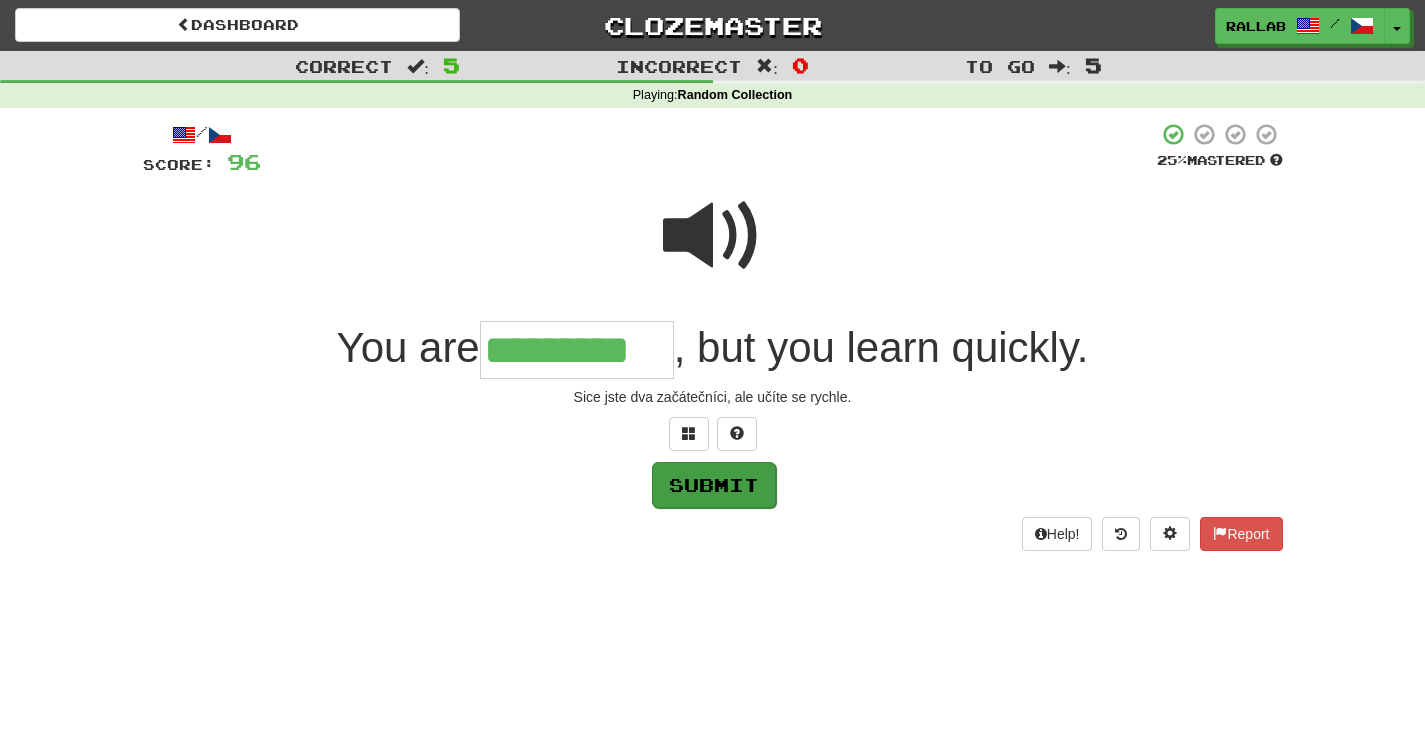 type on "*********" 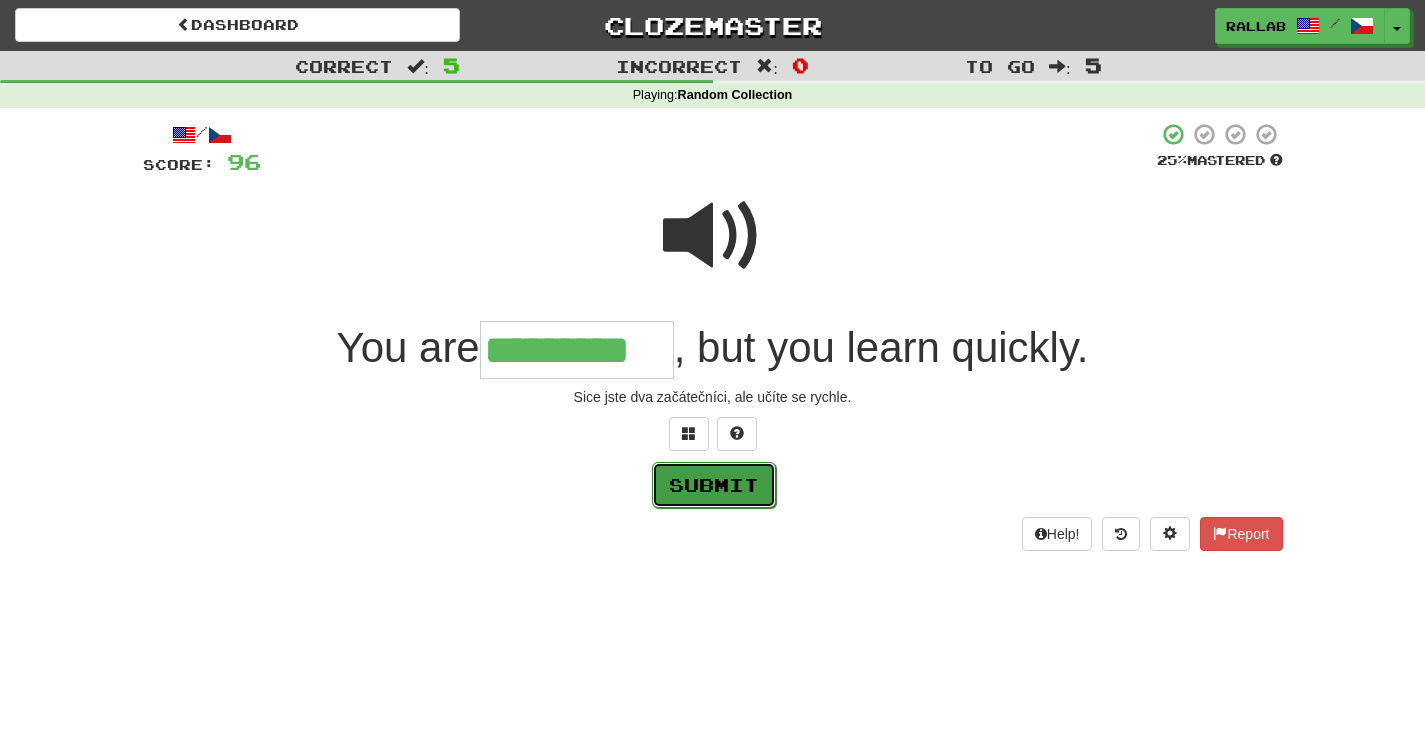 click on "Submit" at bounding box center (714, 485) 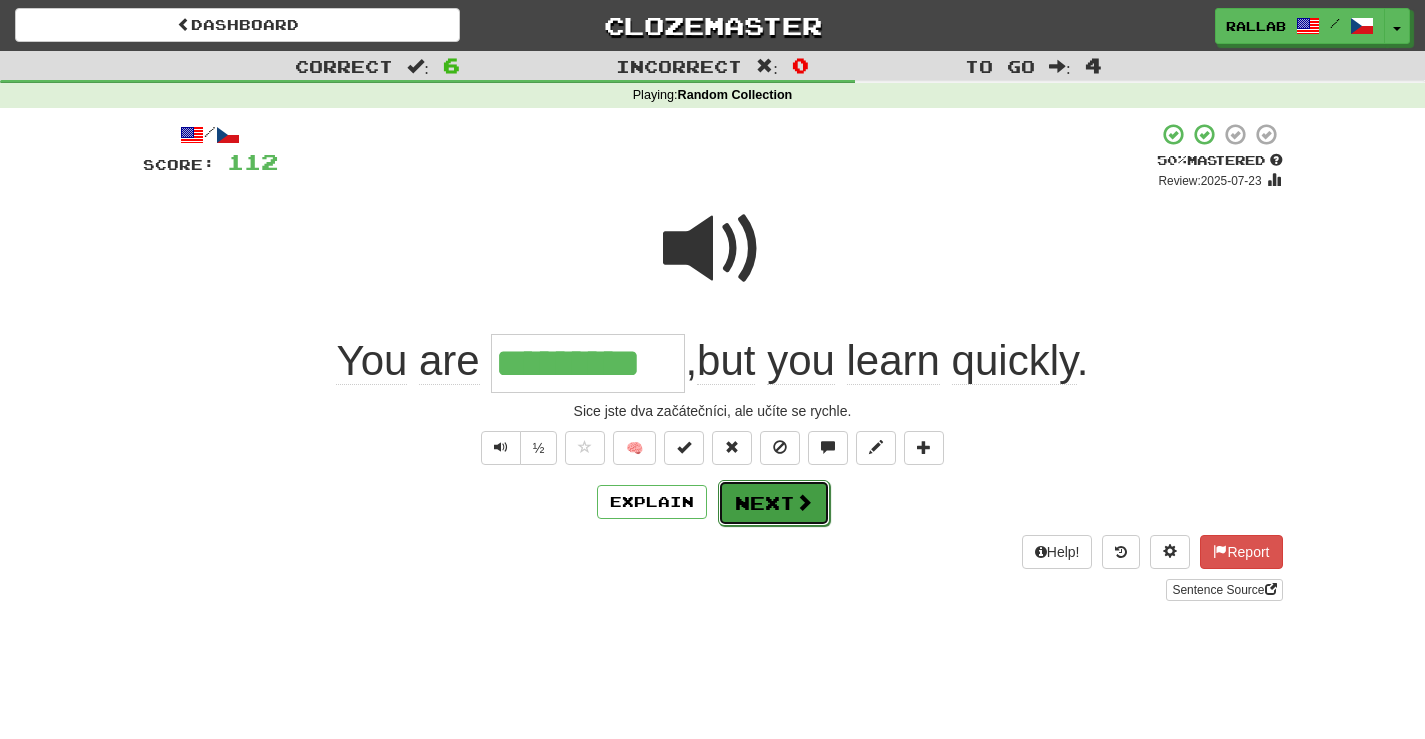 click on "Next" at bounding box center (774, 503) 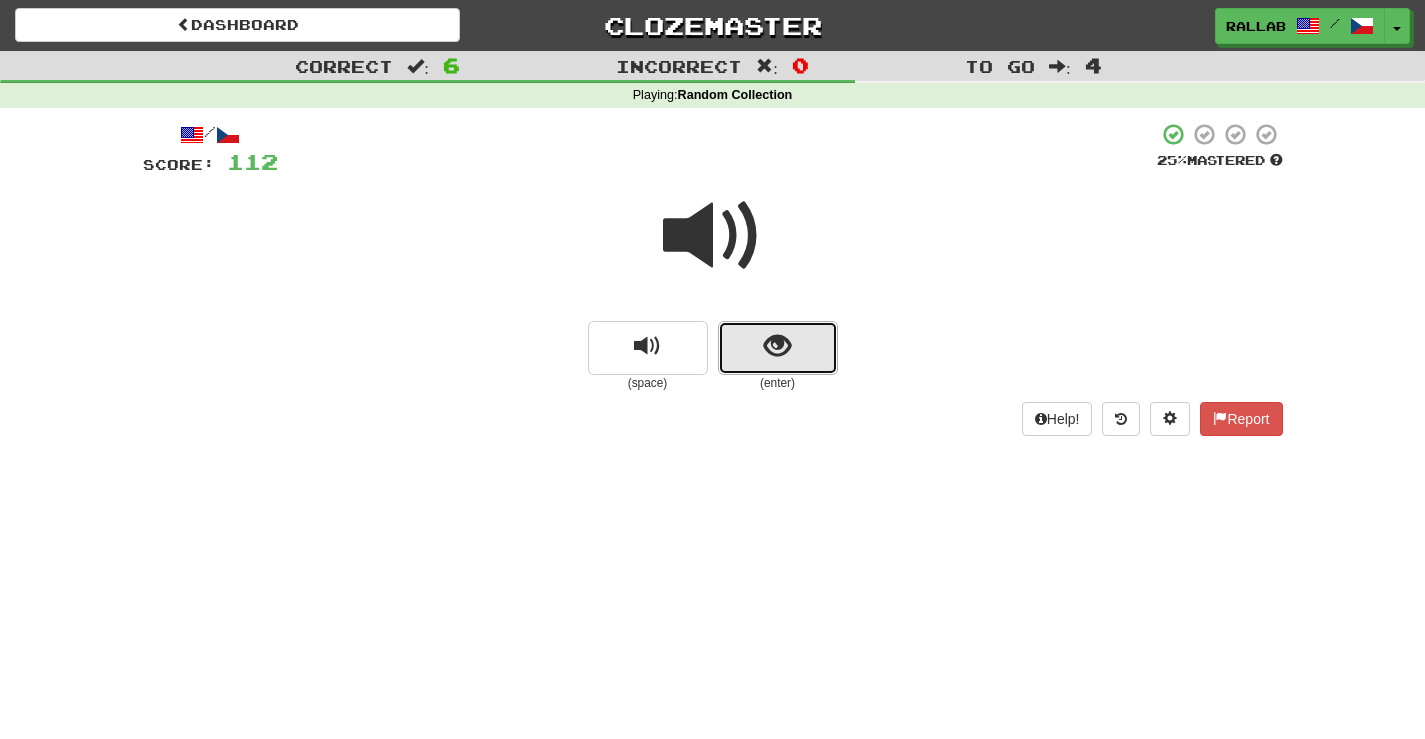 click at bounding box center [777, 346] 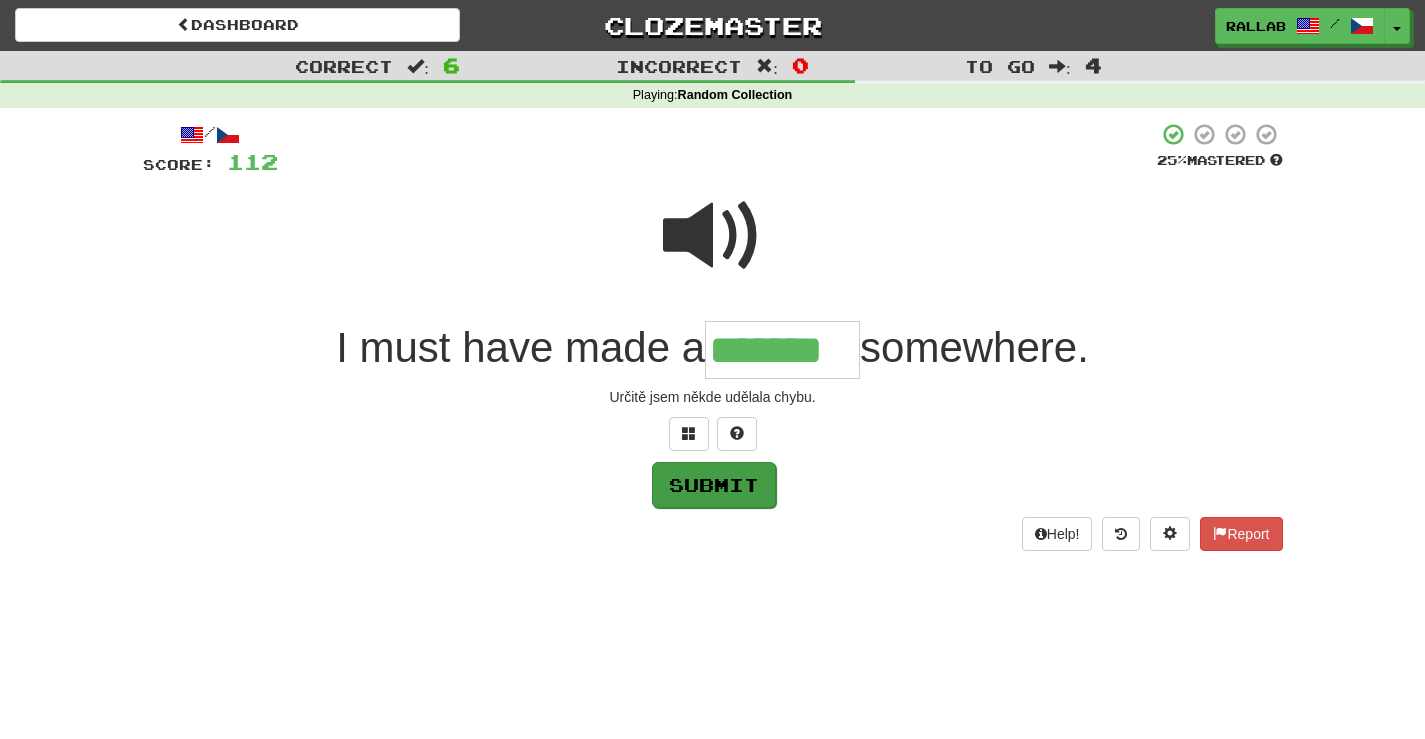 type on "*******" 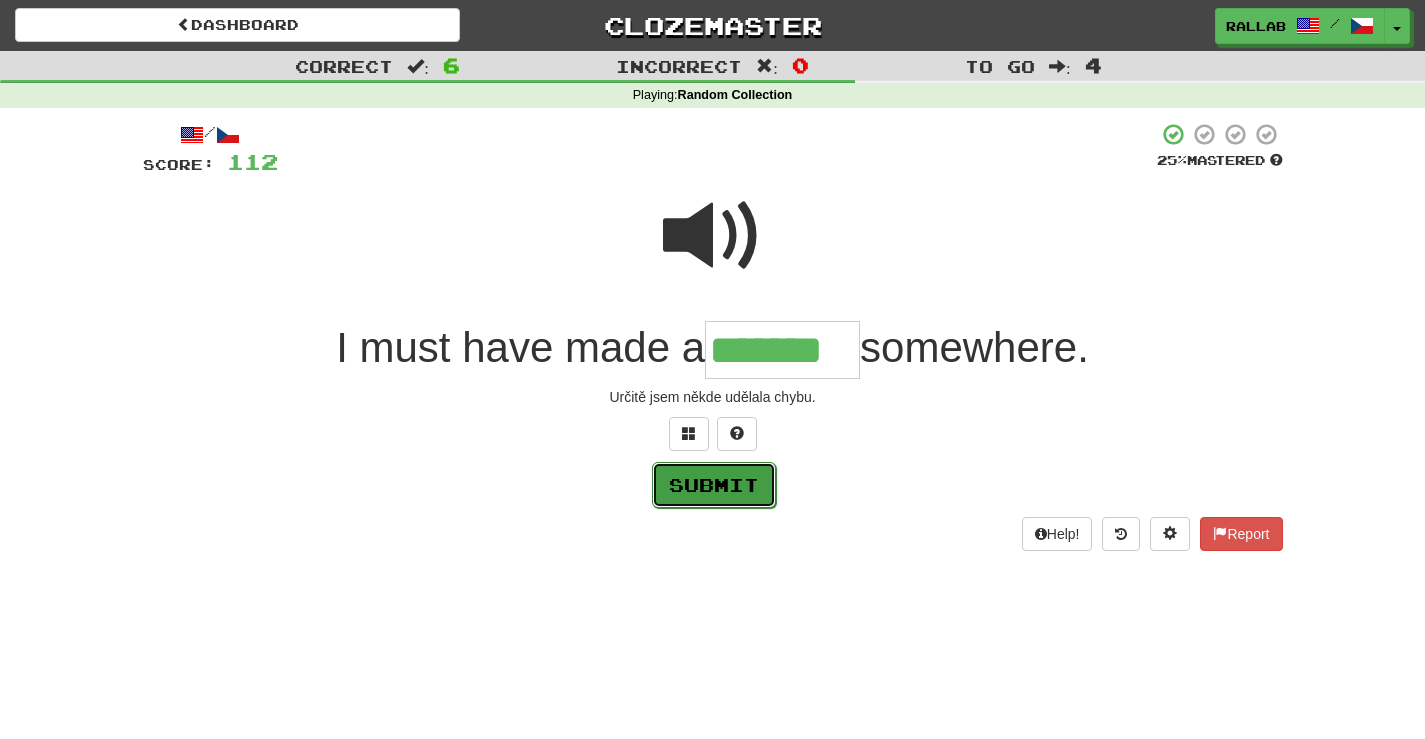 click on "Submit" at bounding box center [714, 485] 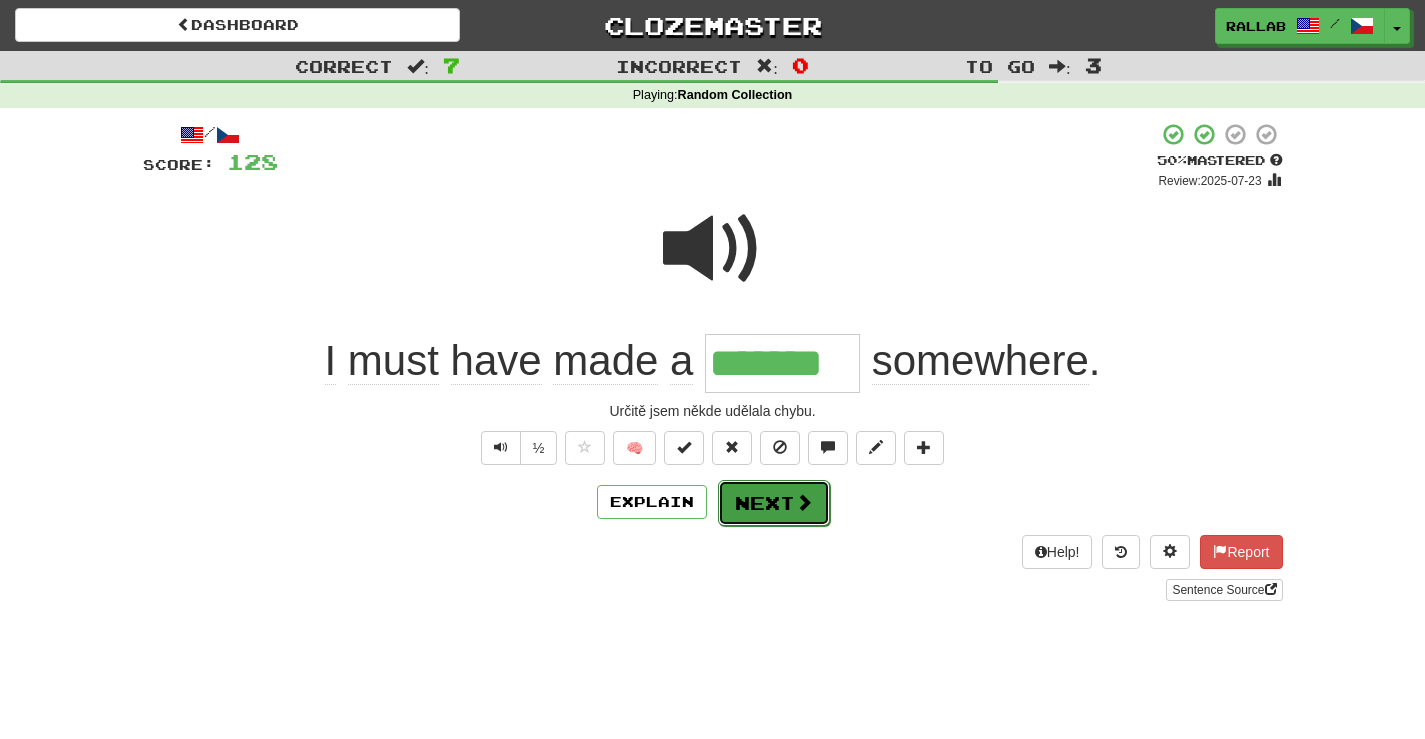 click on "Next" at bounding box center (774, 503) 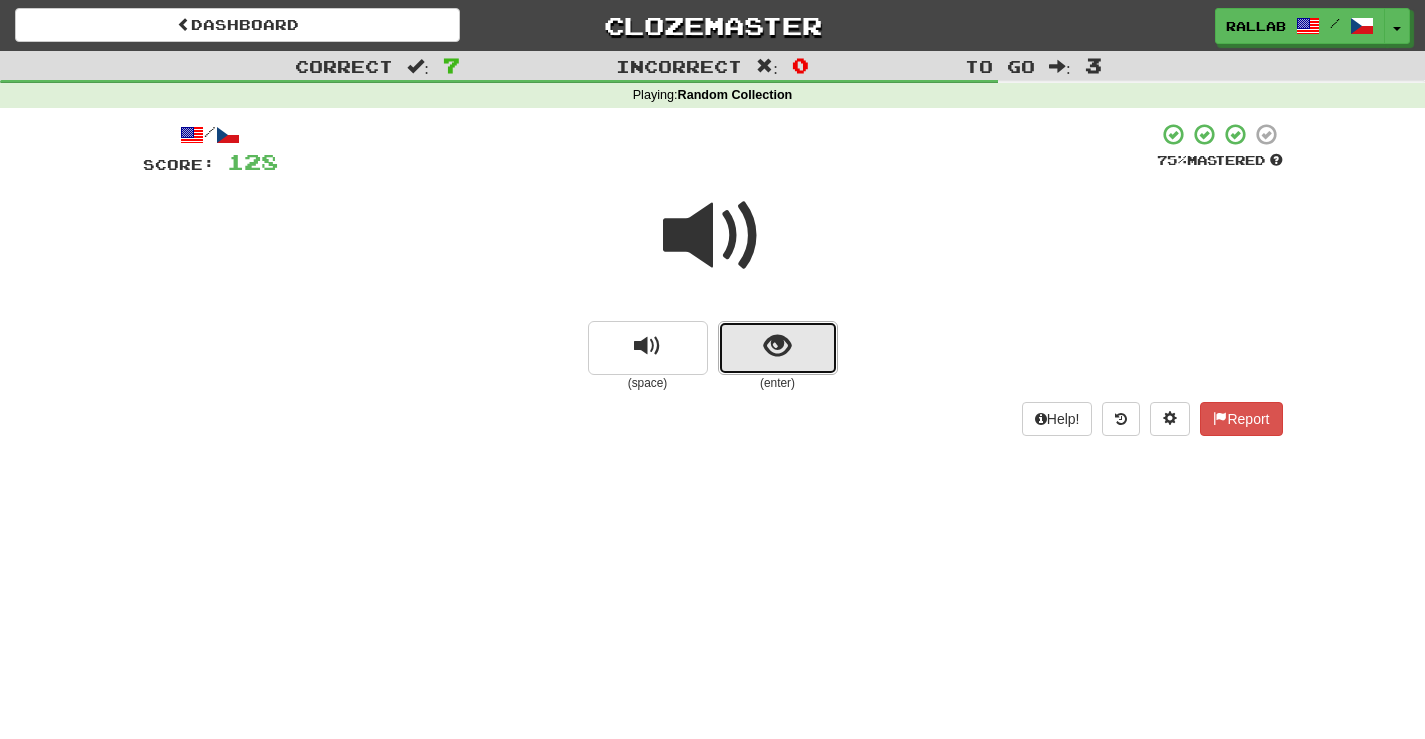click at bounding box center [777, 346] 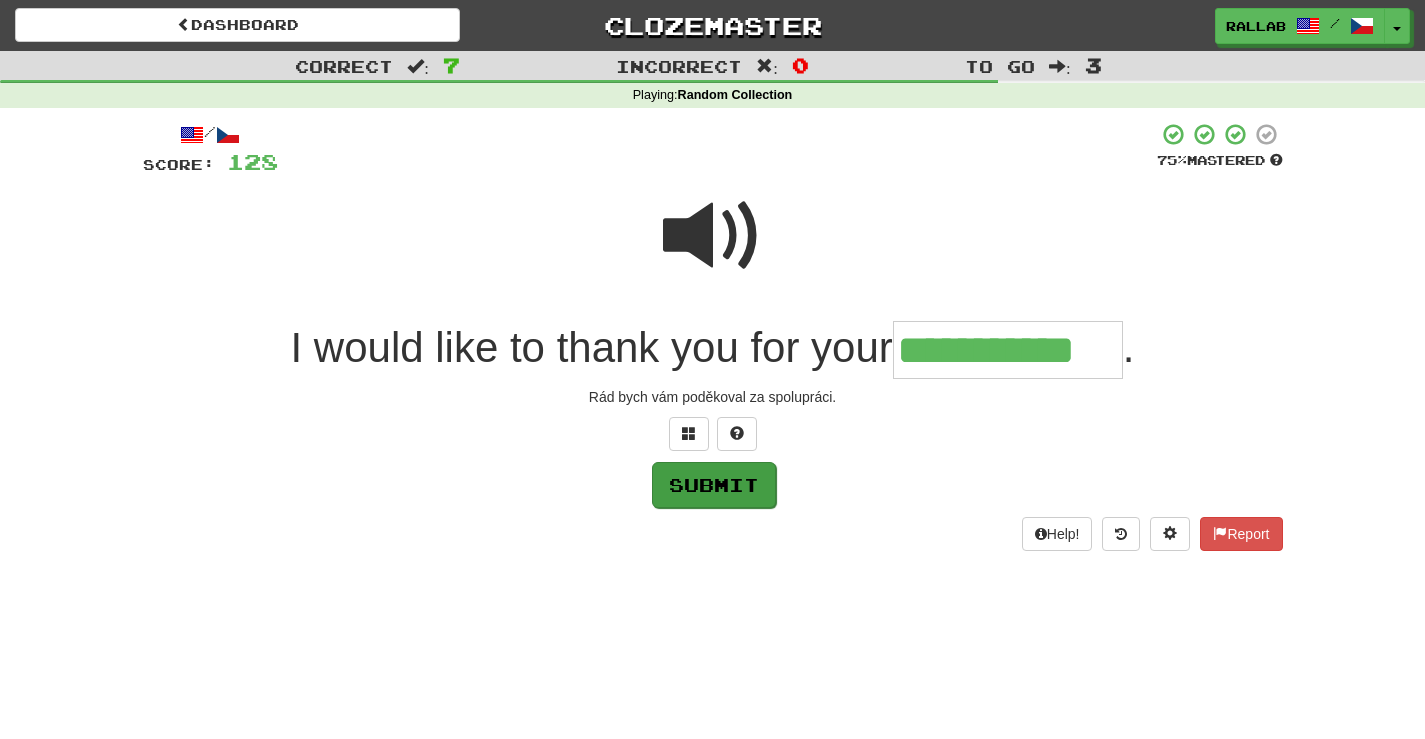 type on "**********" 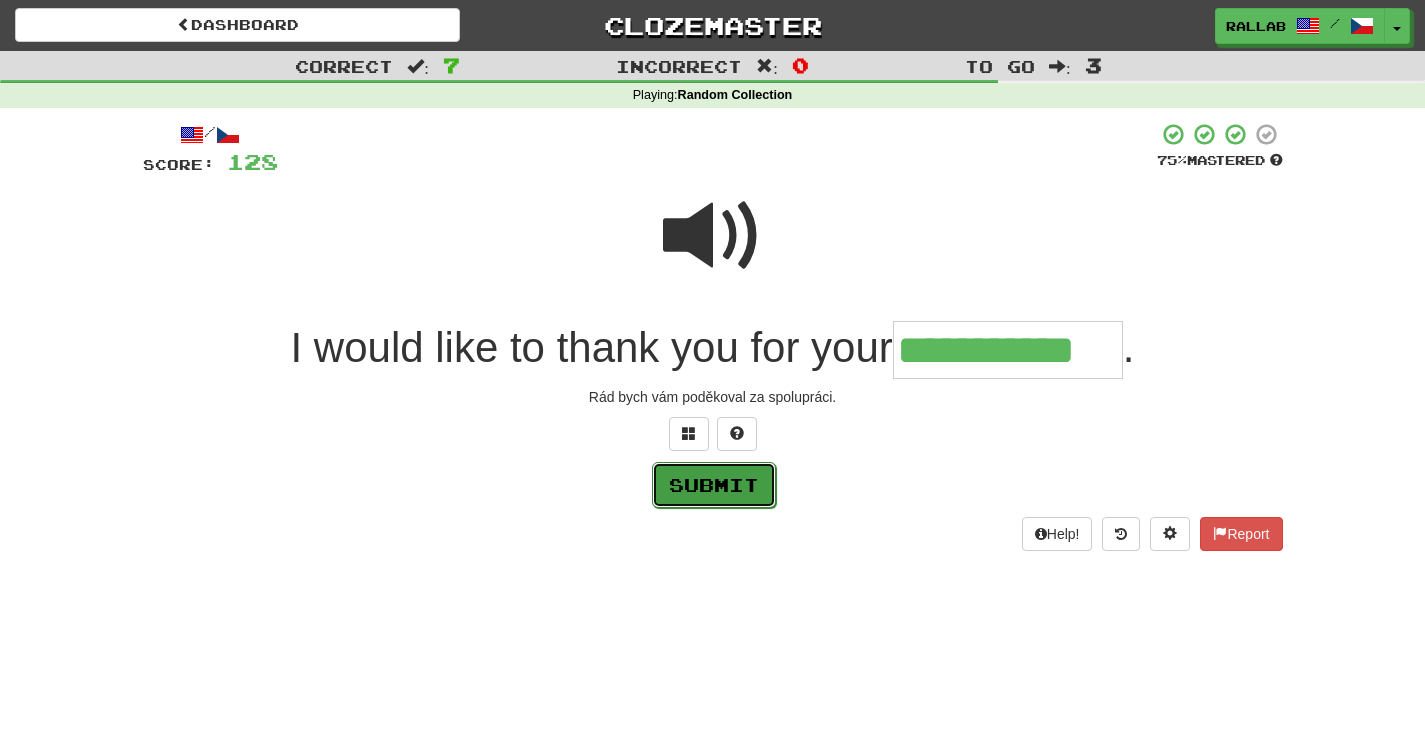 click on "Submit" at bounding box center [714, 485] 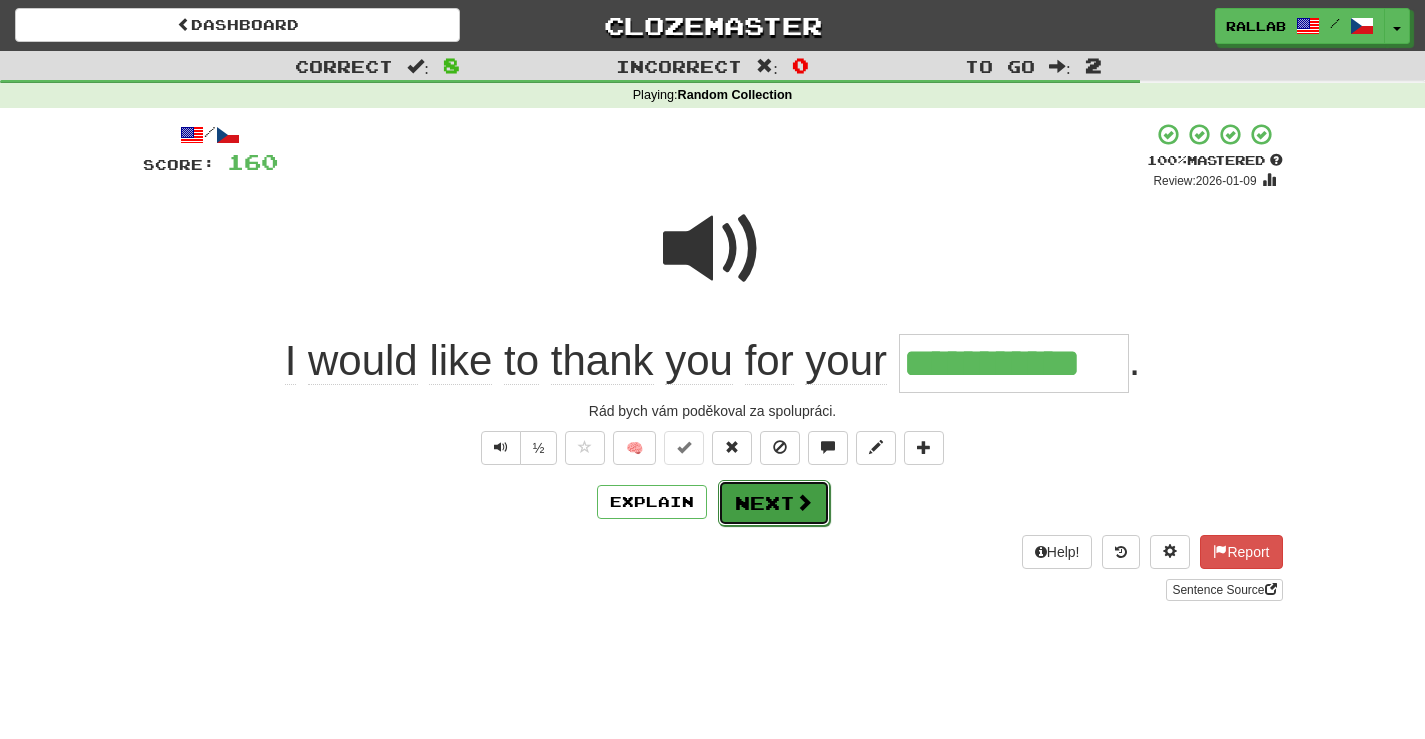 click on "Next" at bounding box center (774, 503) 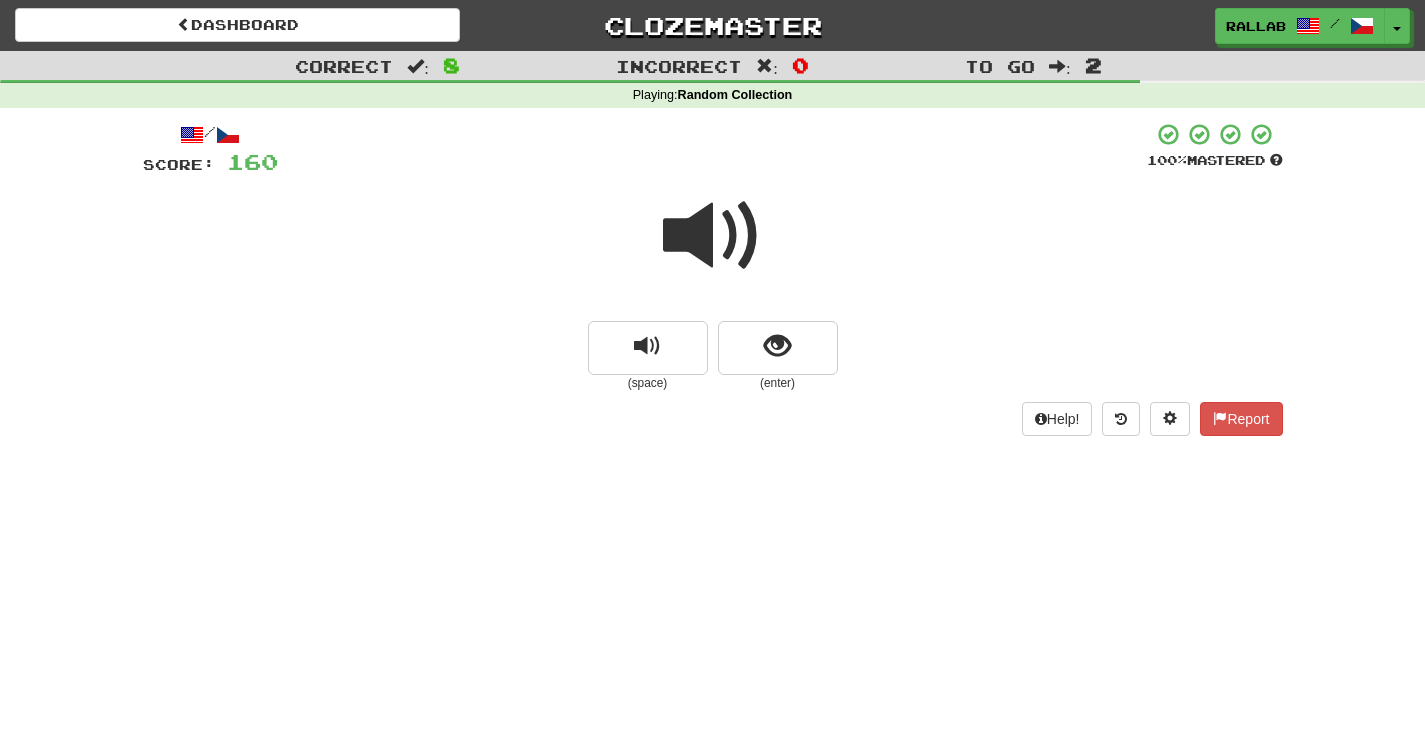 click at bounding box center [713, 236] 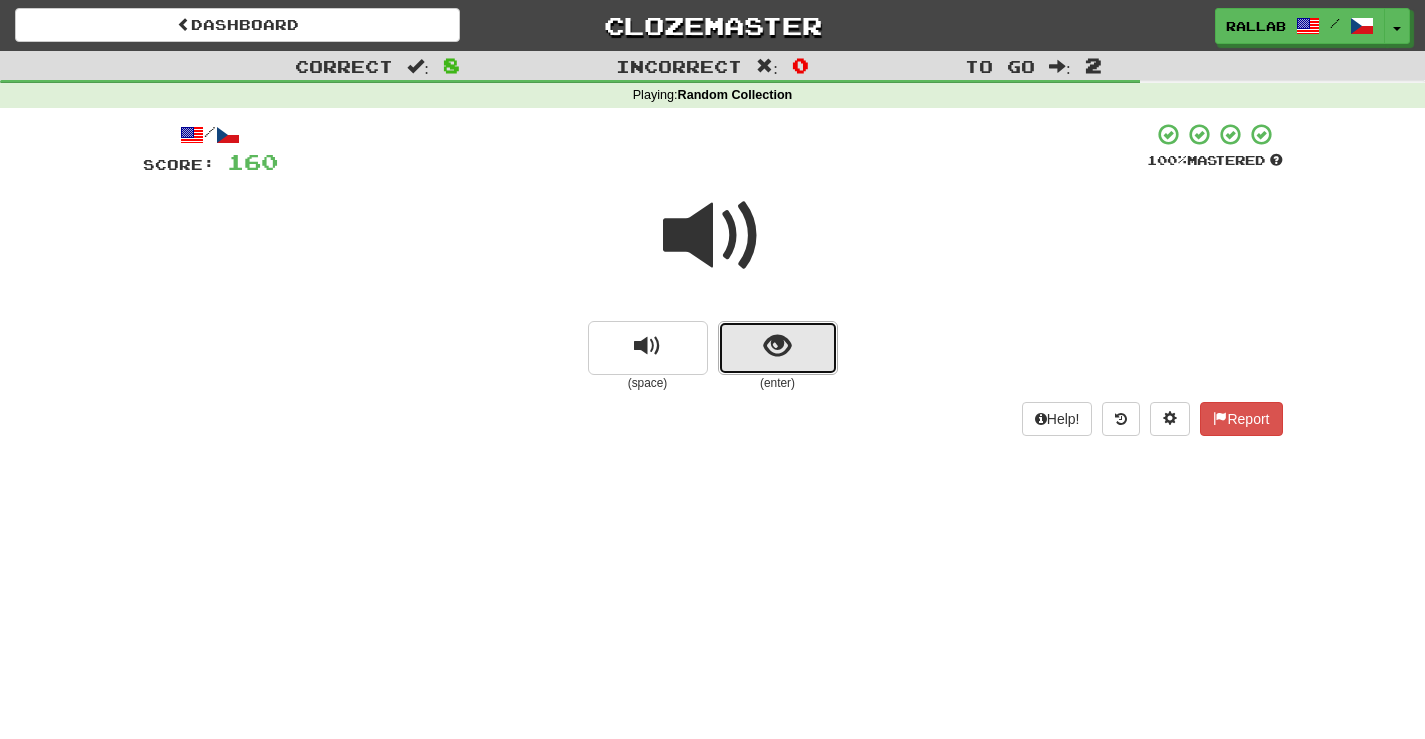 click at bounding box center [777, 346] 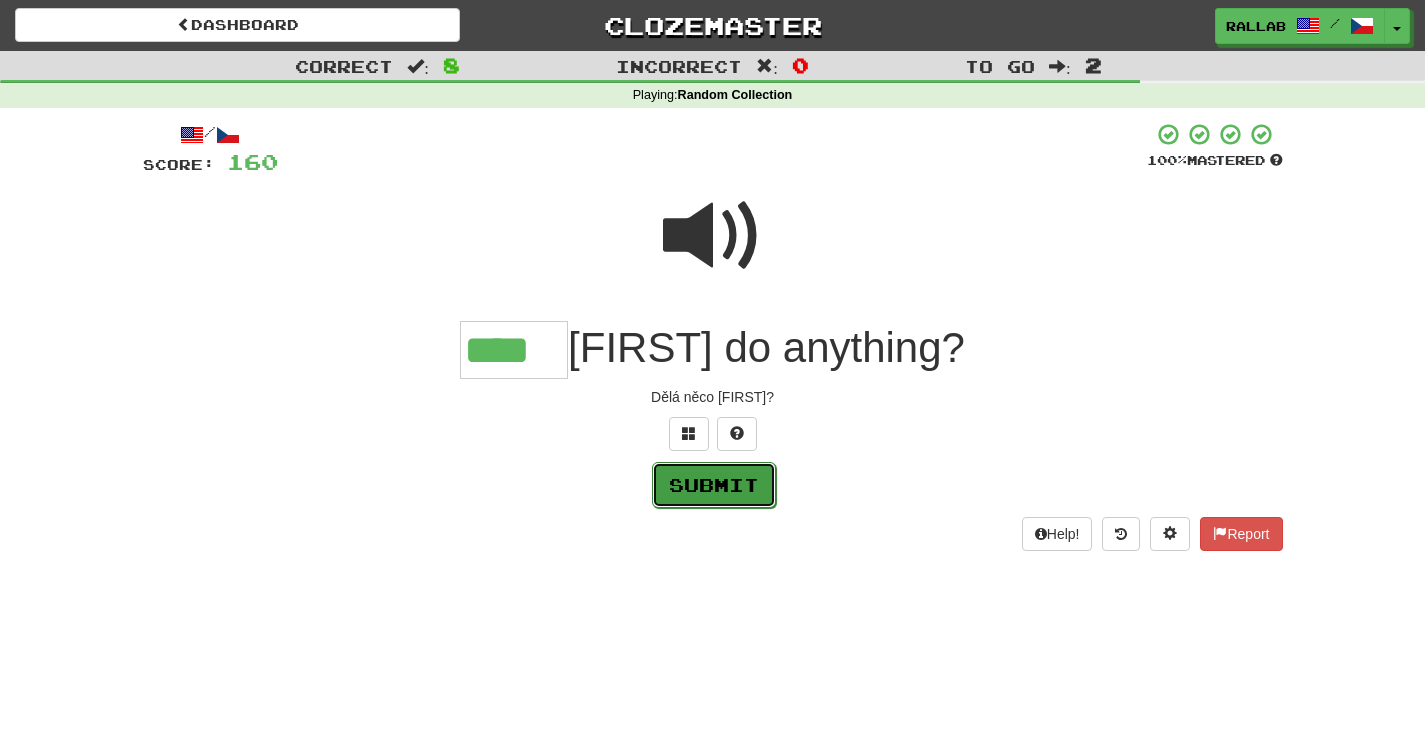 click on "Submit" at bounding box center [714, 485] 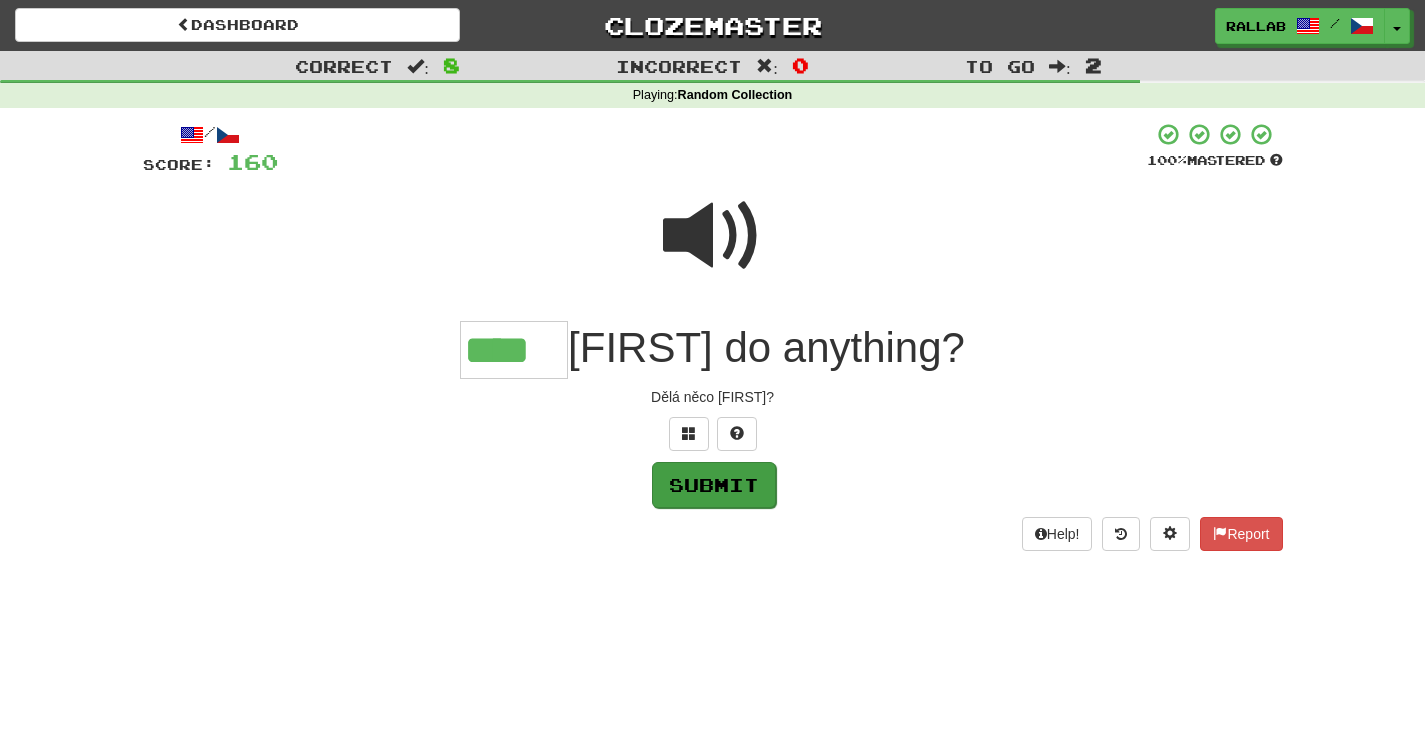 type on "****" 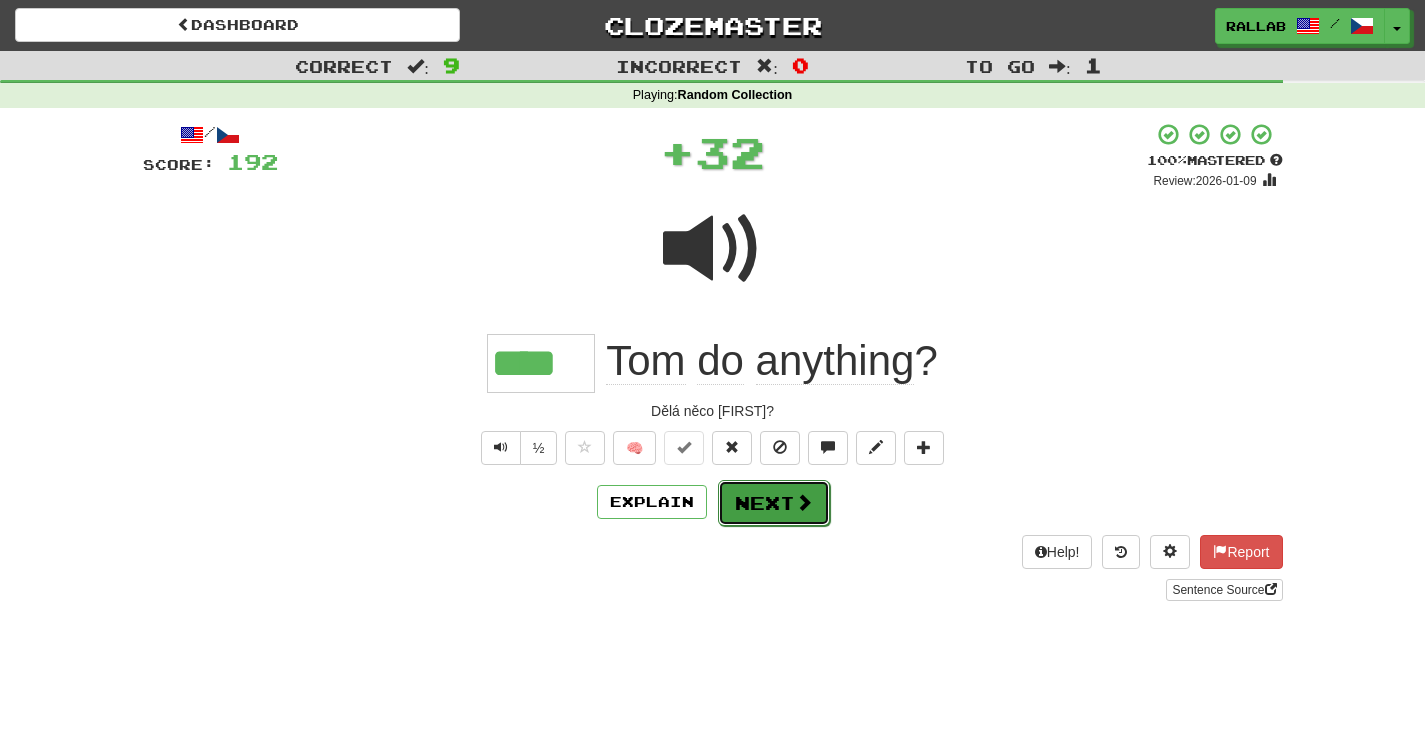 click on "Next" at bounding box center (774, 503) 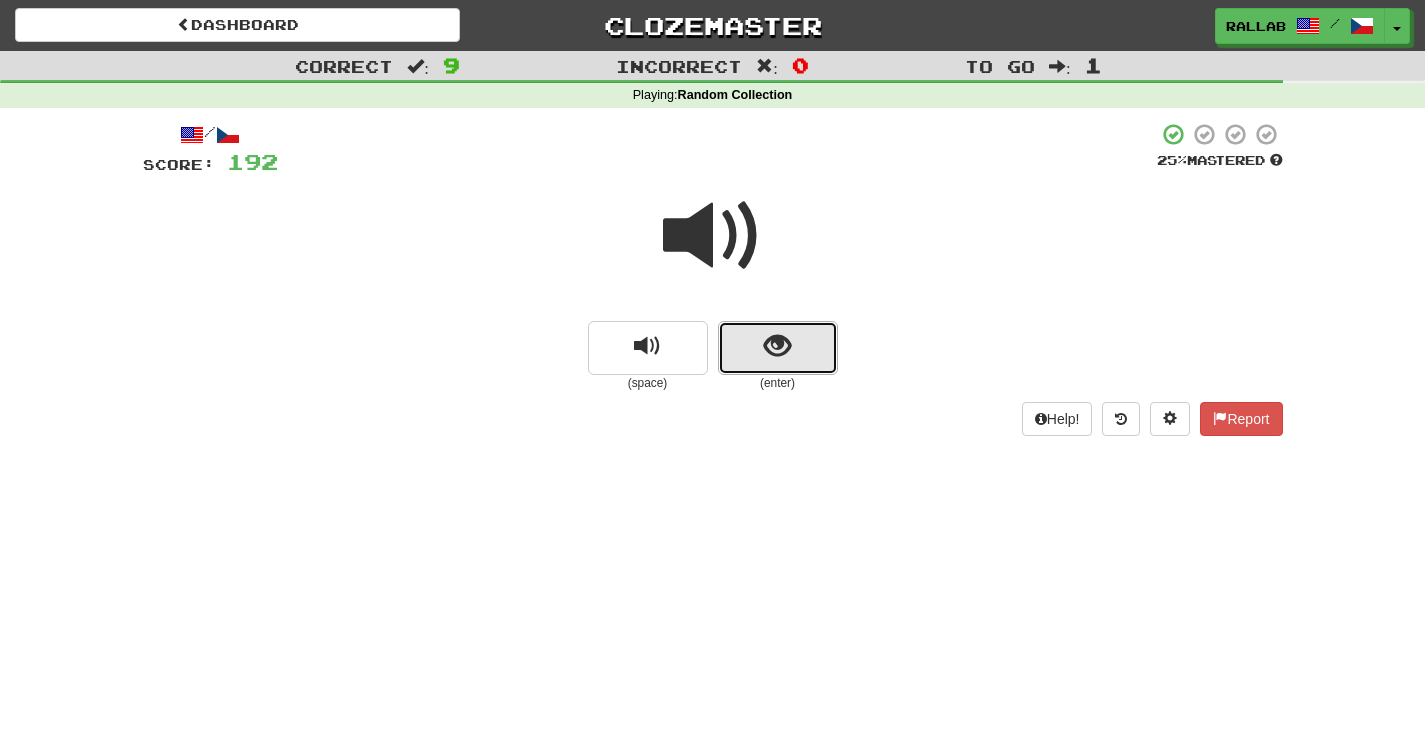 click at bounding box center (777, 346) 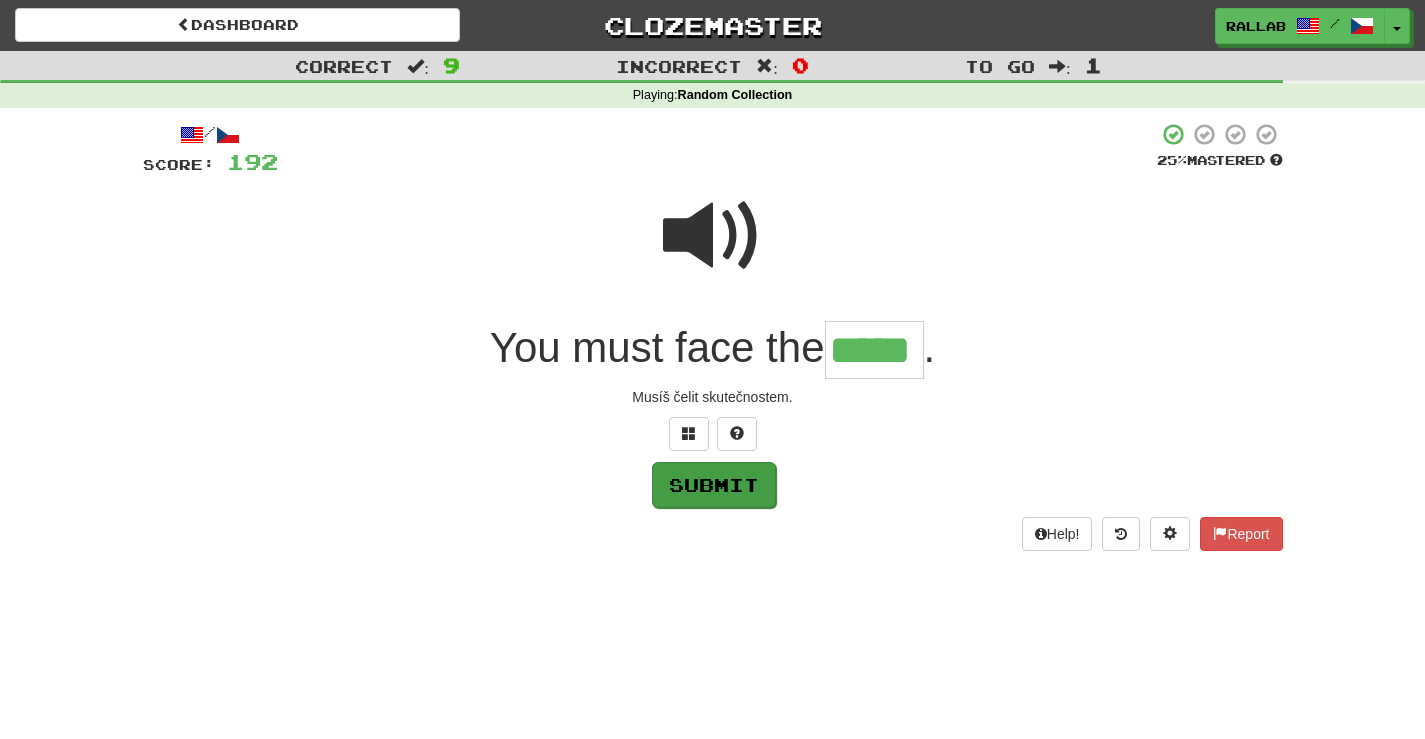 type on "*****" 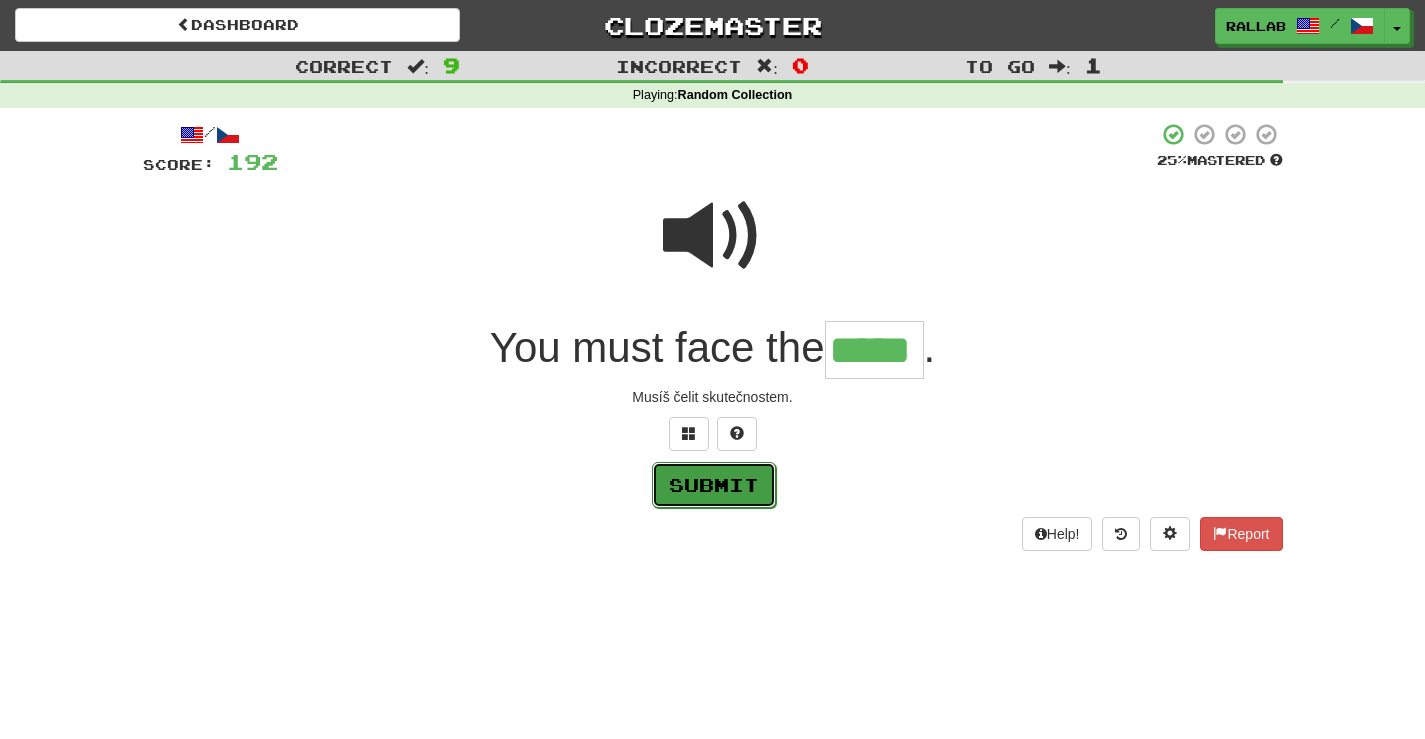 click on "Submit" at bounding box center (714, 485) 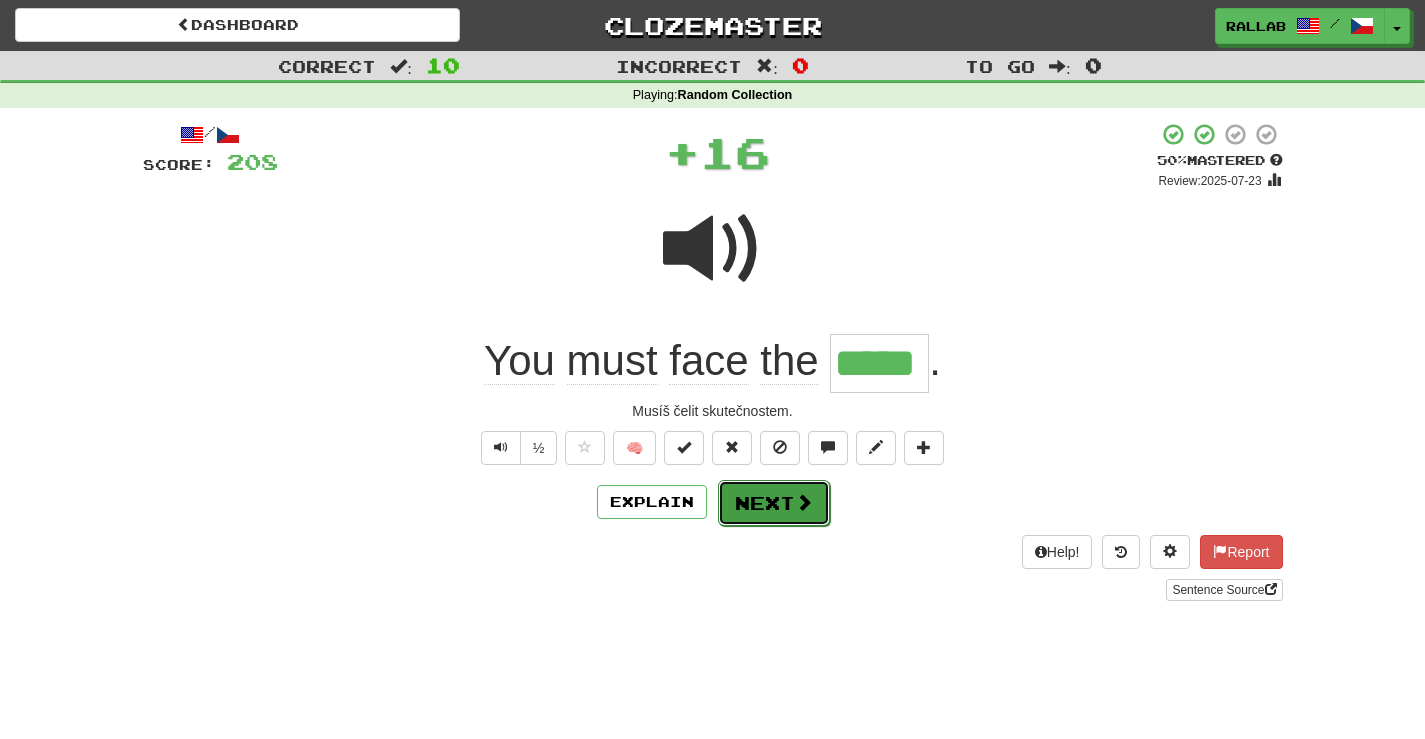 click on "Next" at bounding box center [774, 503] 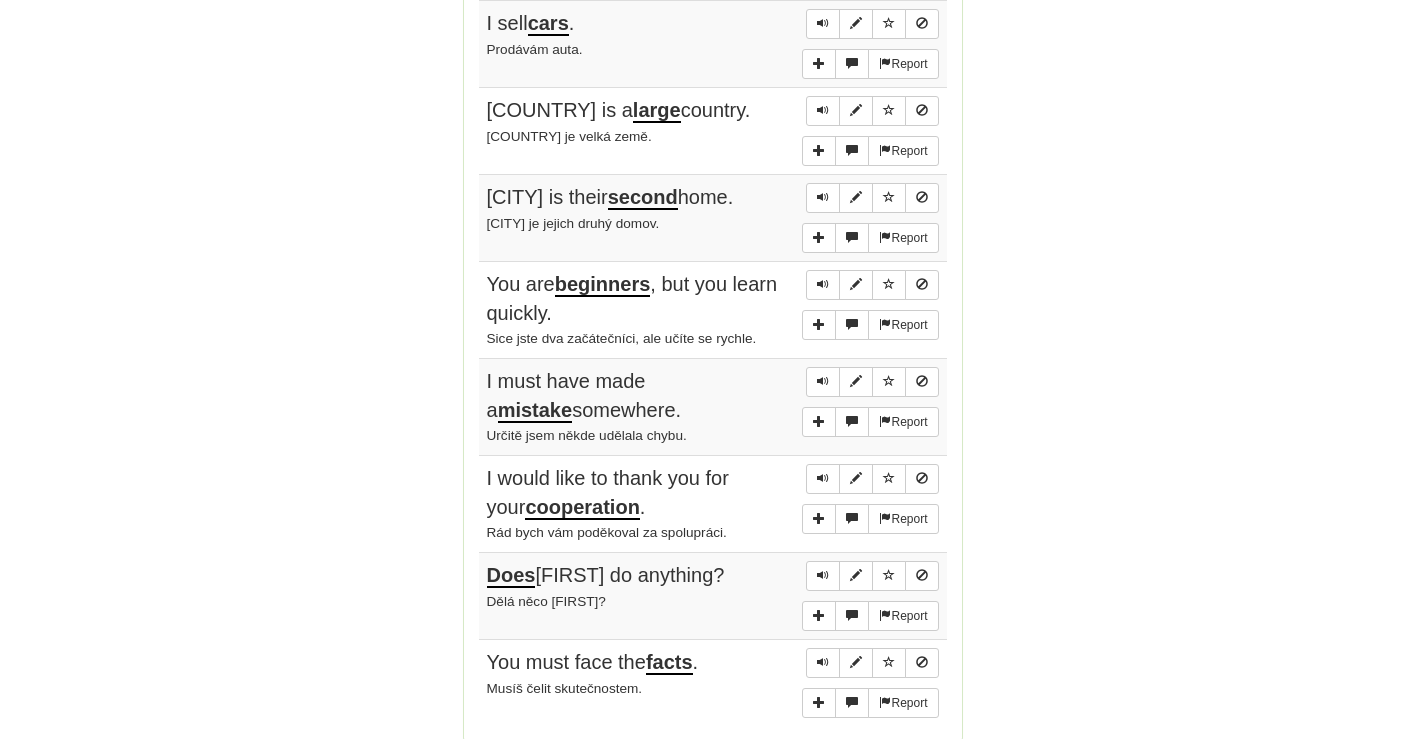 scroll, scrollTop: 1500, scrollLeft: 0, axis: vertical 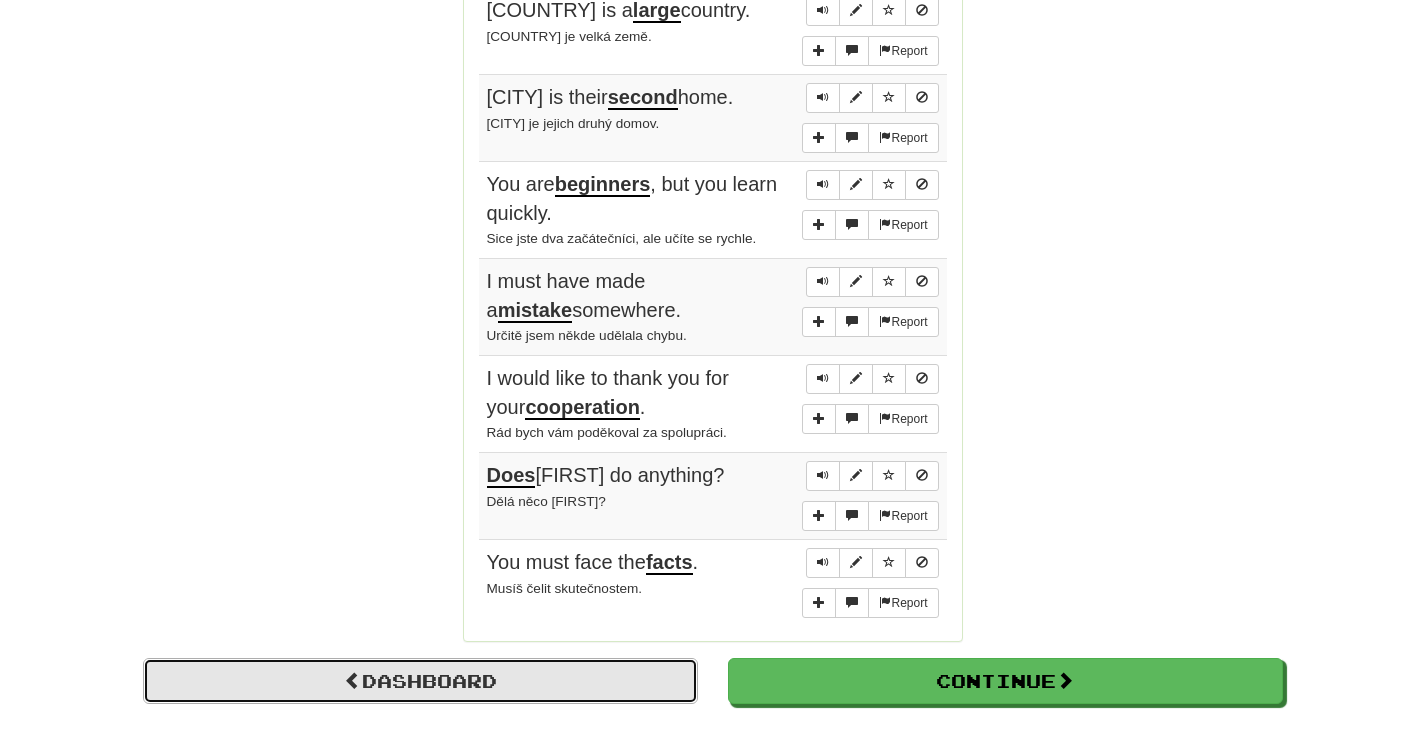 click on "Dashboard" at bounding box center (420, 681) 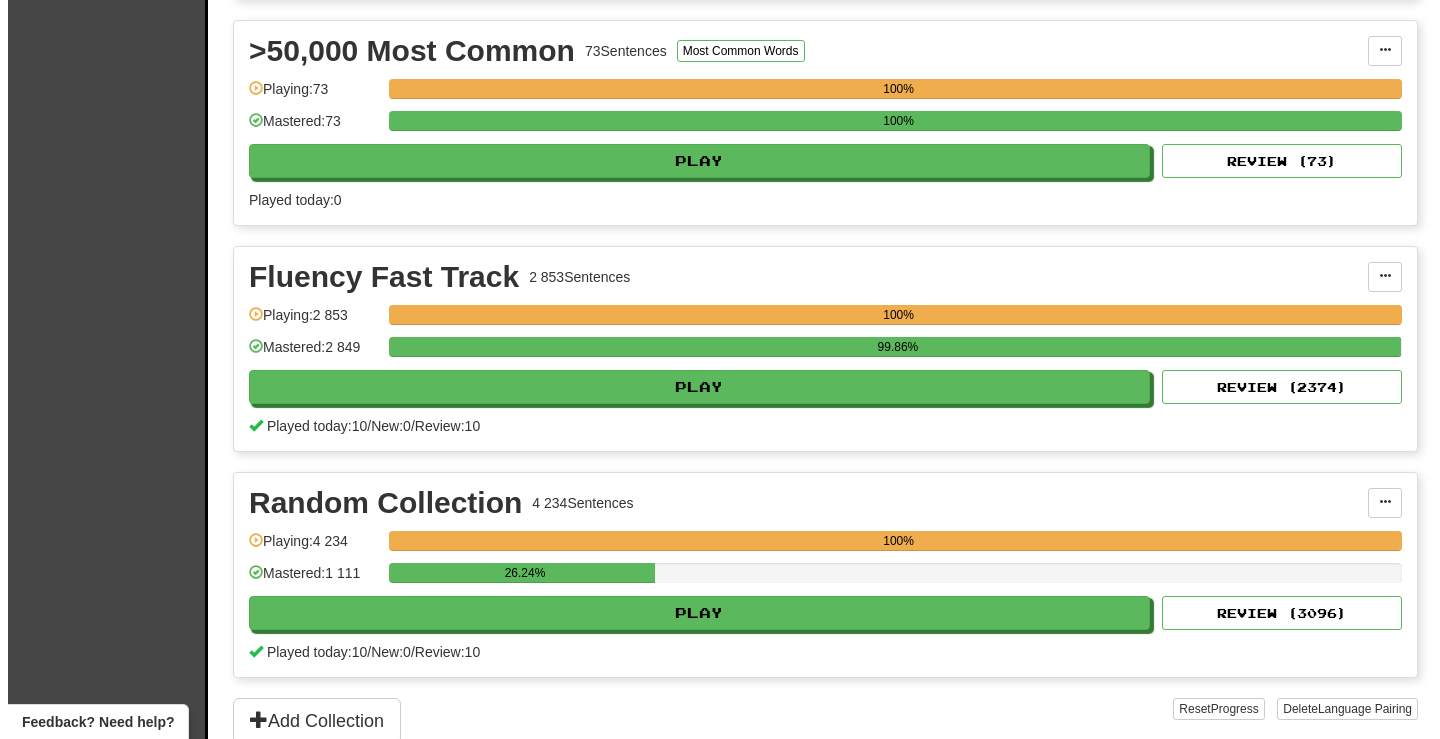 scroll, scrollTop: 2800, scrollLeft: 0, axis: vertical 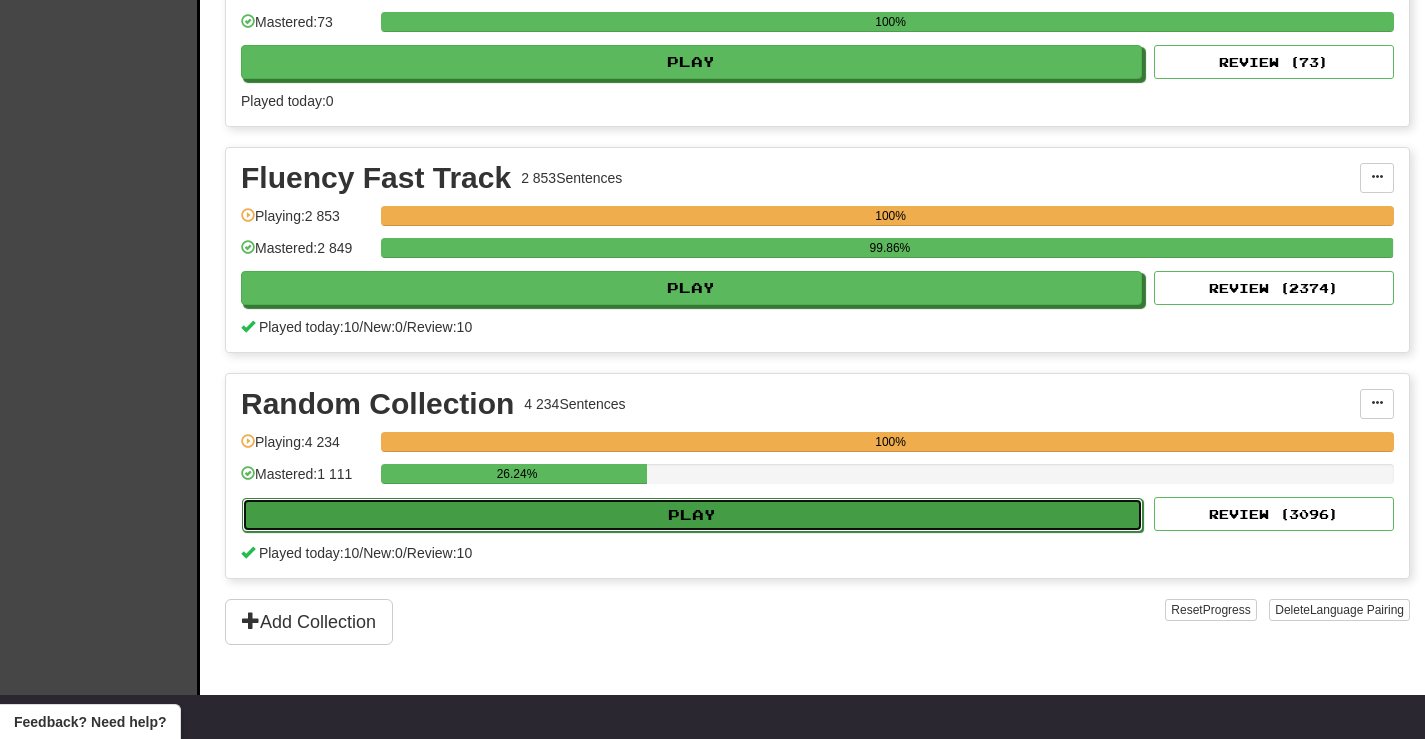 click on "Play" at bounding box center (692, 515) 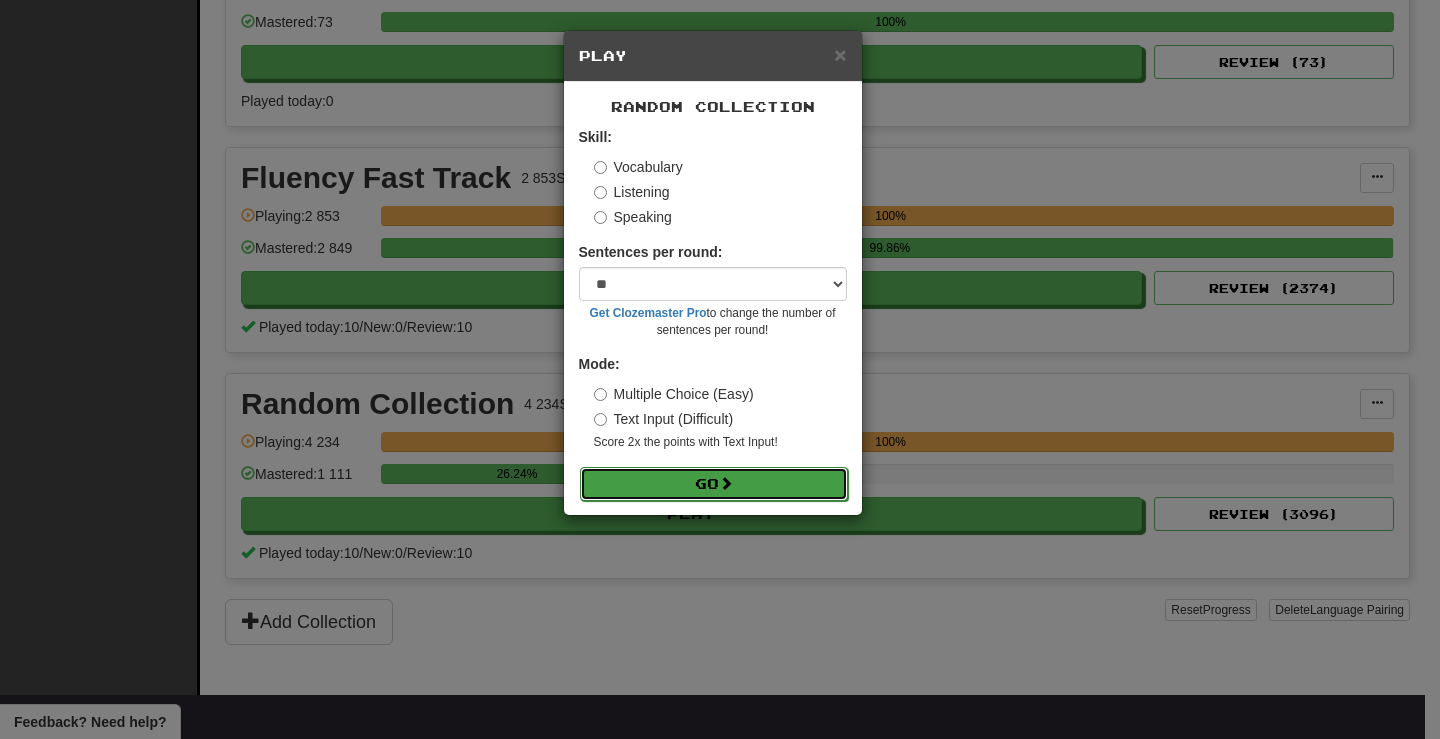 click on "Go" at bounding box center [714, 484] 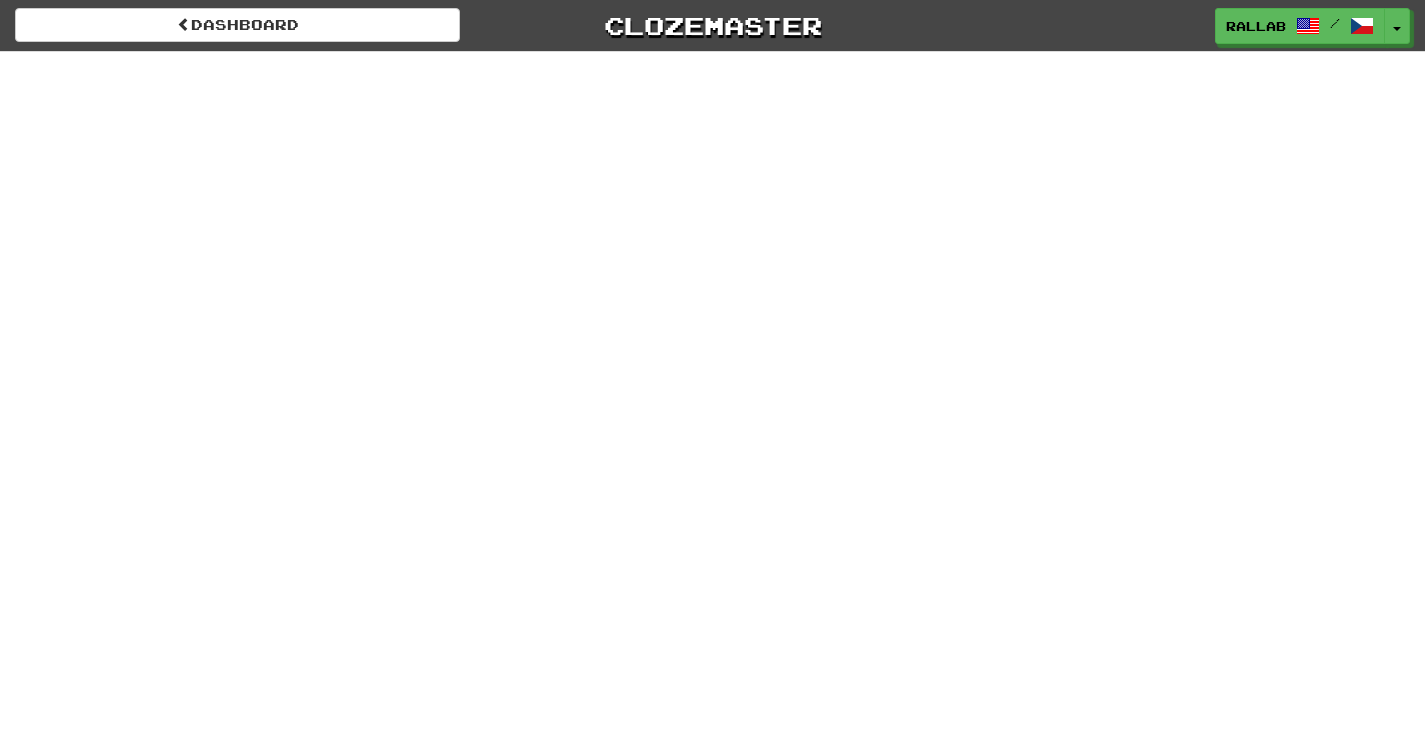 scroll, scrollTop: 0, scrollLeft: 0, axis: both 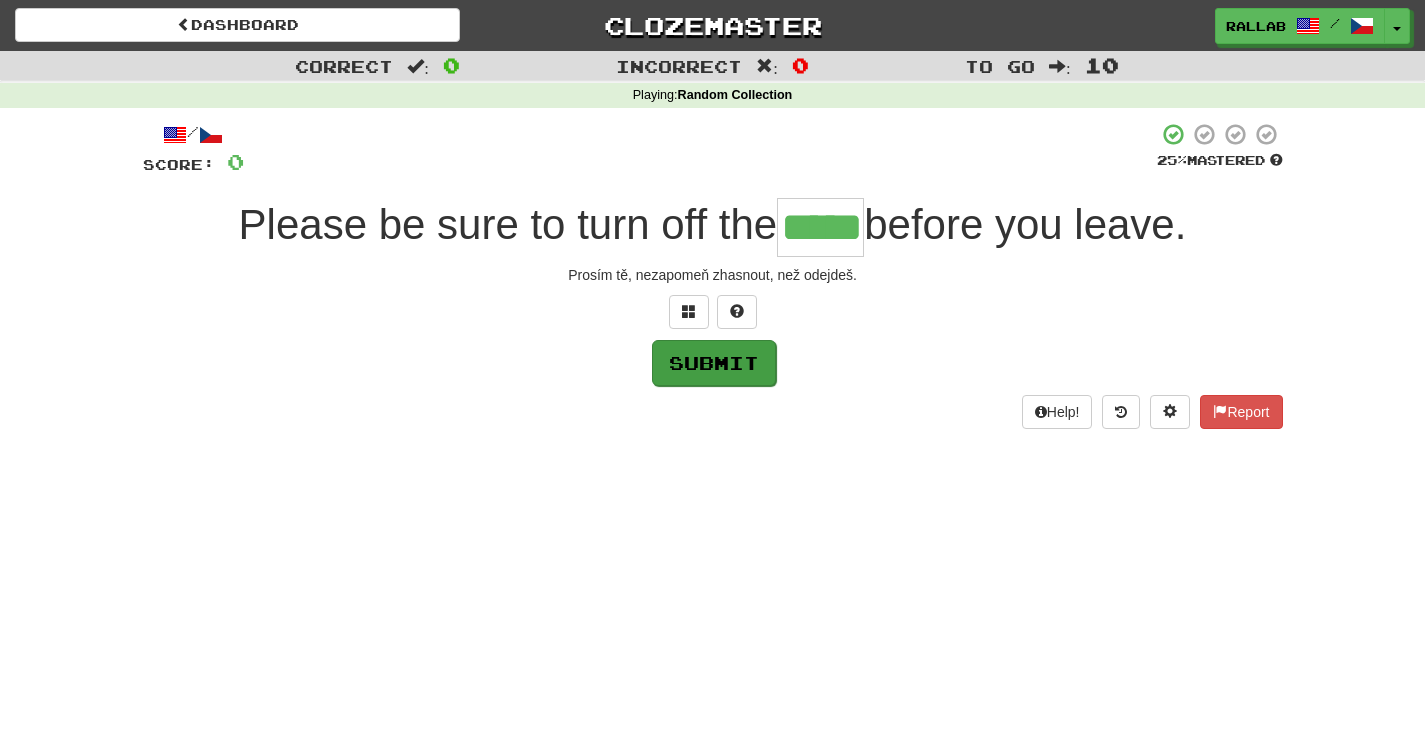 type on "*****" 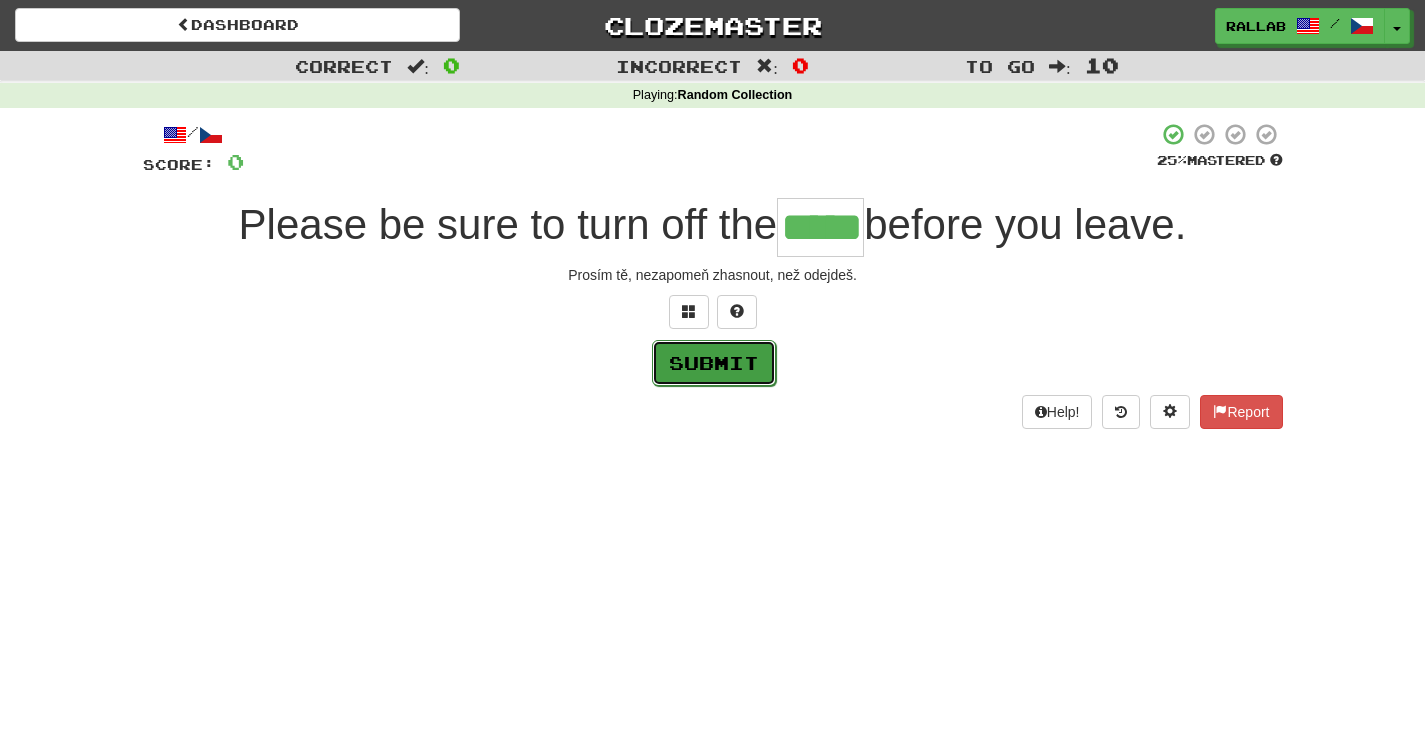 click on "Submit" at bounding box center (714, 363) 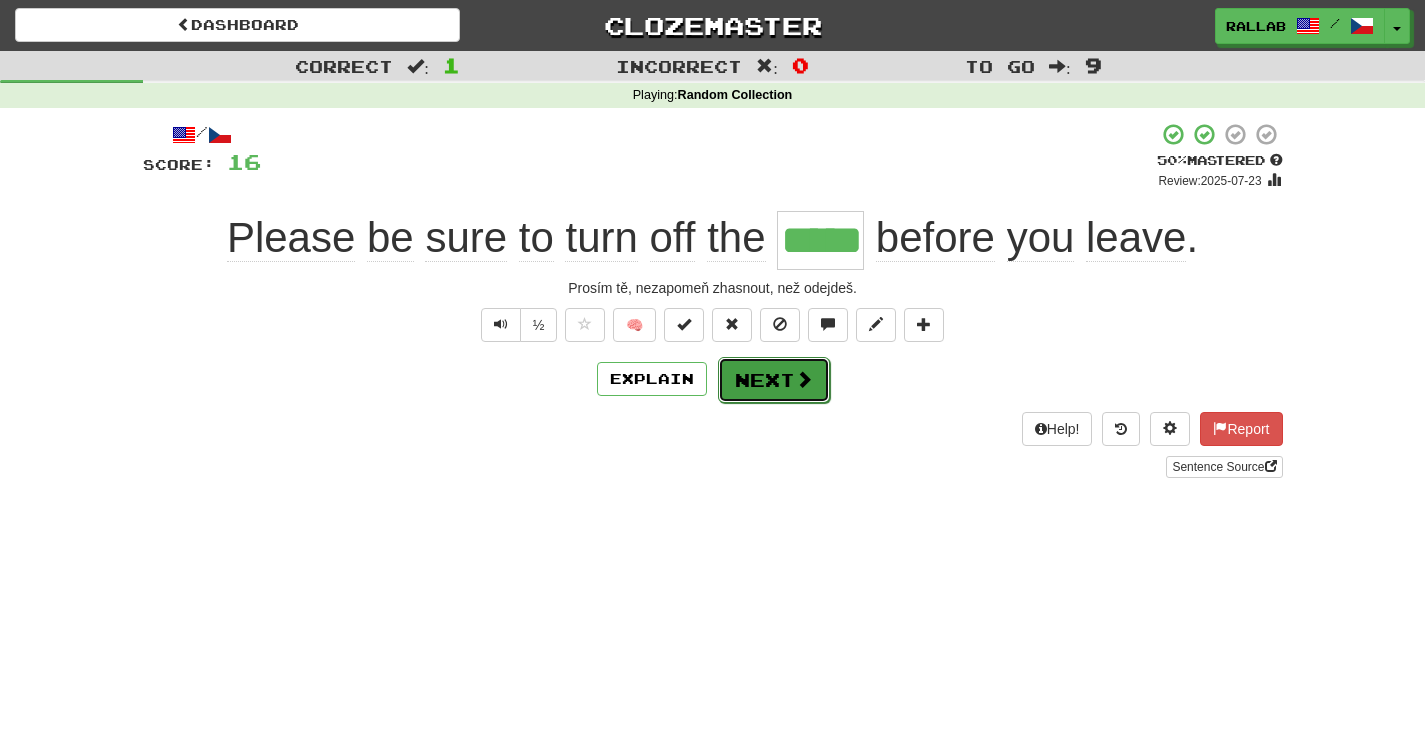 click on "Next" at bounding box center (774, 380) 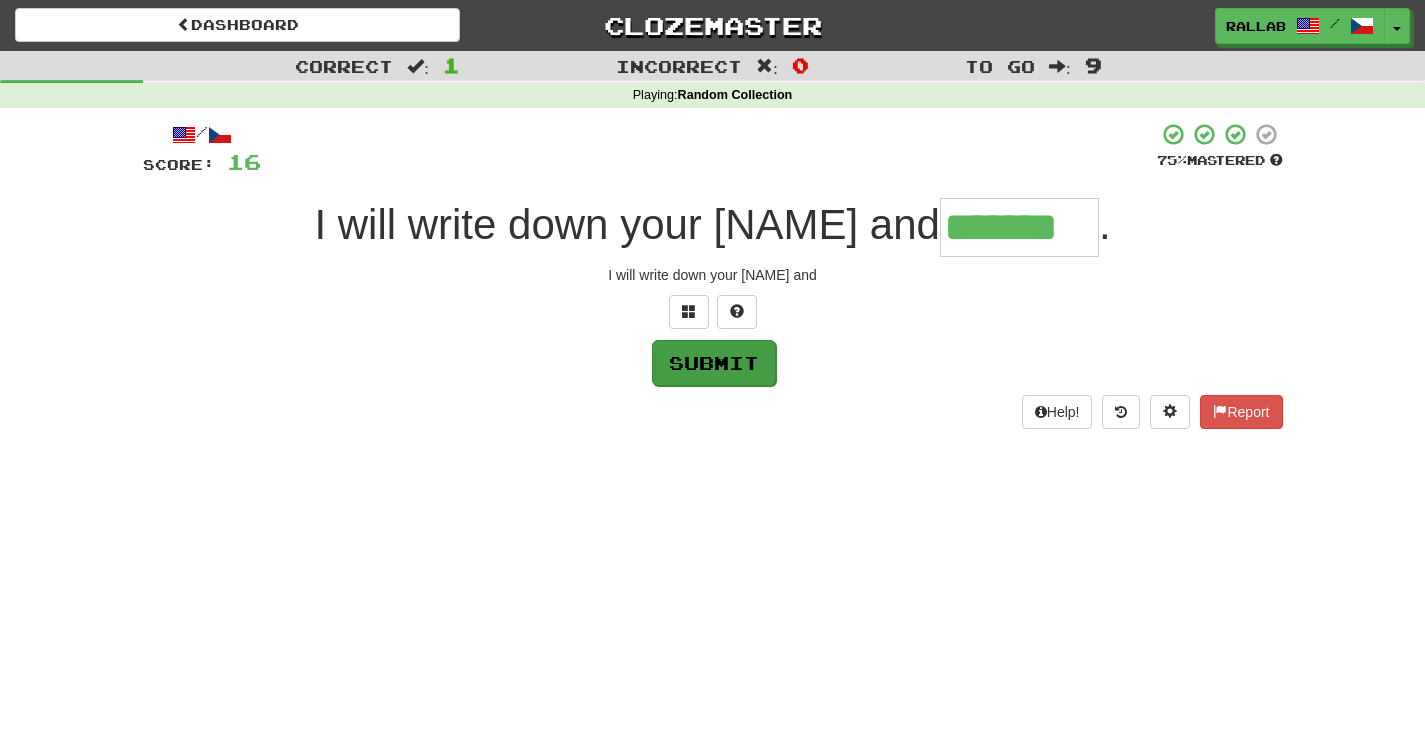 type on "*******" 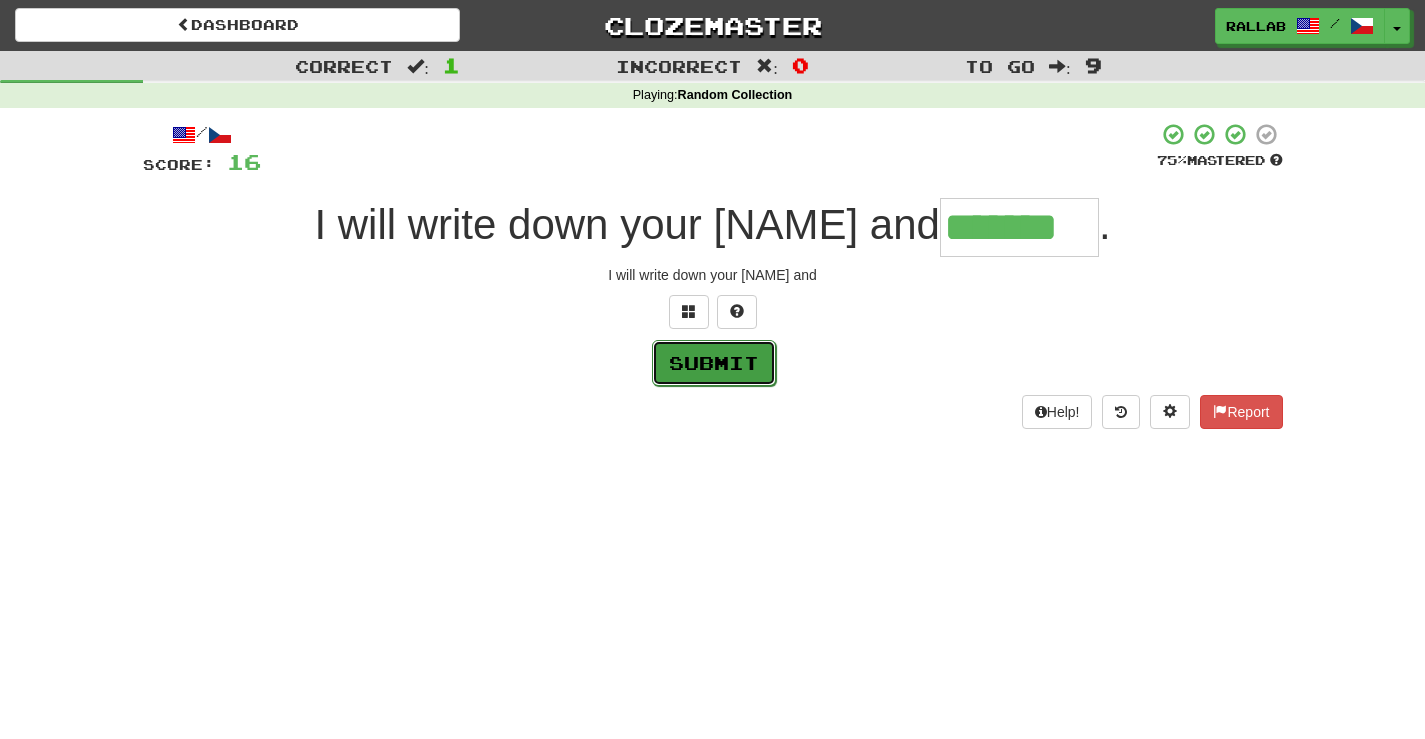 click on "Submit" at bounding box center [714, 363] 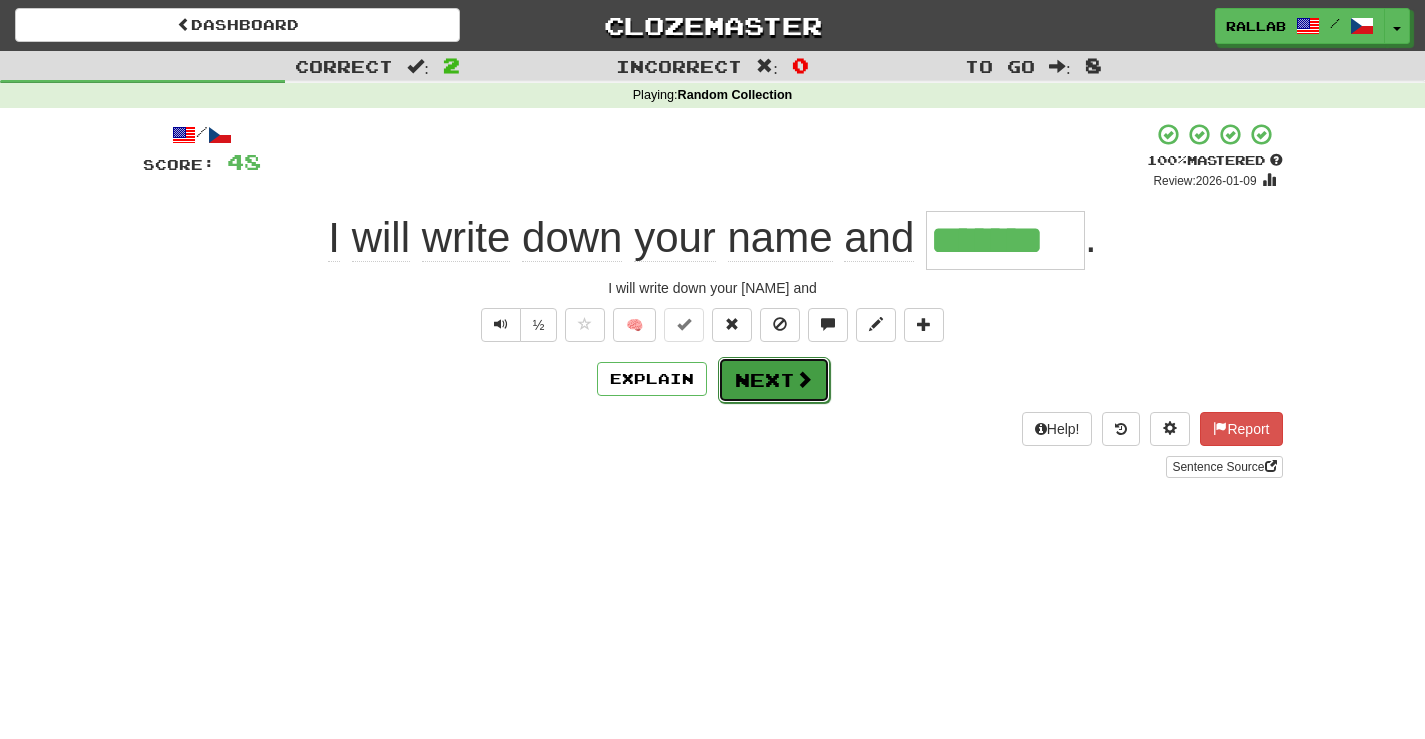 click on "Next" at bounding box center (774, 380) 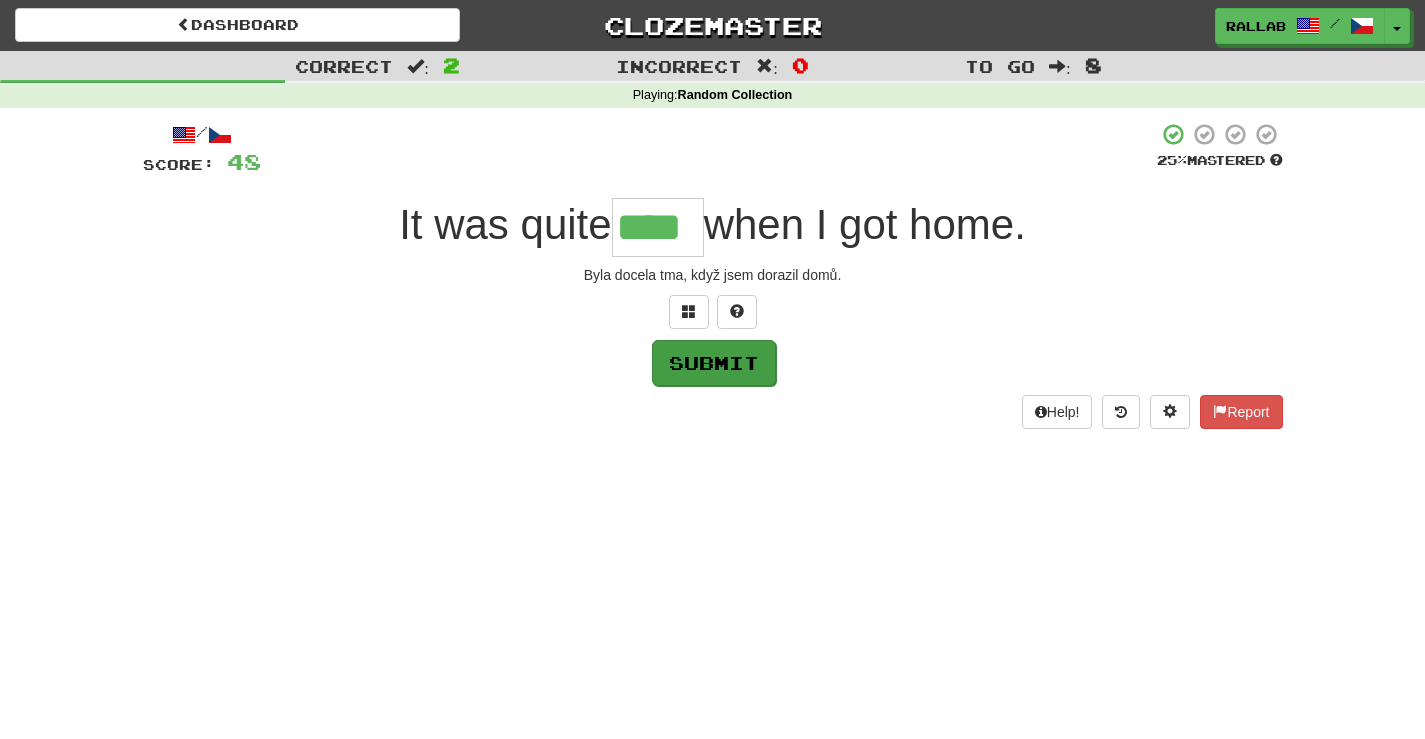 type on "****" 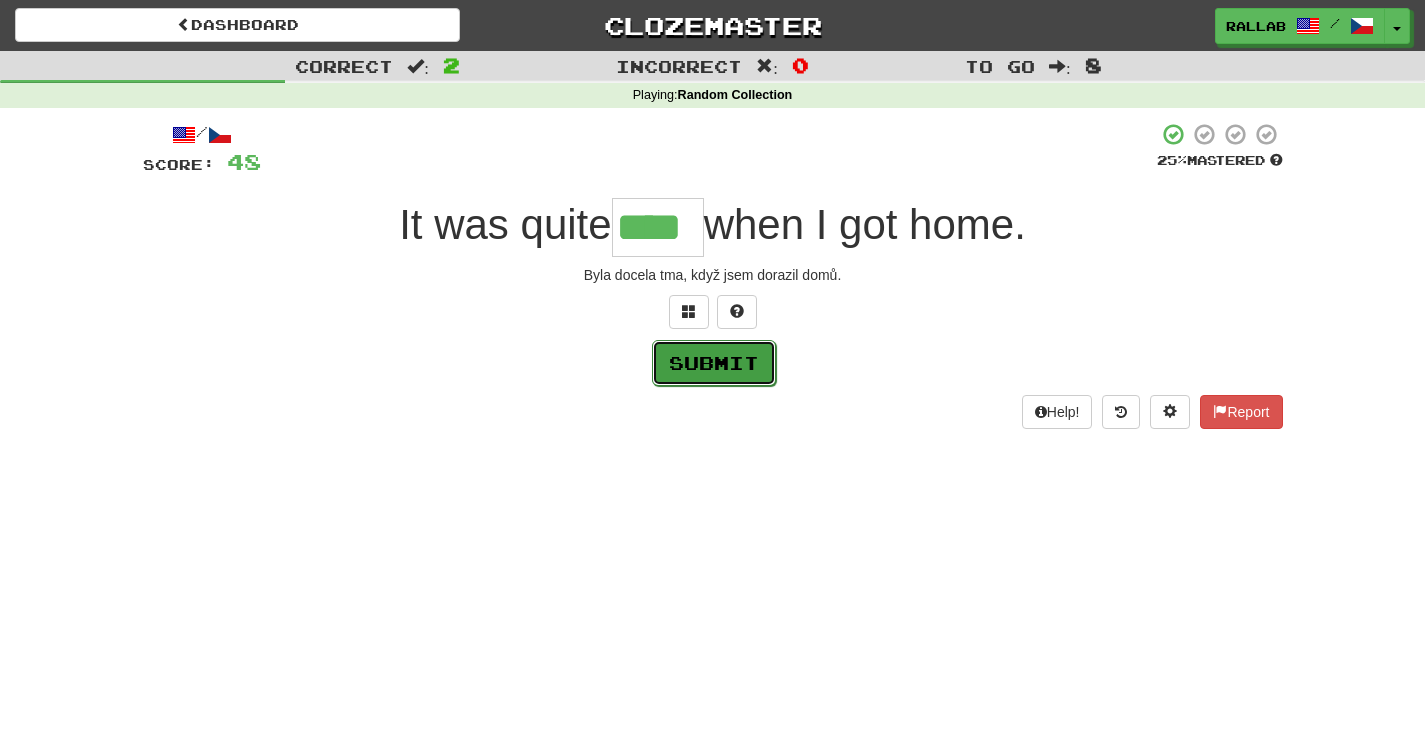 click on "Submit" at bounding box center (714, 363) 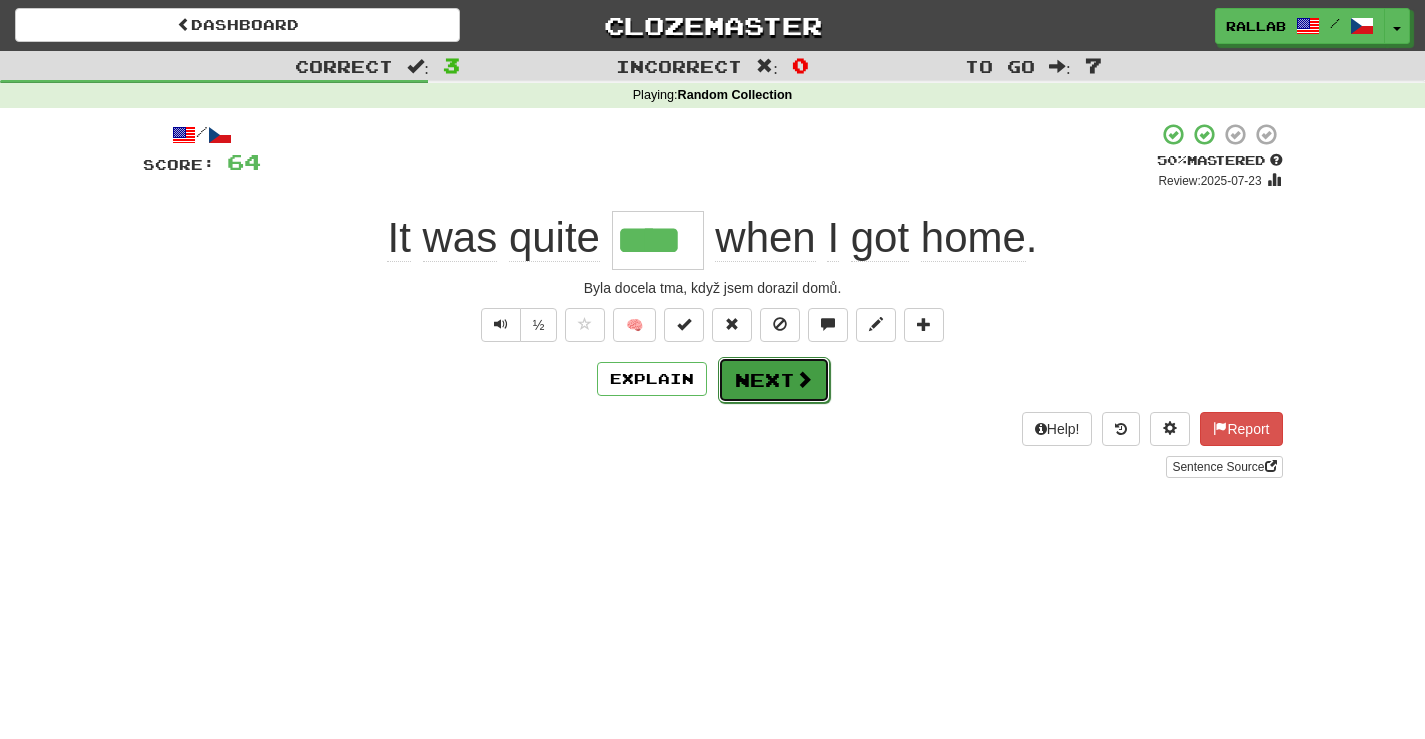 click on "Next" at bounding box center [774, 380] 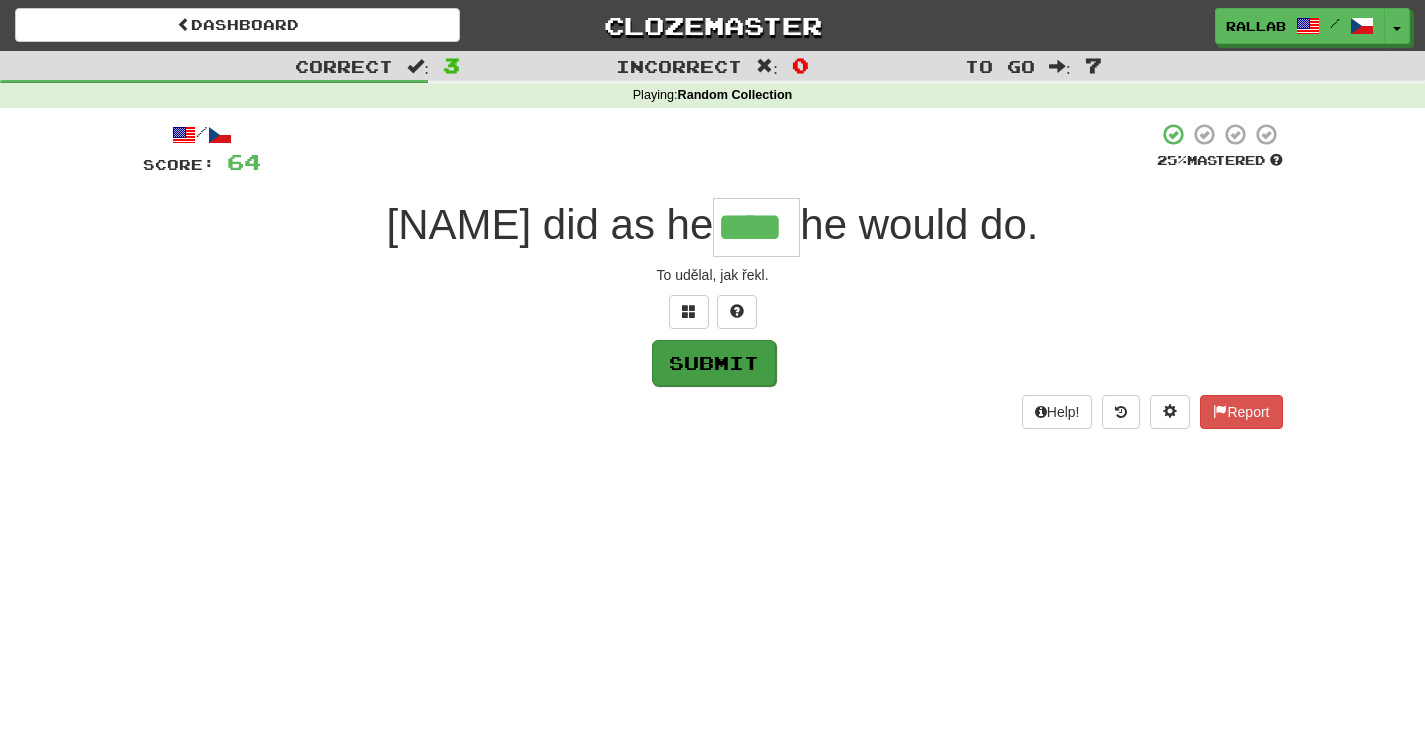 type on "****" 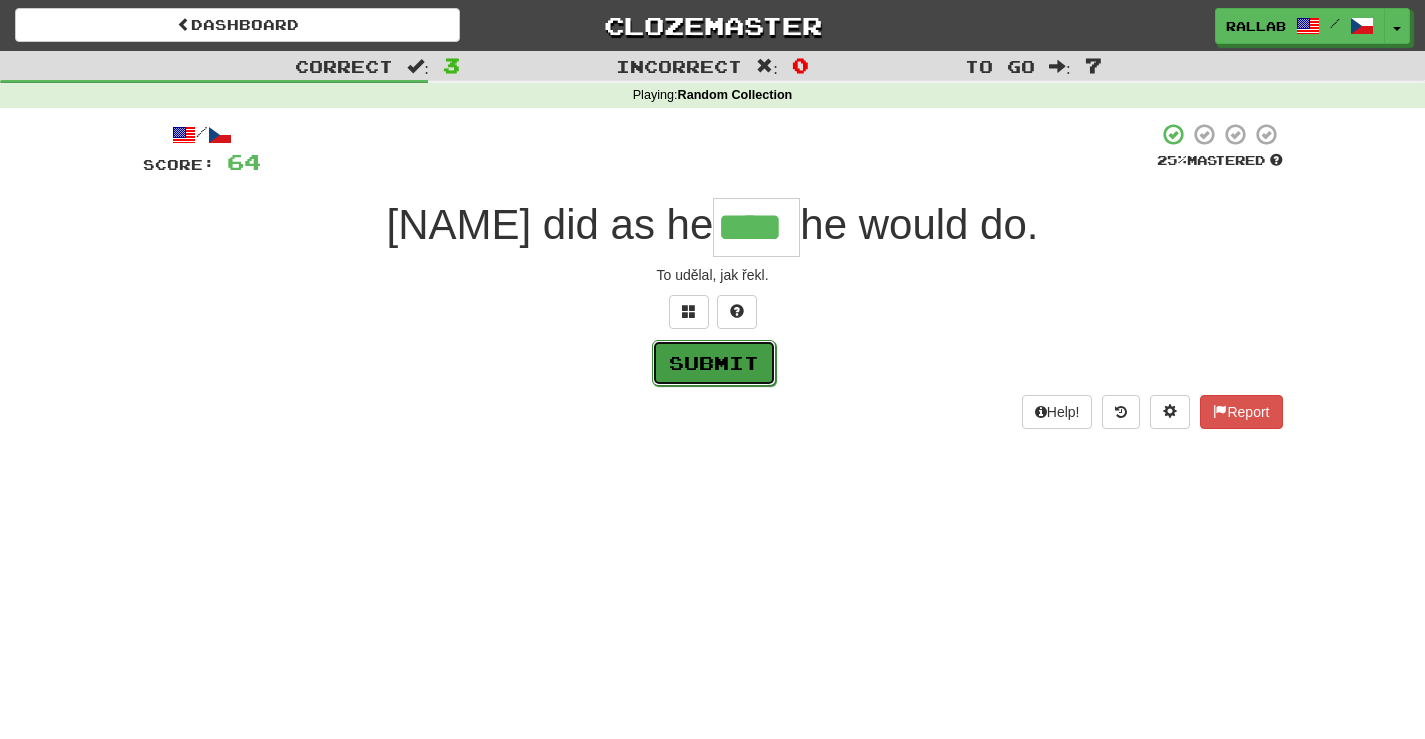 click on "Submit" at bounding box center (714, 363) 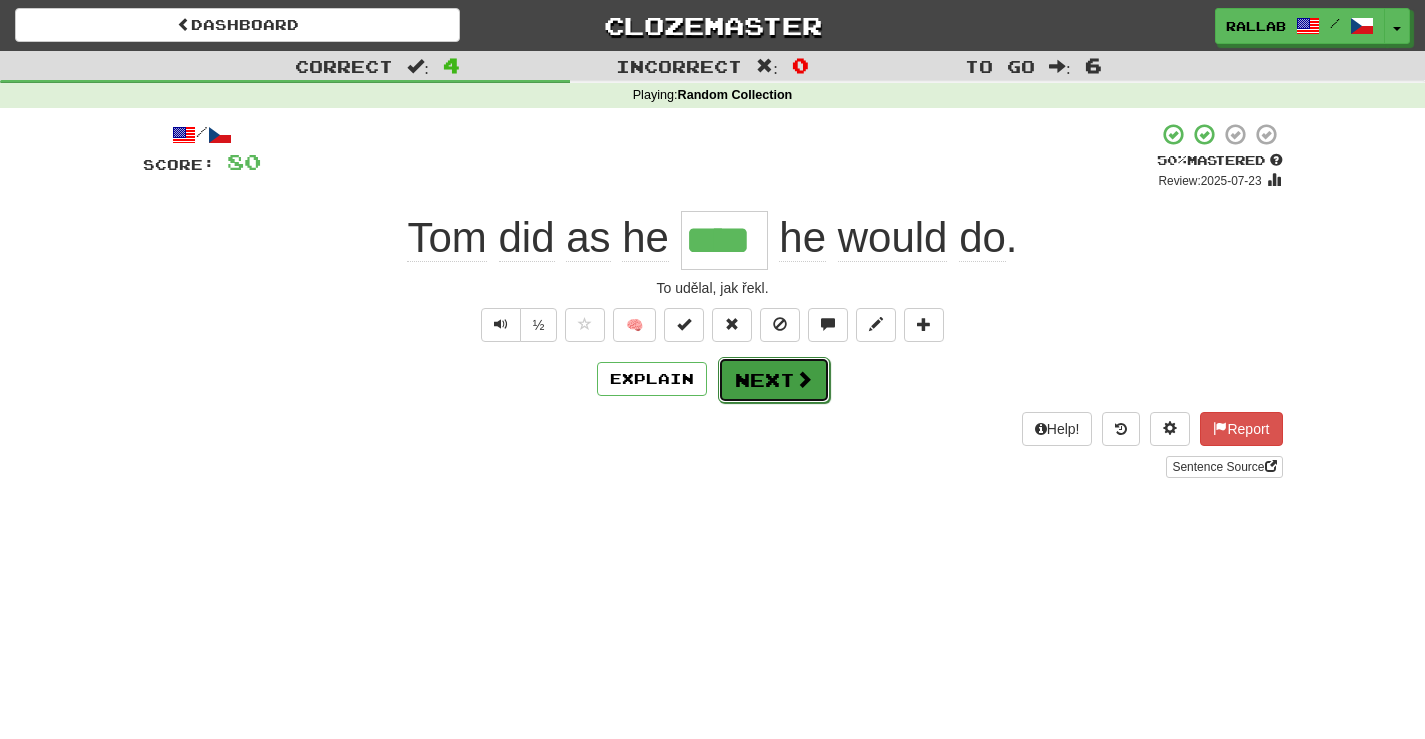click on "Next" at bounding box center (774, 380) 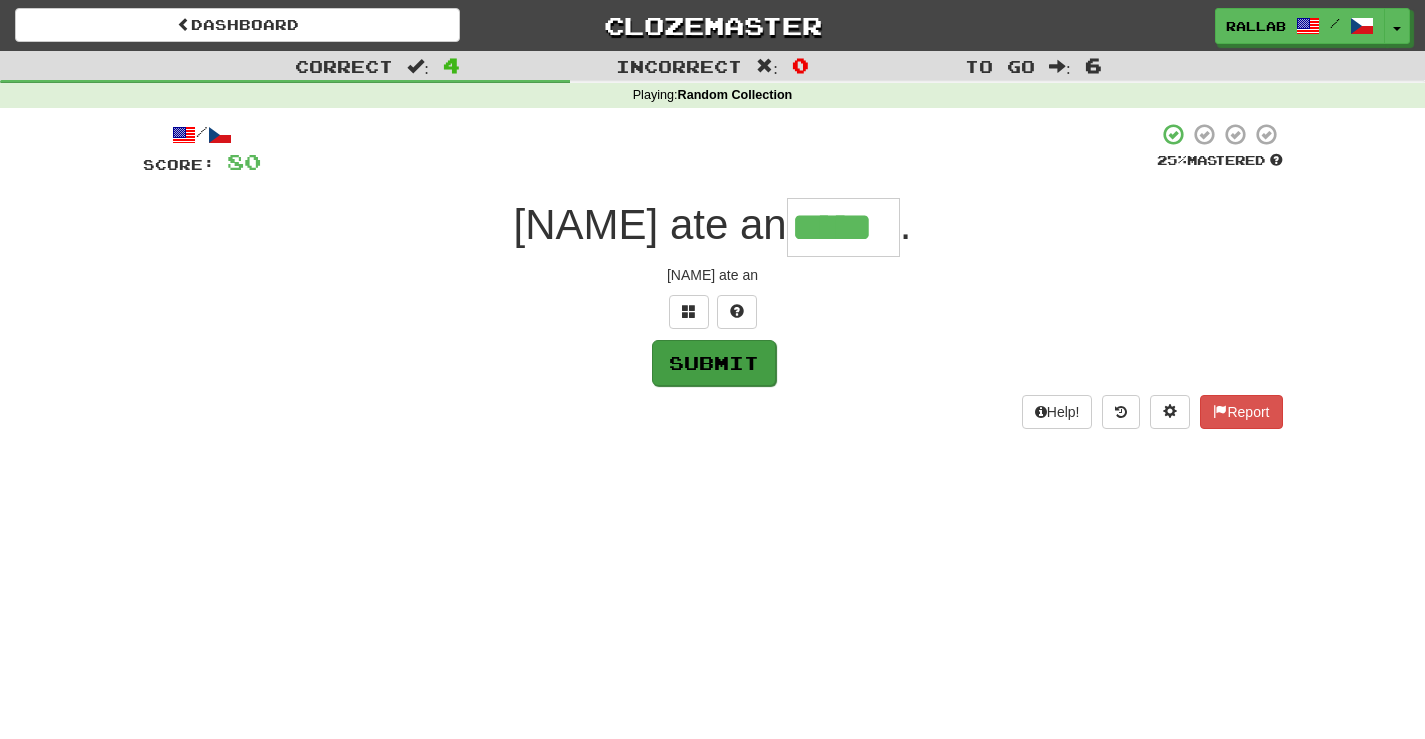 type on "*****" 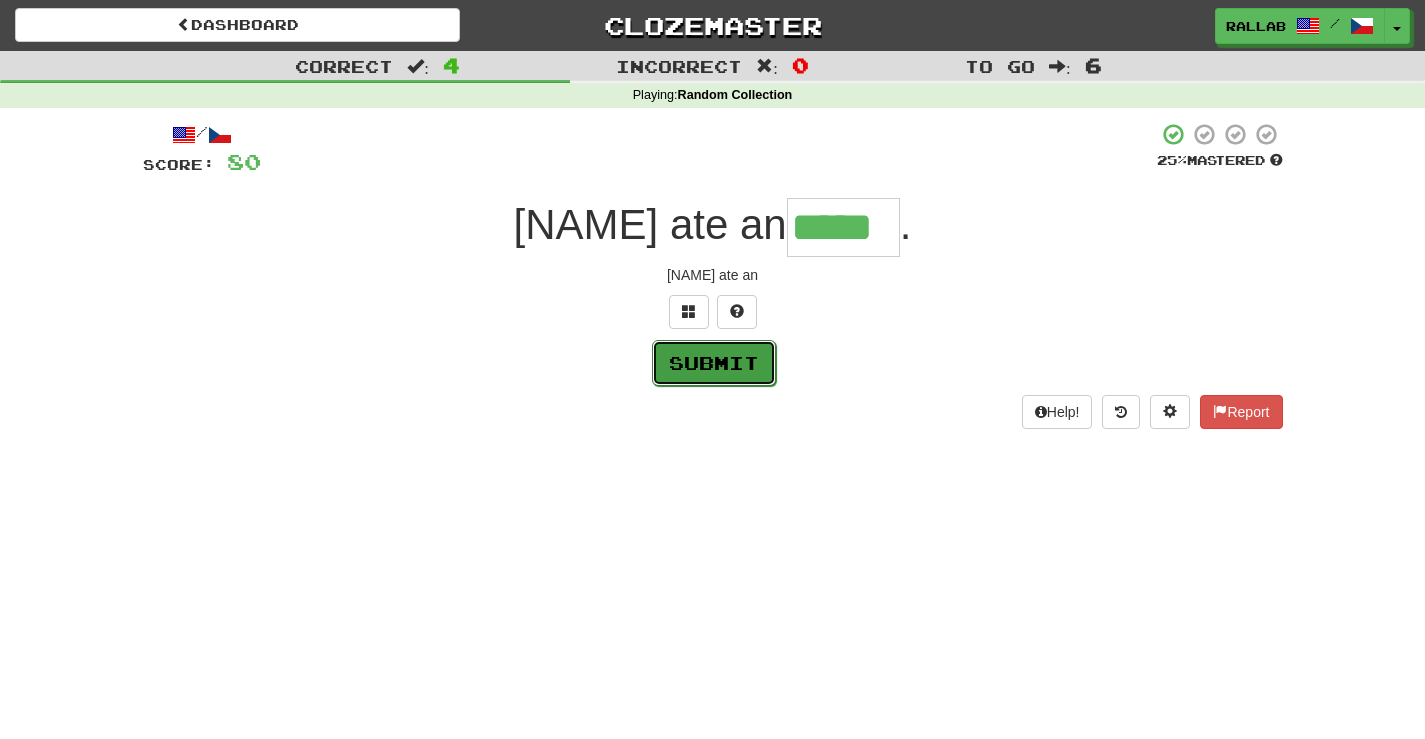 click on "Submit" at bounding box center [714, 363] 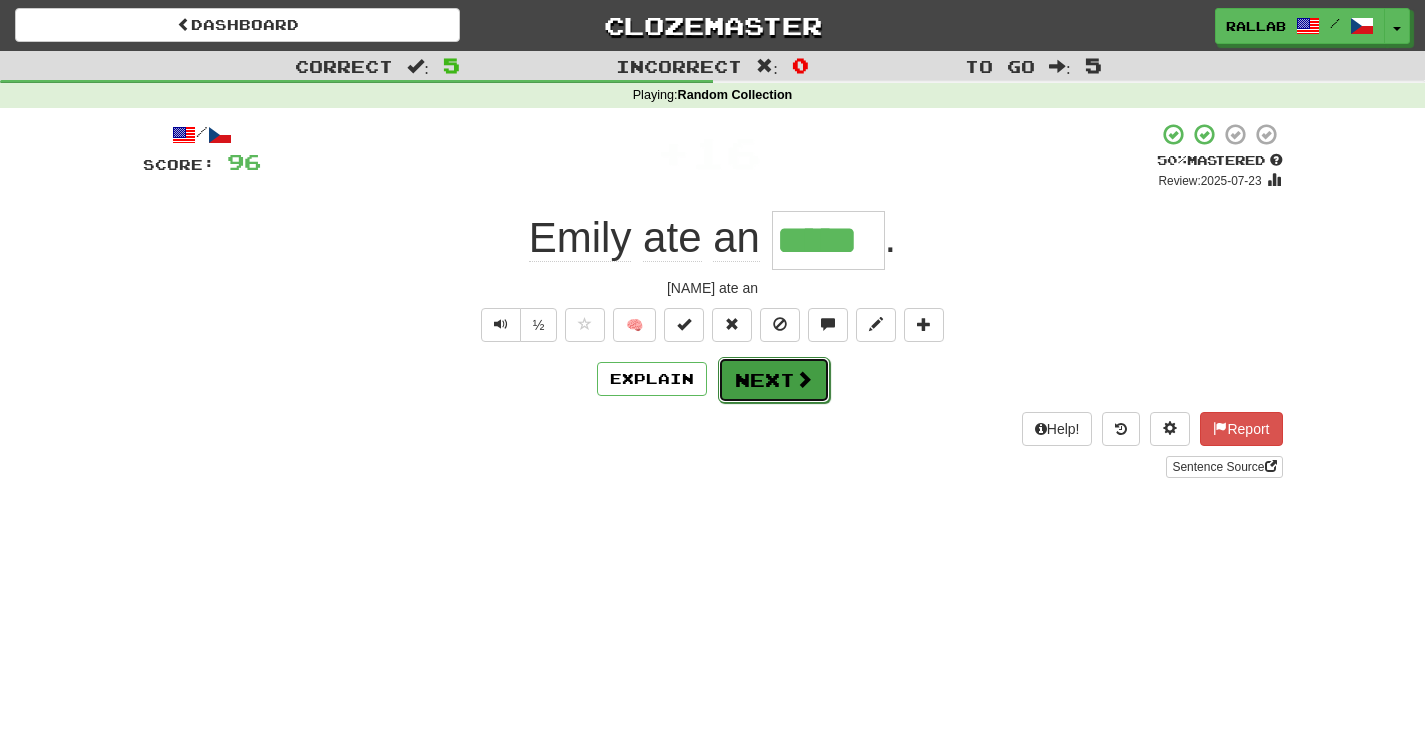 click on "Next" at bounding box center (774, 380) 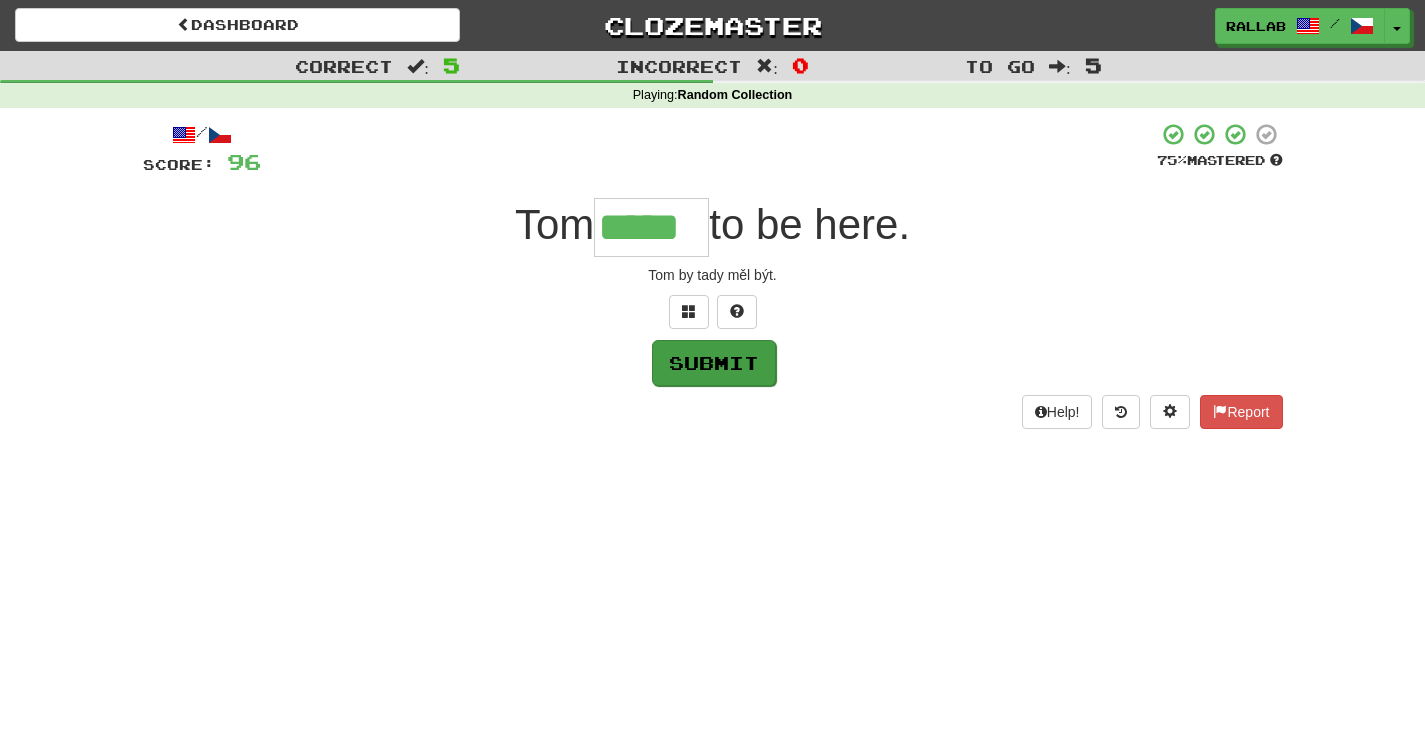 type on "*****" 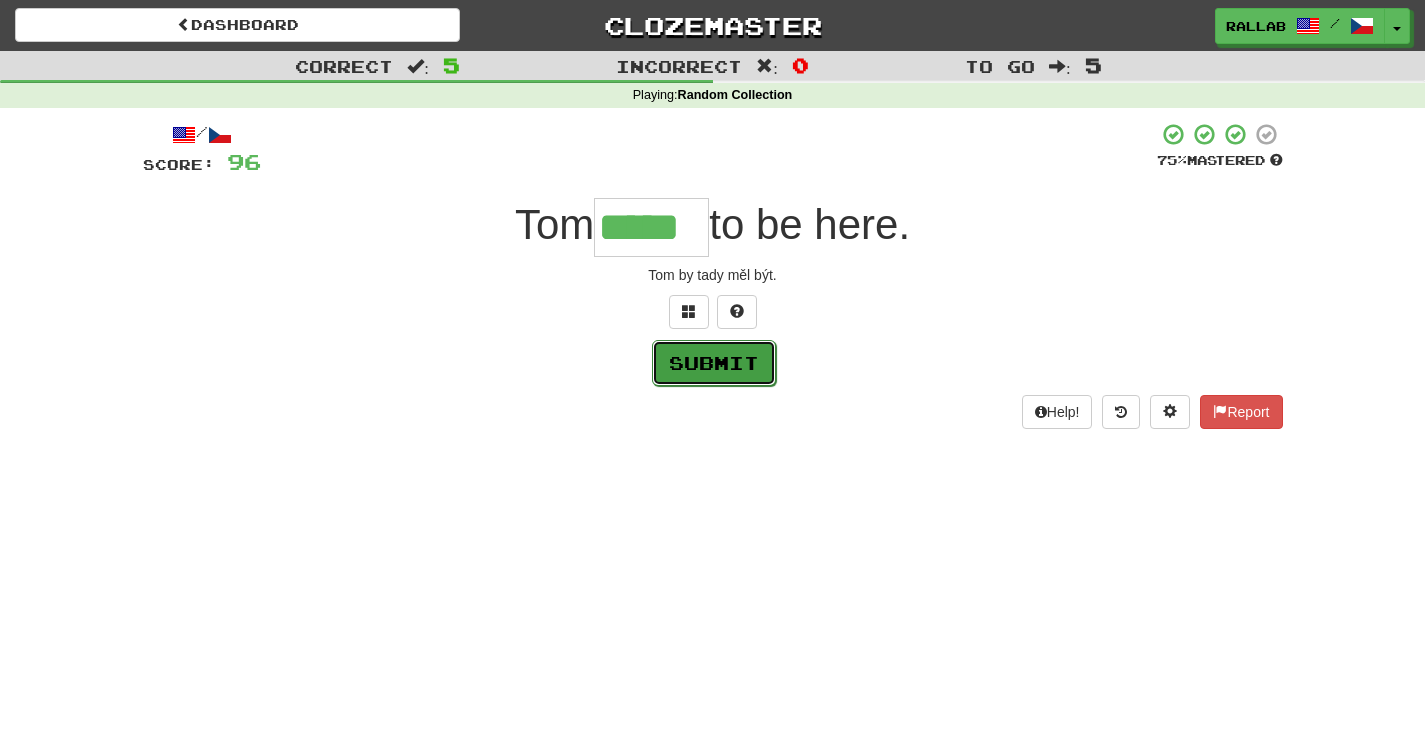 click on "Submit" at bounding box center (714, 363) 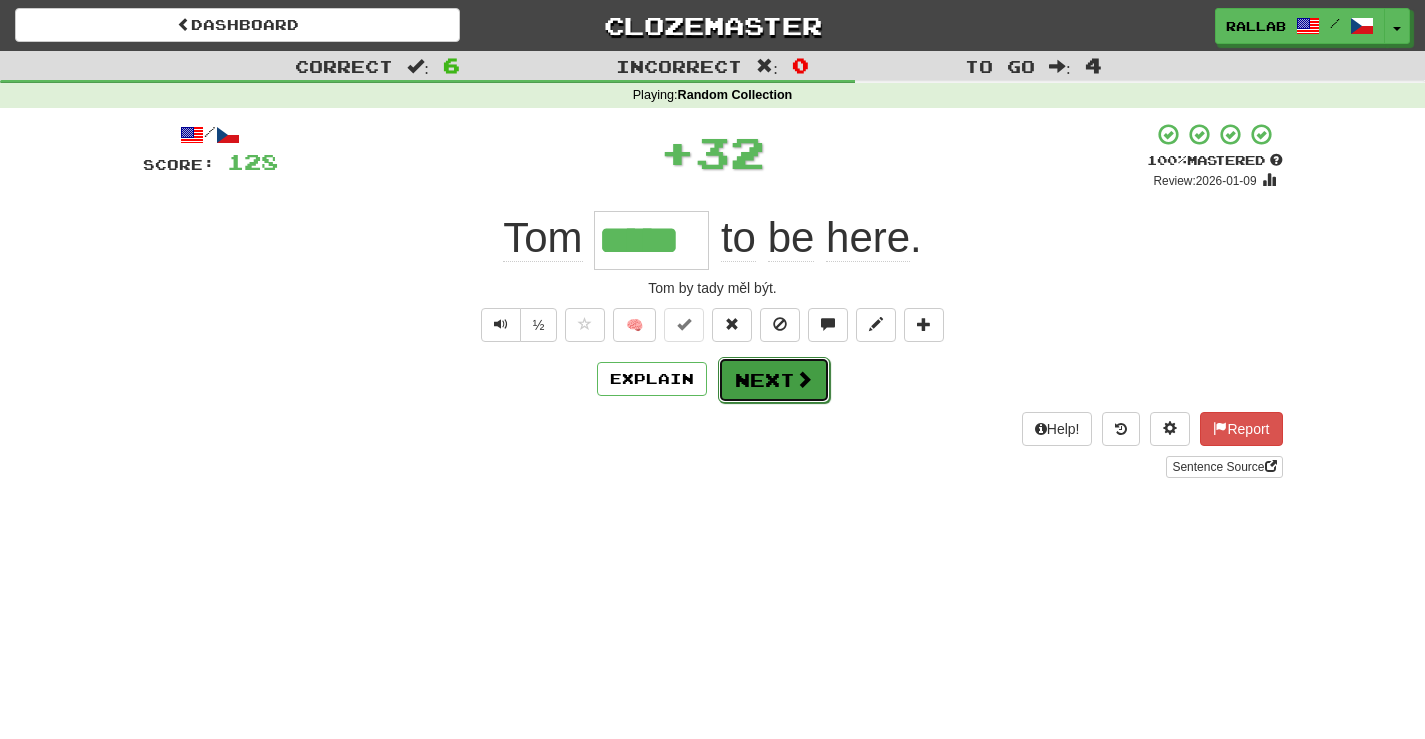 click on "Next" at bounding box center [774, 380] 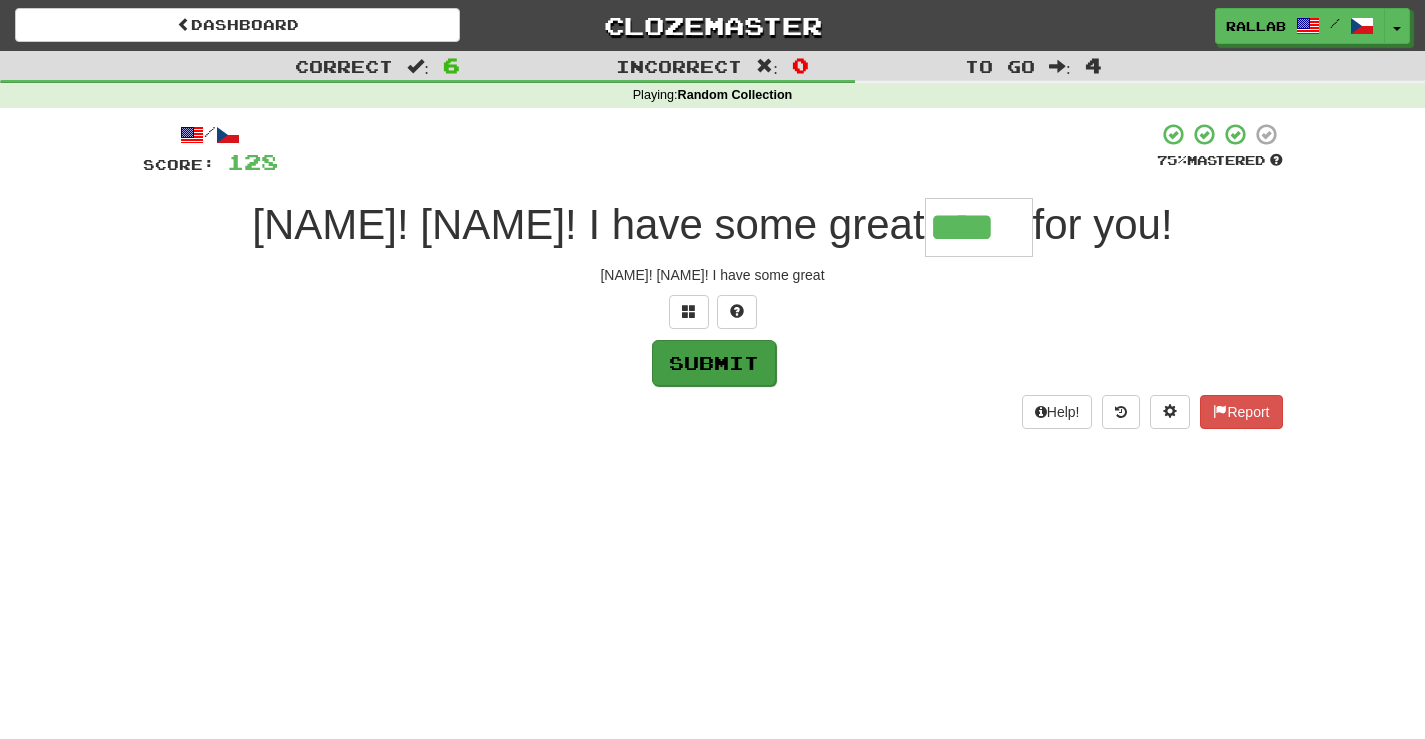 type on "****" 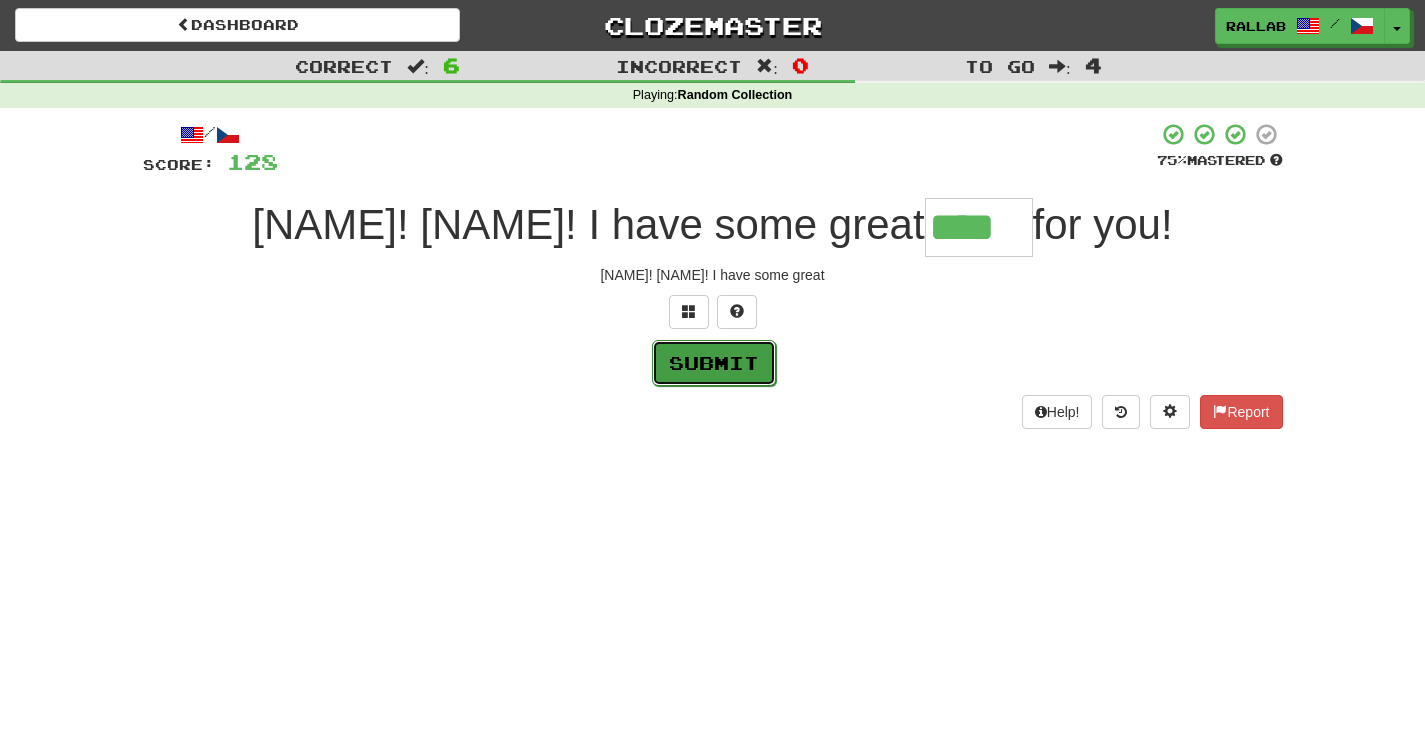 click on "Submit" at bounding box center [714, 363] 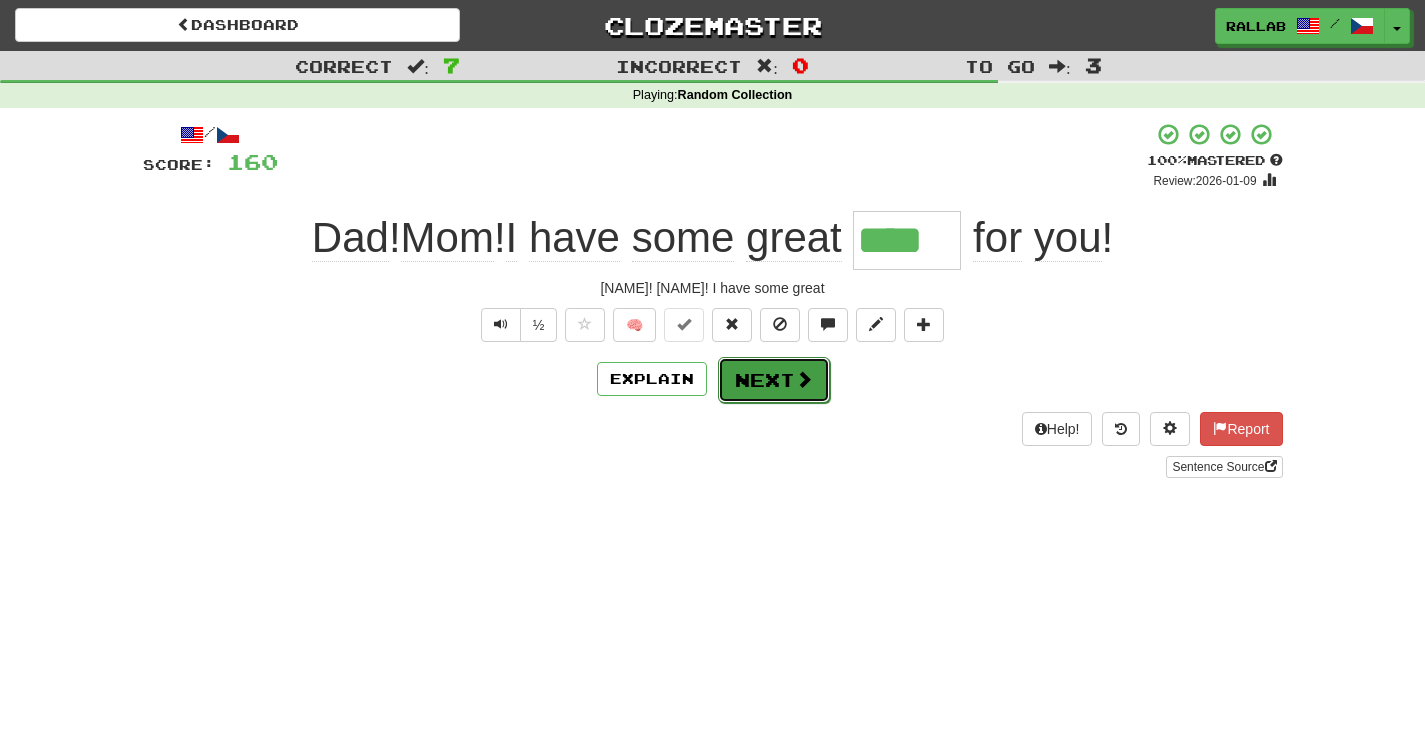 click on "Next" at bounding box center [774, 380] 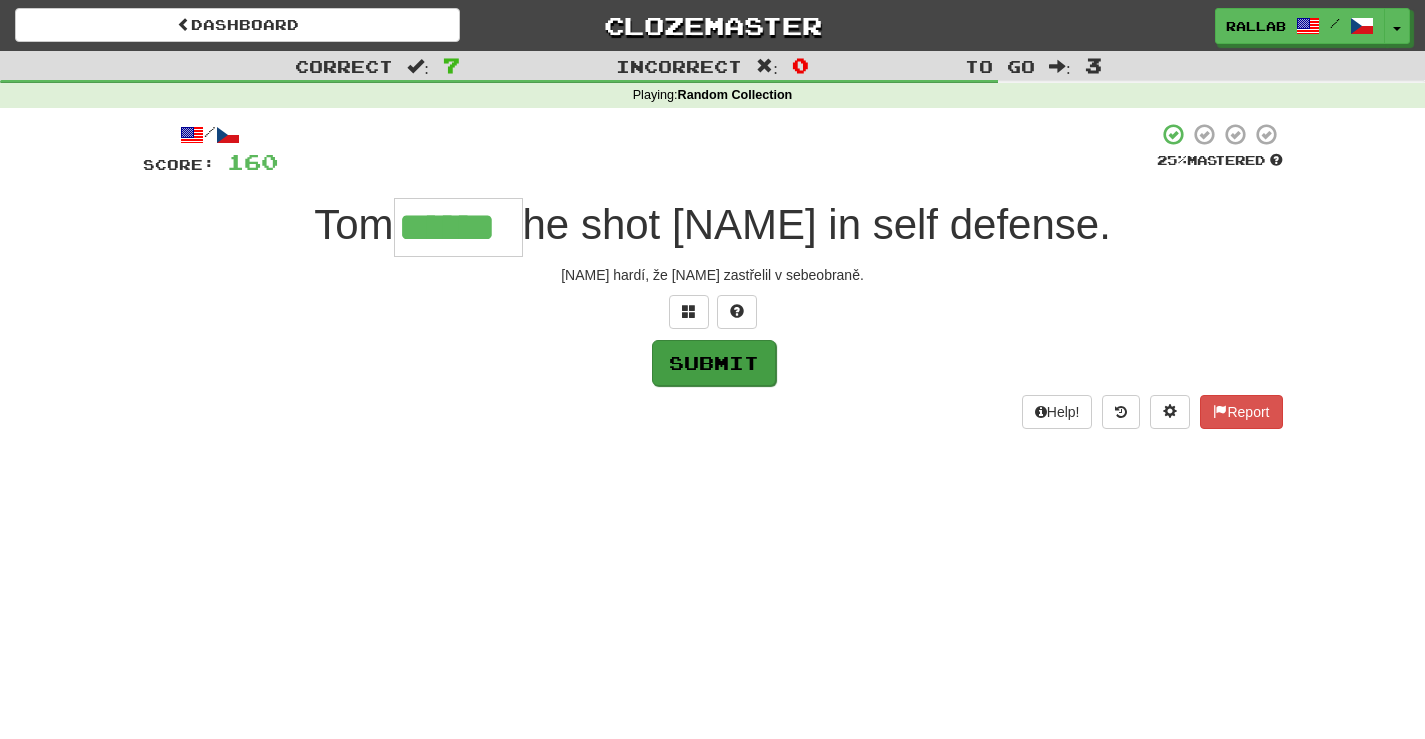 type on "******" 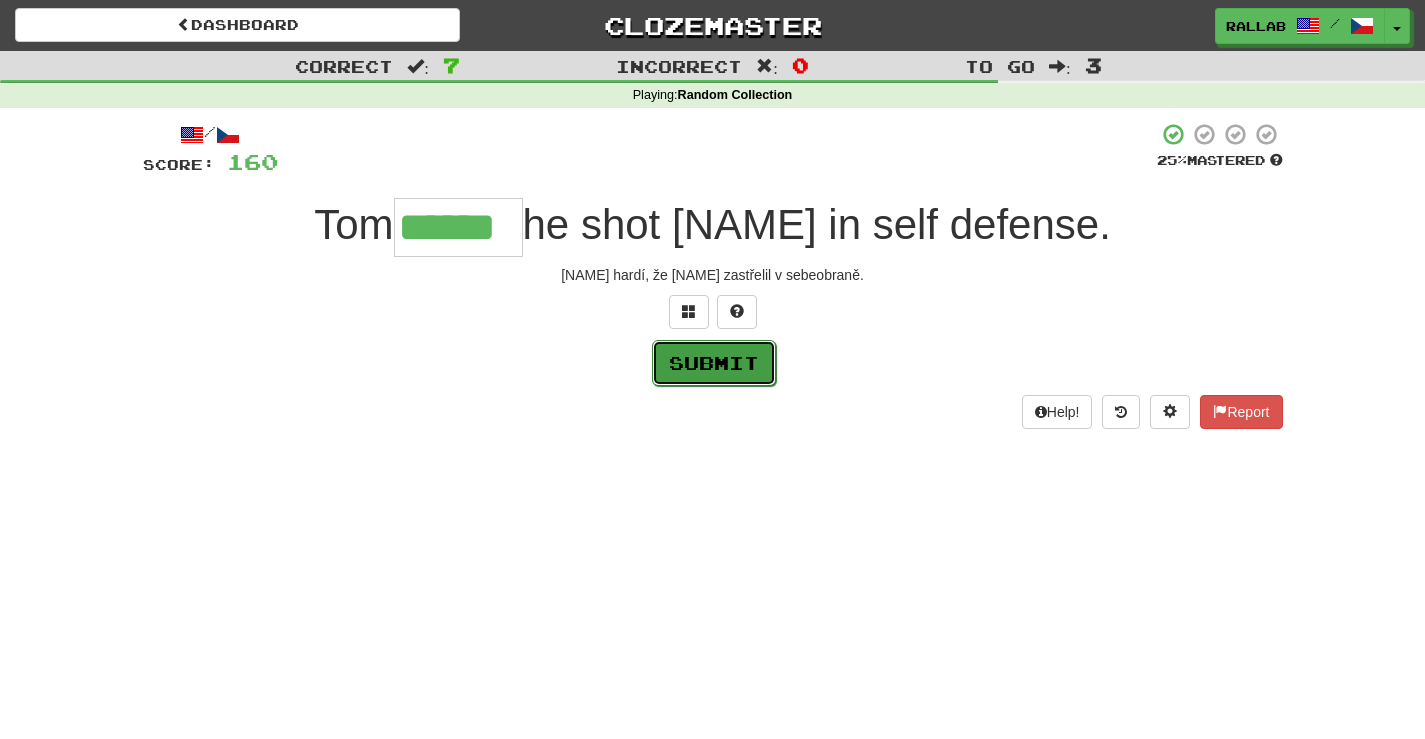 click on "Submit" at bounding box center (714, 363) 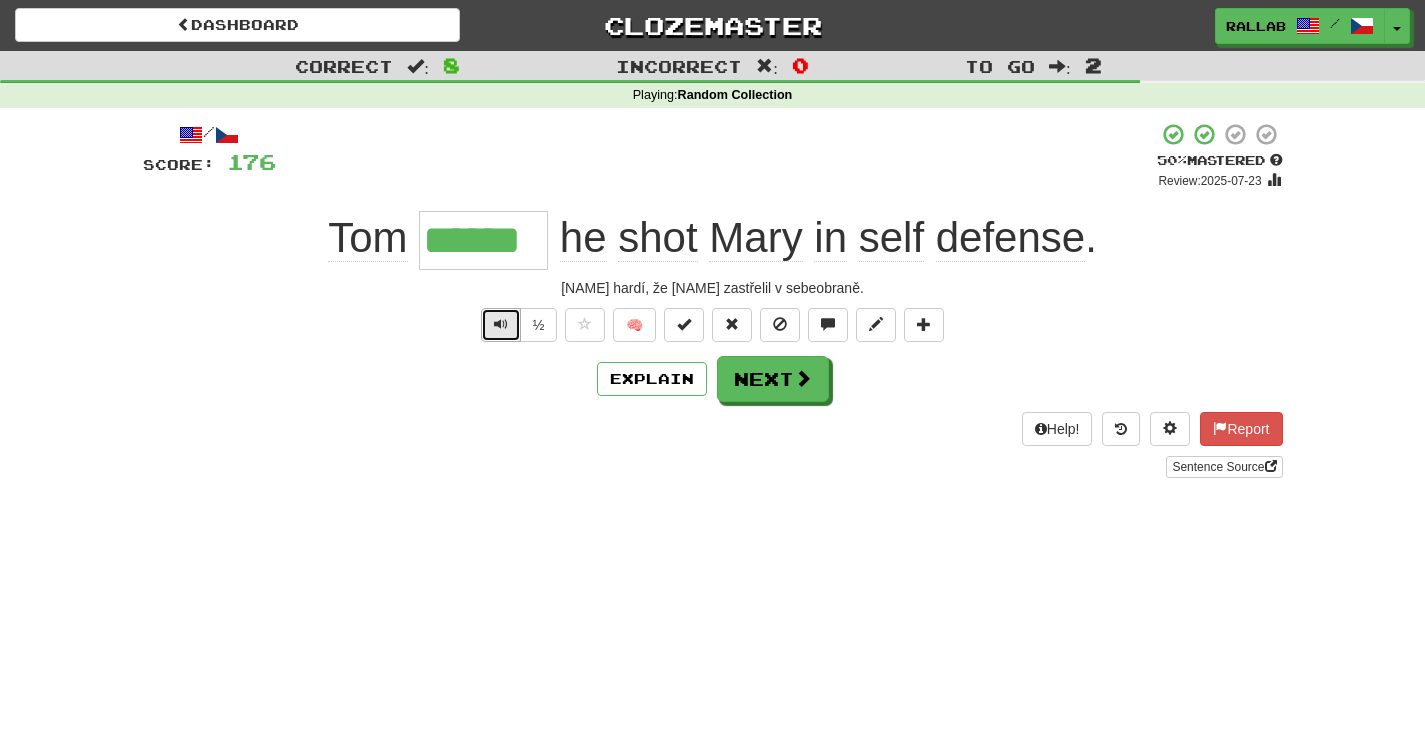click at bounding box center [501, 324] 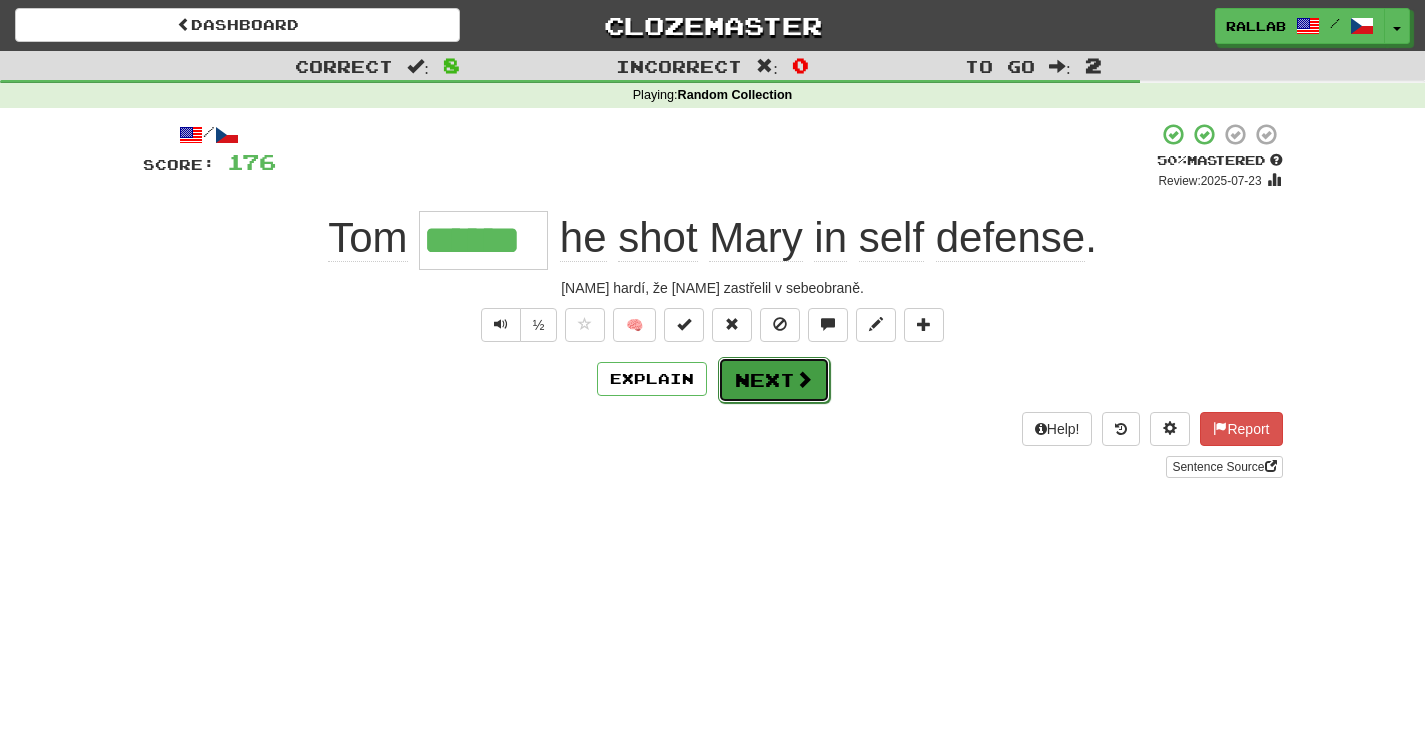 click on "Next" at bounding box center [774, 380] 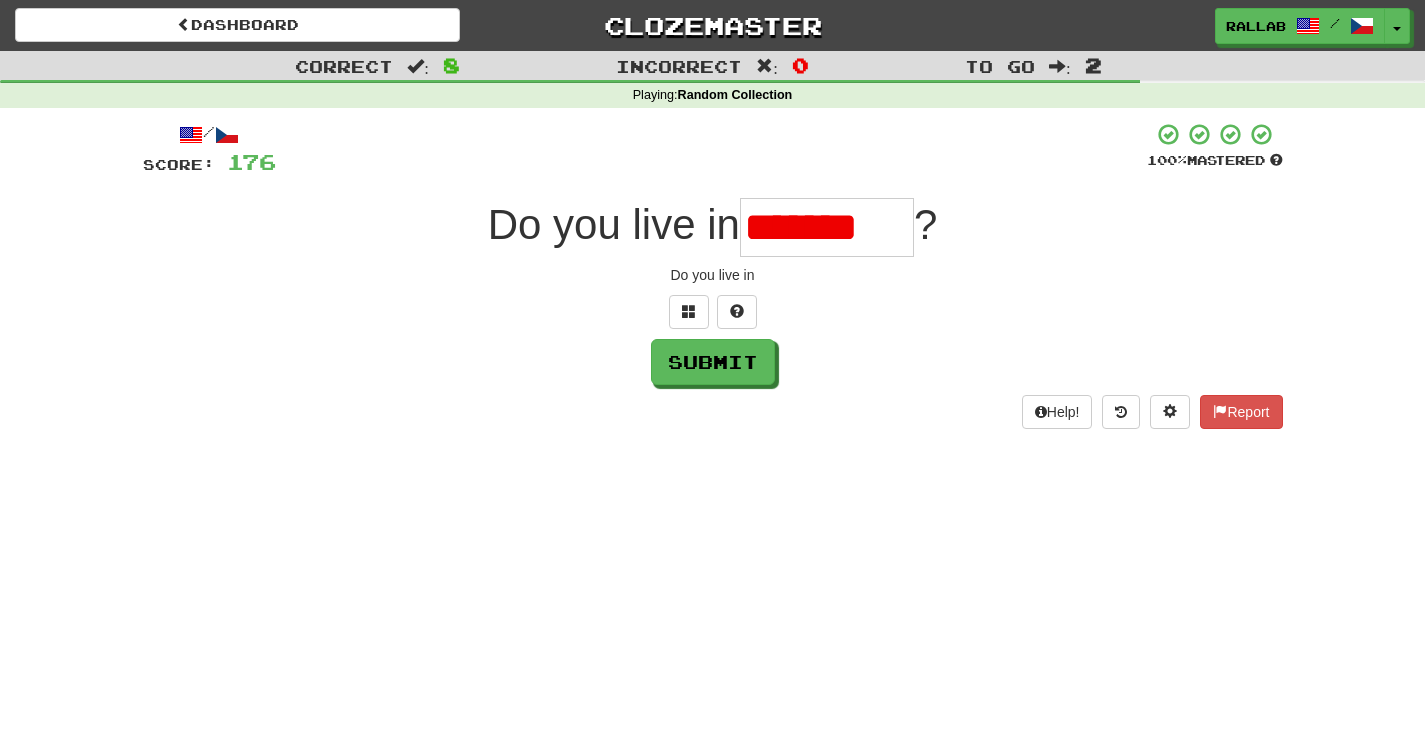 scroll, scrollTop: 0, scrollLeft: 0, axis: both 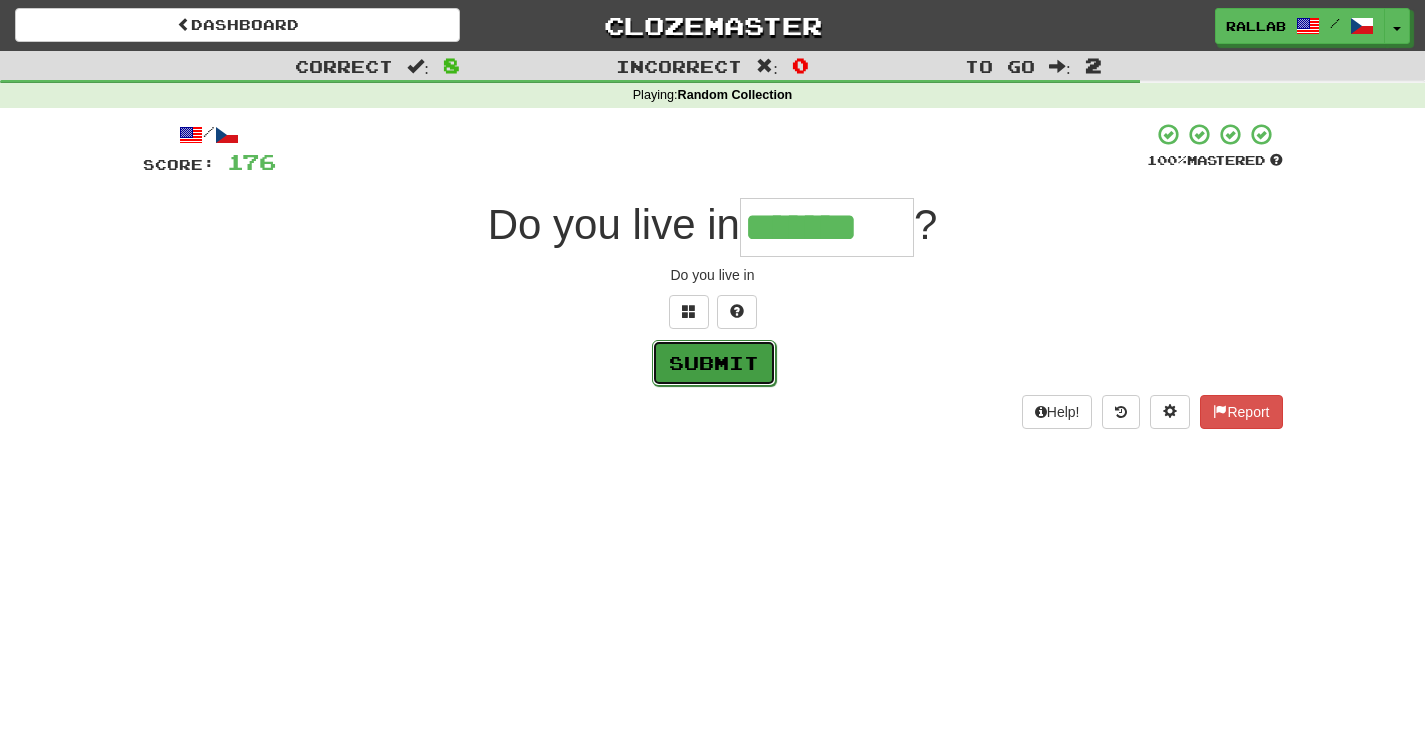 click on "Submit" at bounding box center (714, 363) 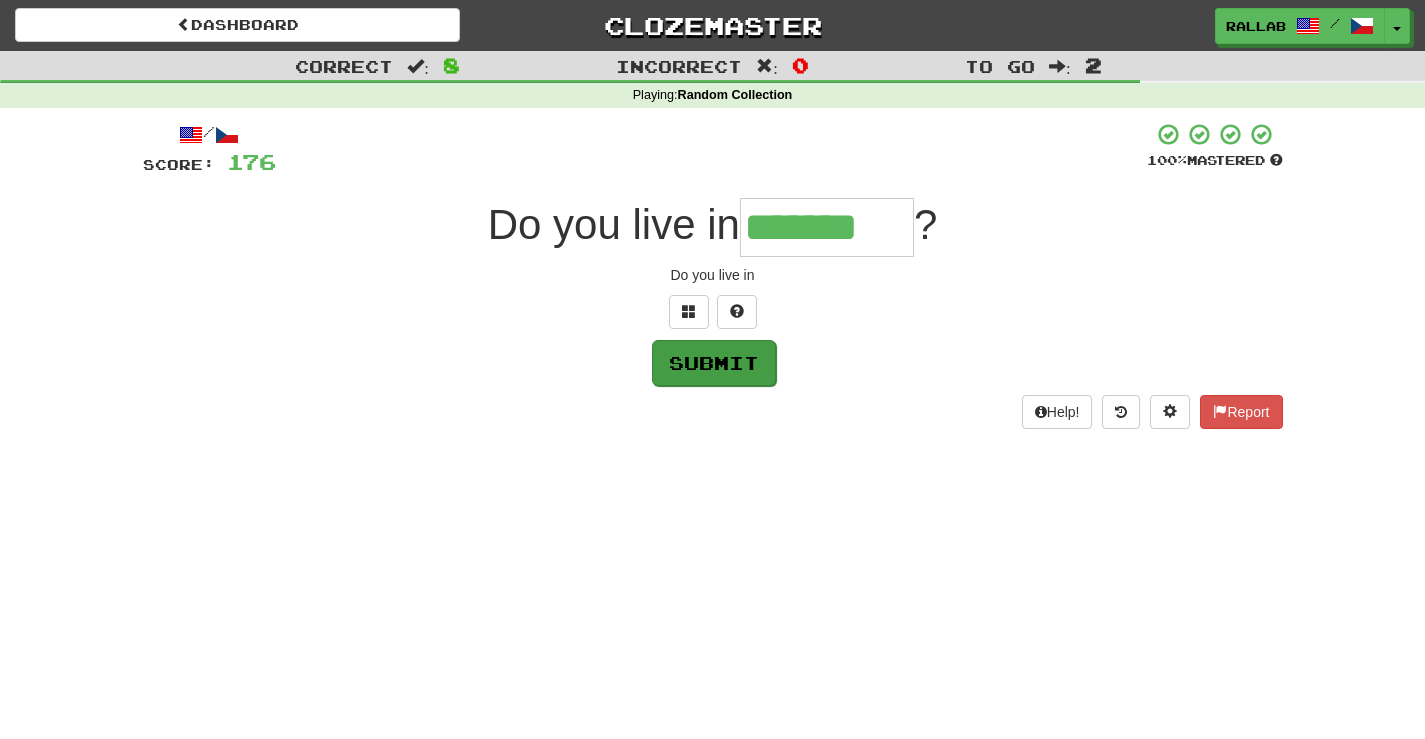type on "*******" 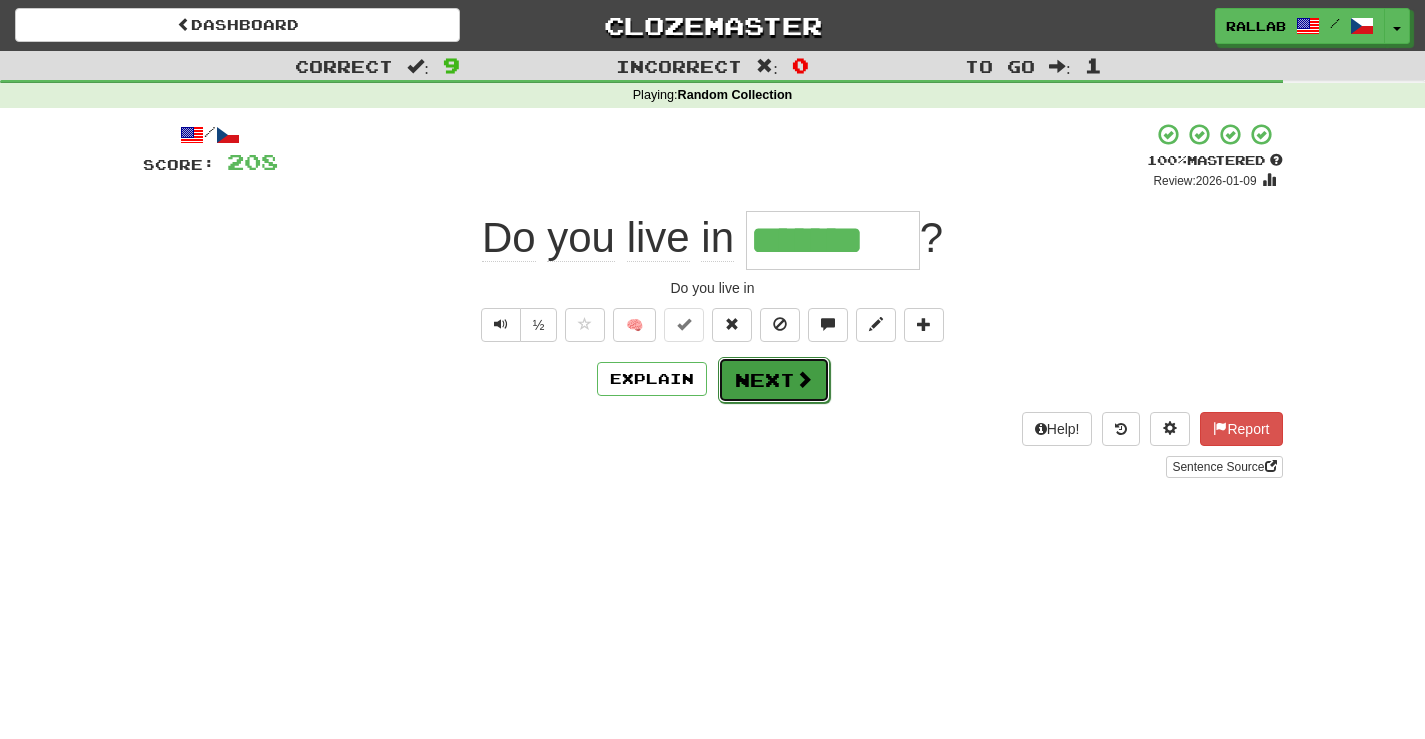 click on "Next" at bounding box center (774, 380) 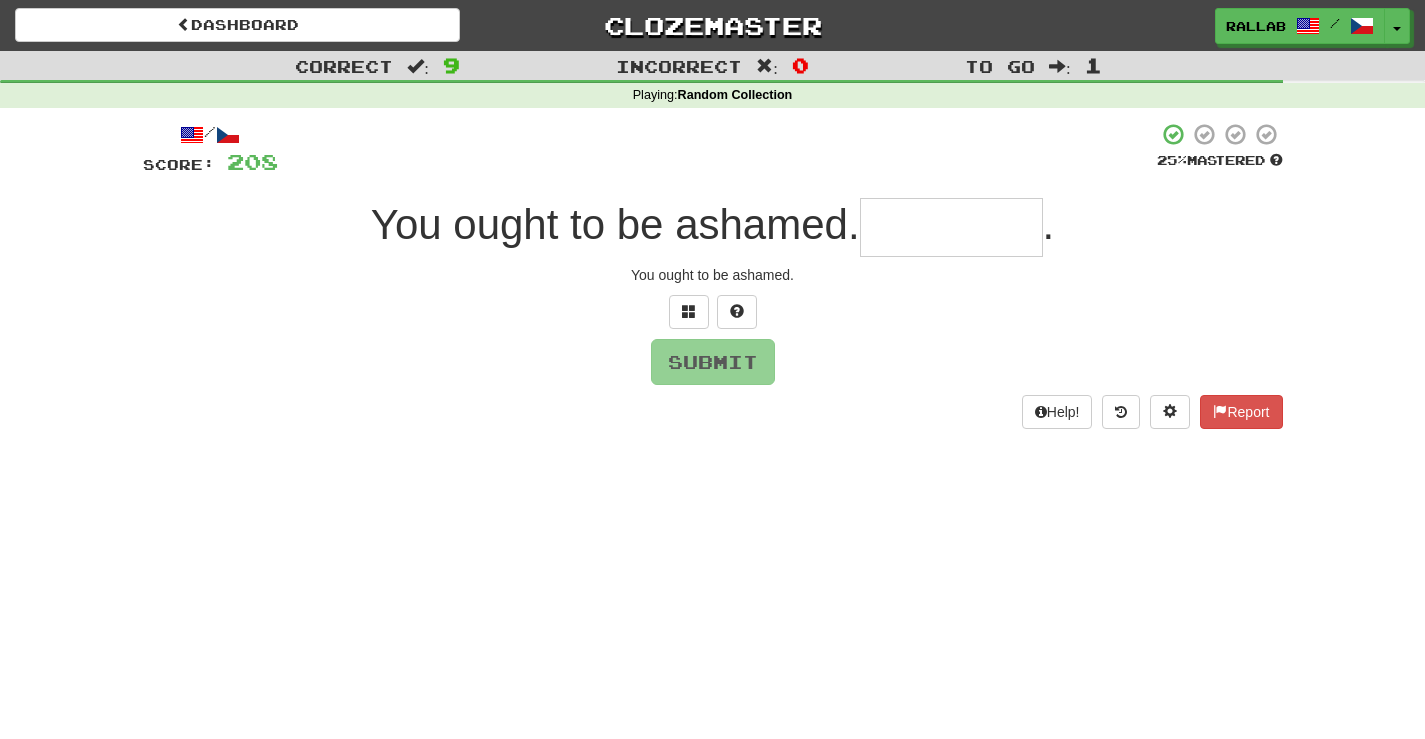 type on "*" 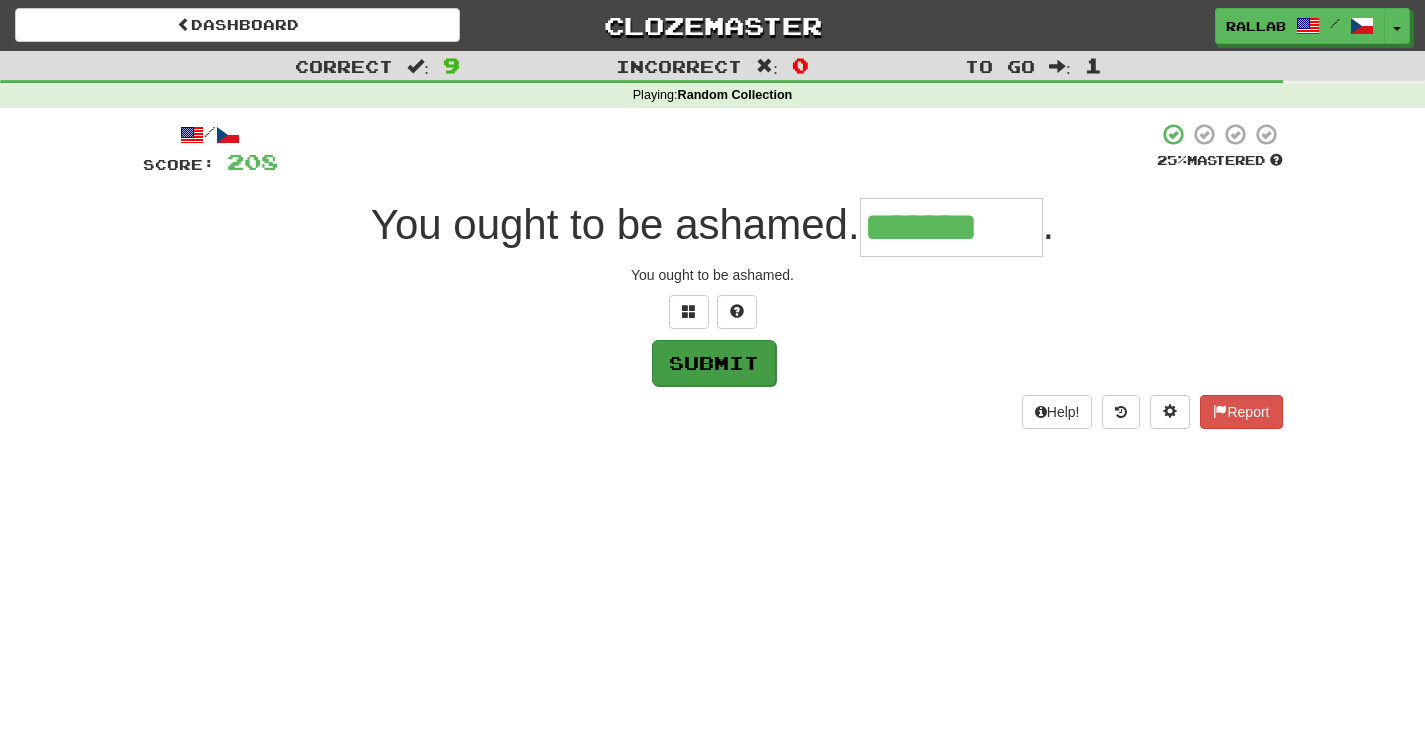 type on "*******" 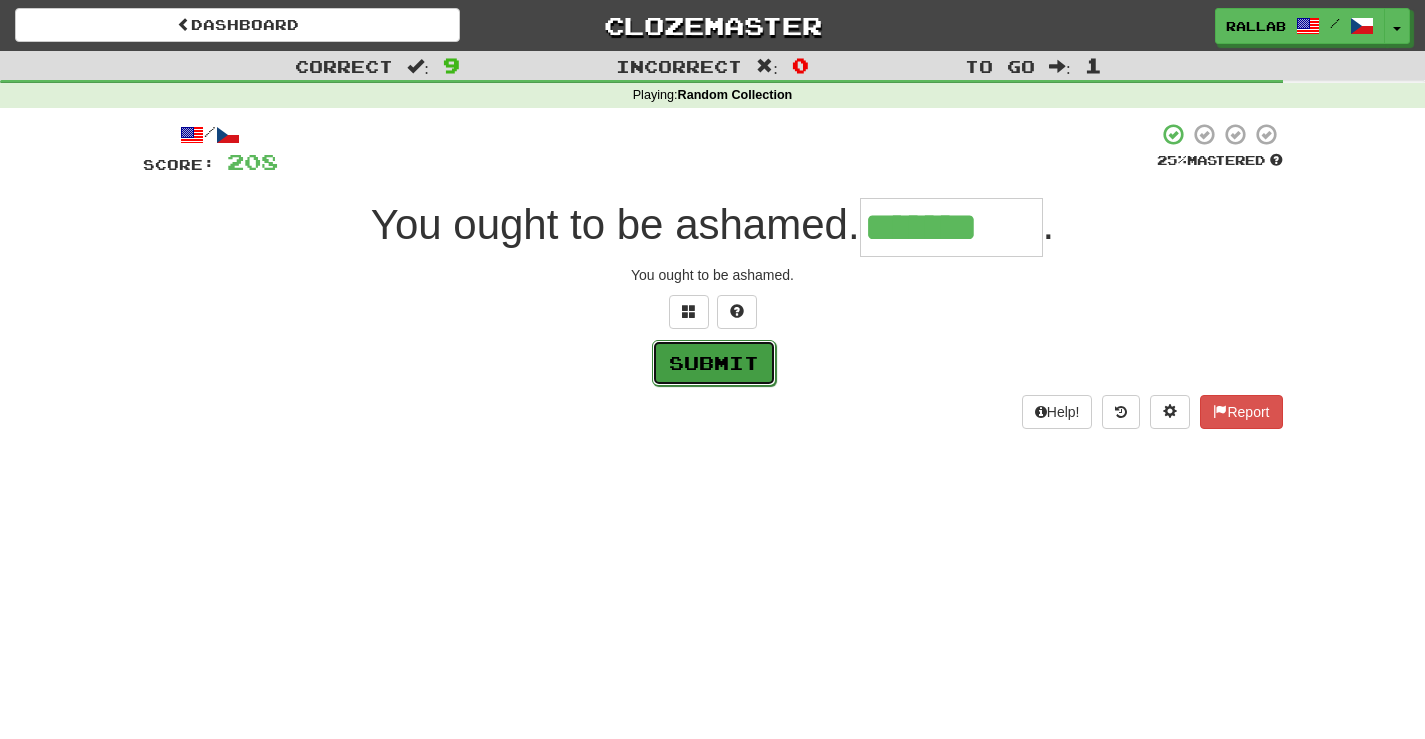 click on "Submit" at bounding box center (714, 363) 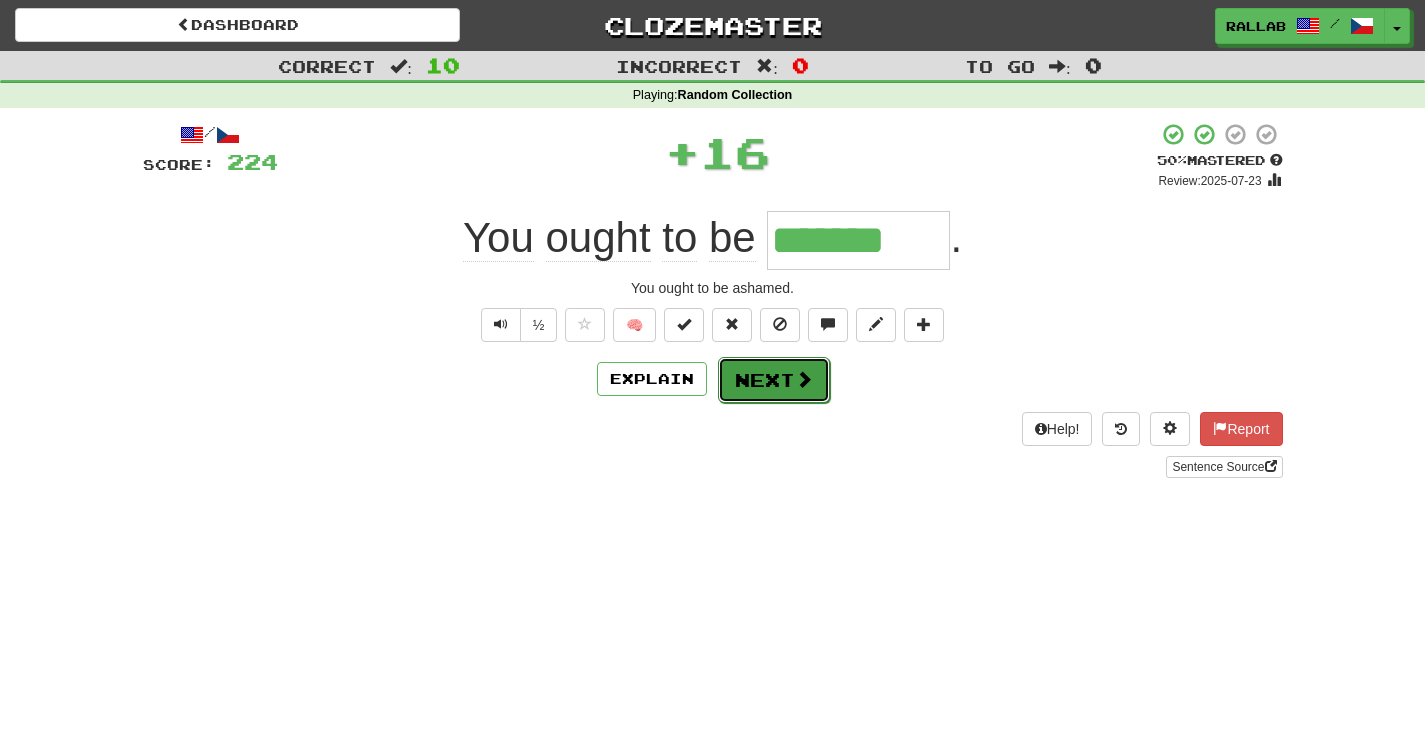 click on "Next" at bounding box center [774, 380] 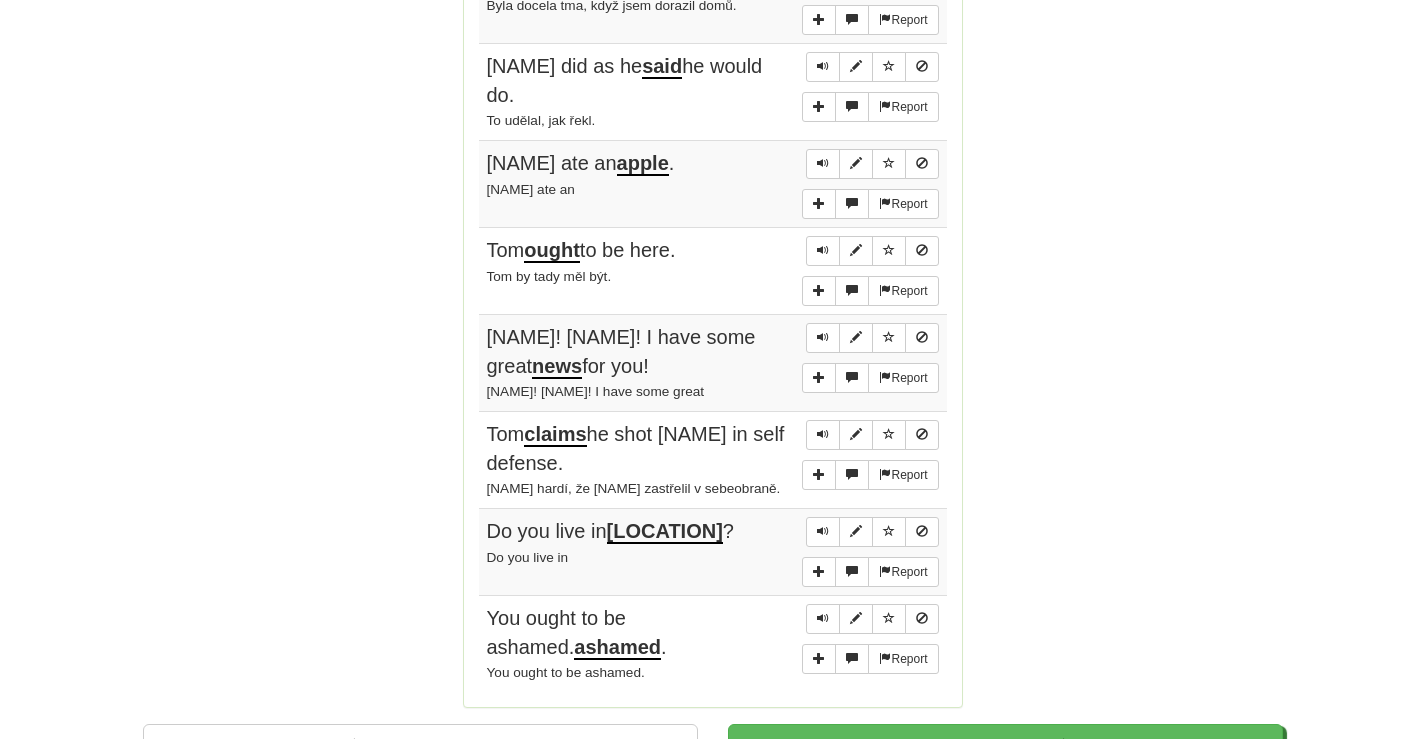 scroll, scrollTop: 1500, scrollLeft: 0, axis: vertical 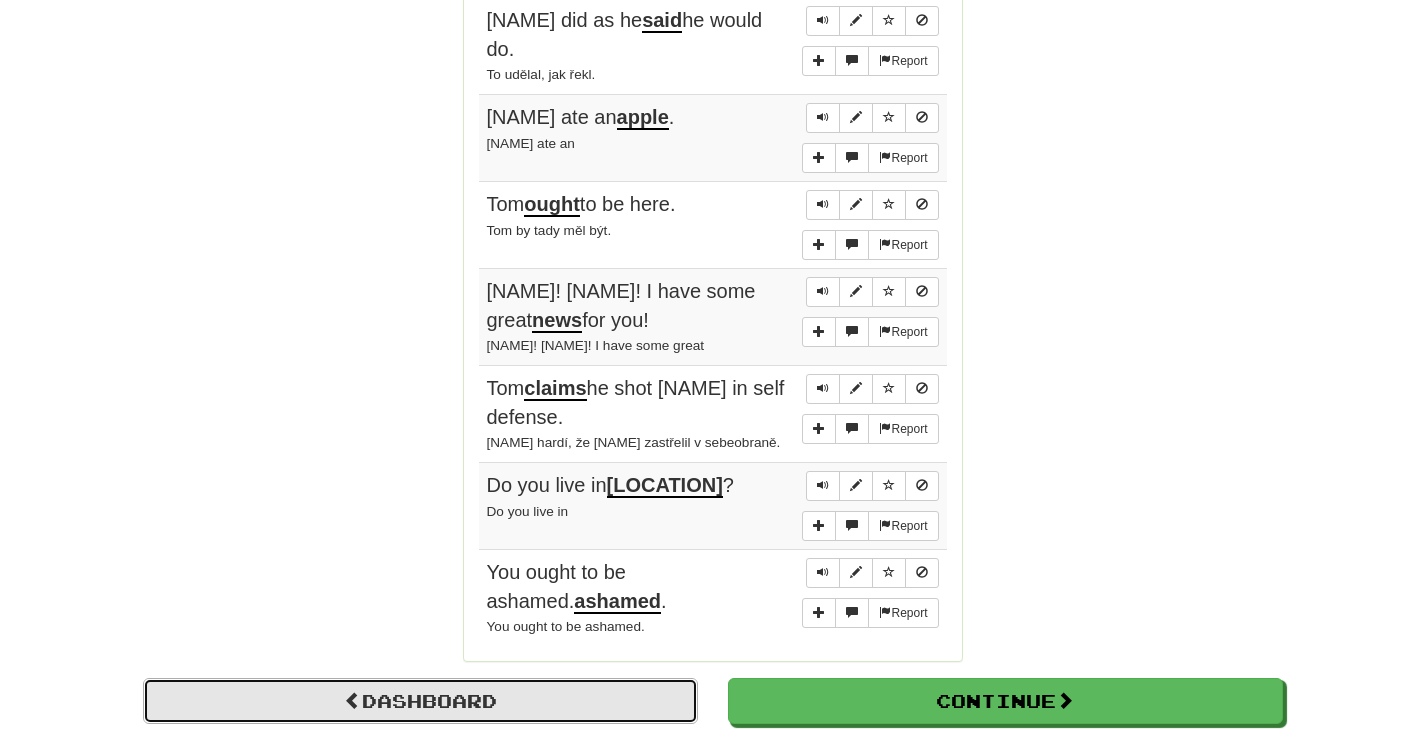 click on "Dashboard" at bounding box center [420, 701] 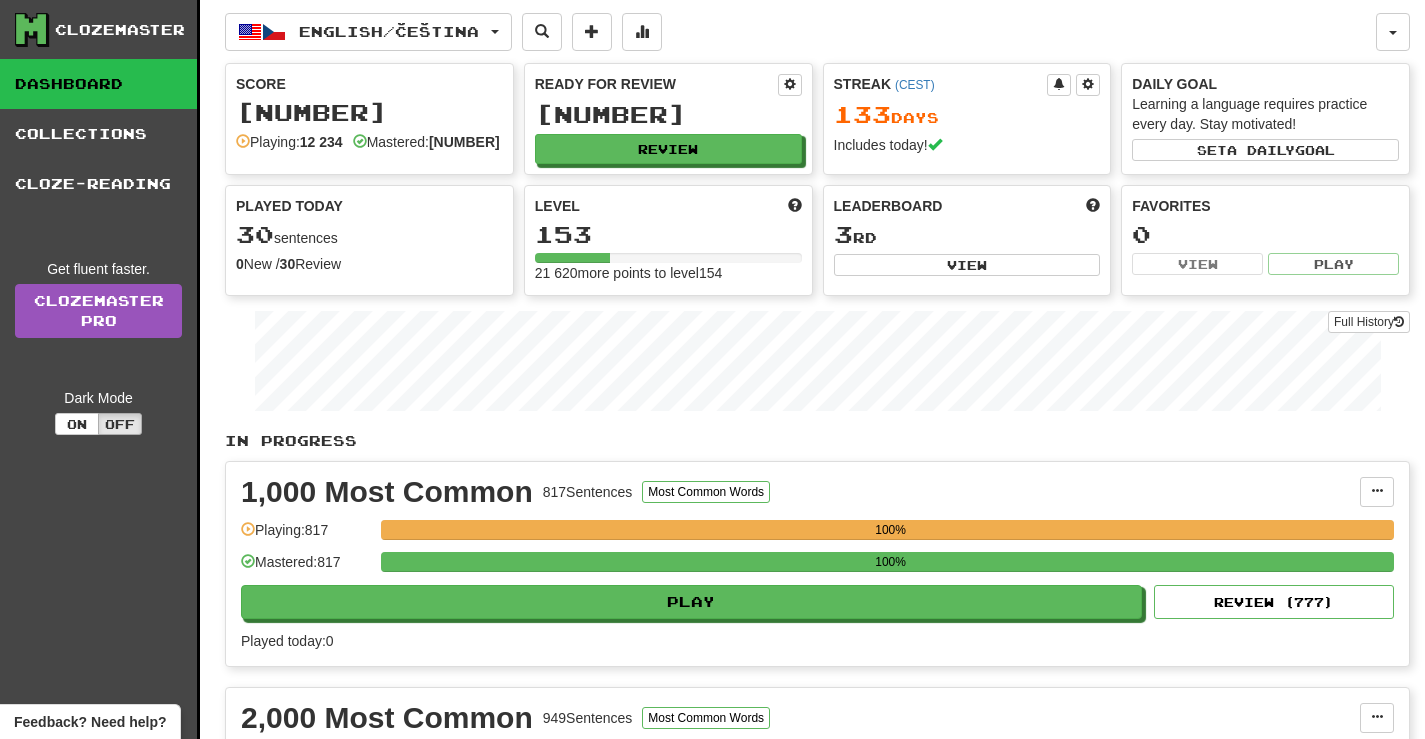 scroll, scrollTop: 0, scrollLeft: 0, axis: both 